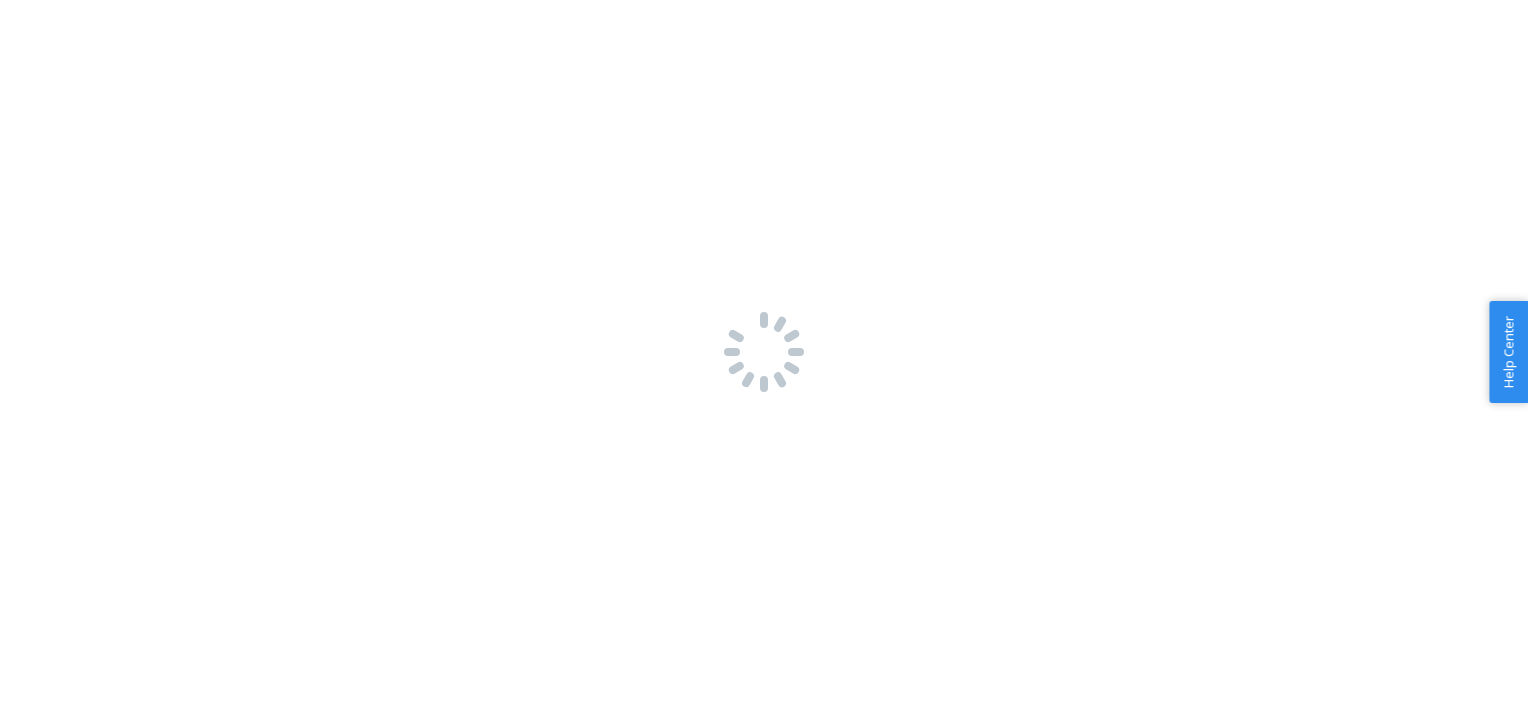 scroll, scrollTop: 0, scrollLeft: 0, axis: both 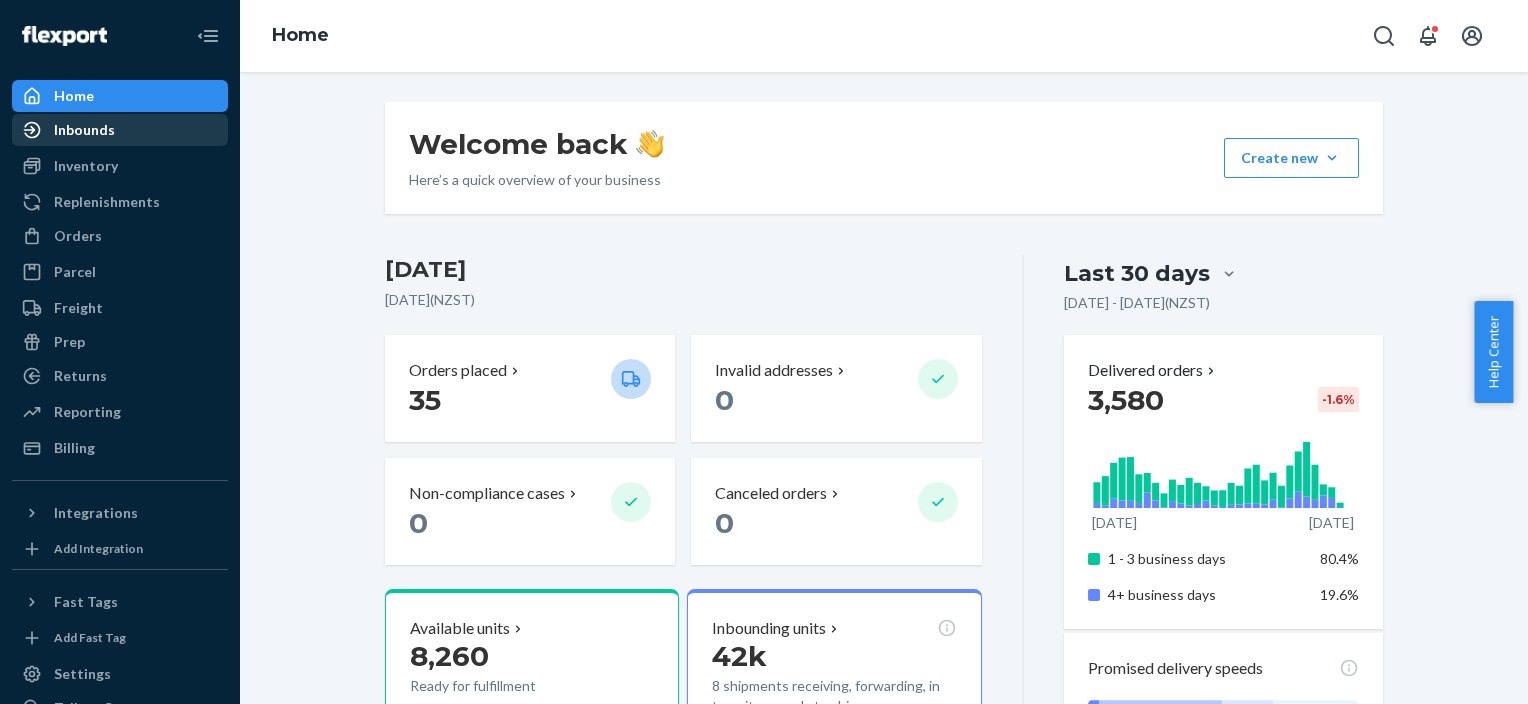 click on "Inbounds" at bounding box center [120, 130] 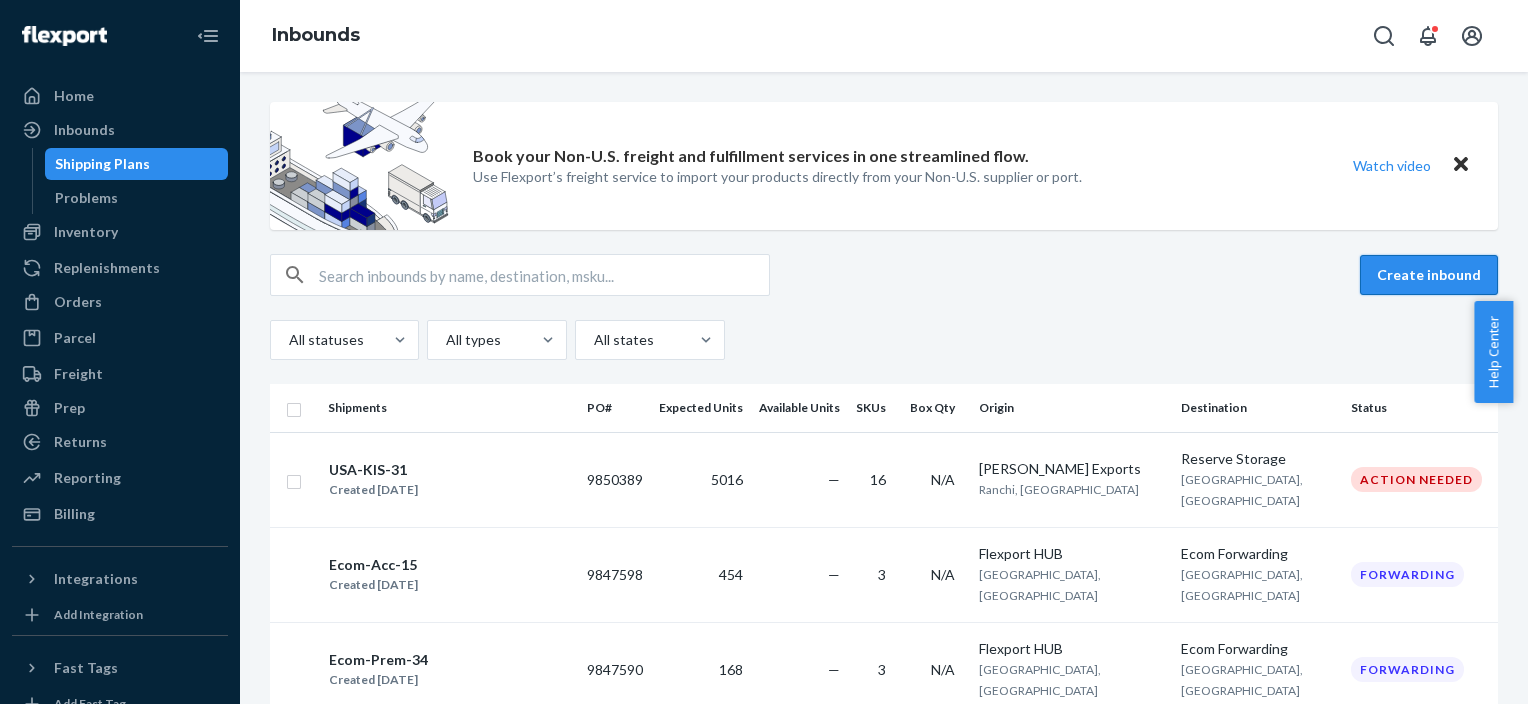 click on "Create inbound" at bounding box center (1429, 275) 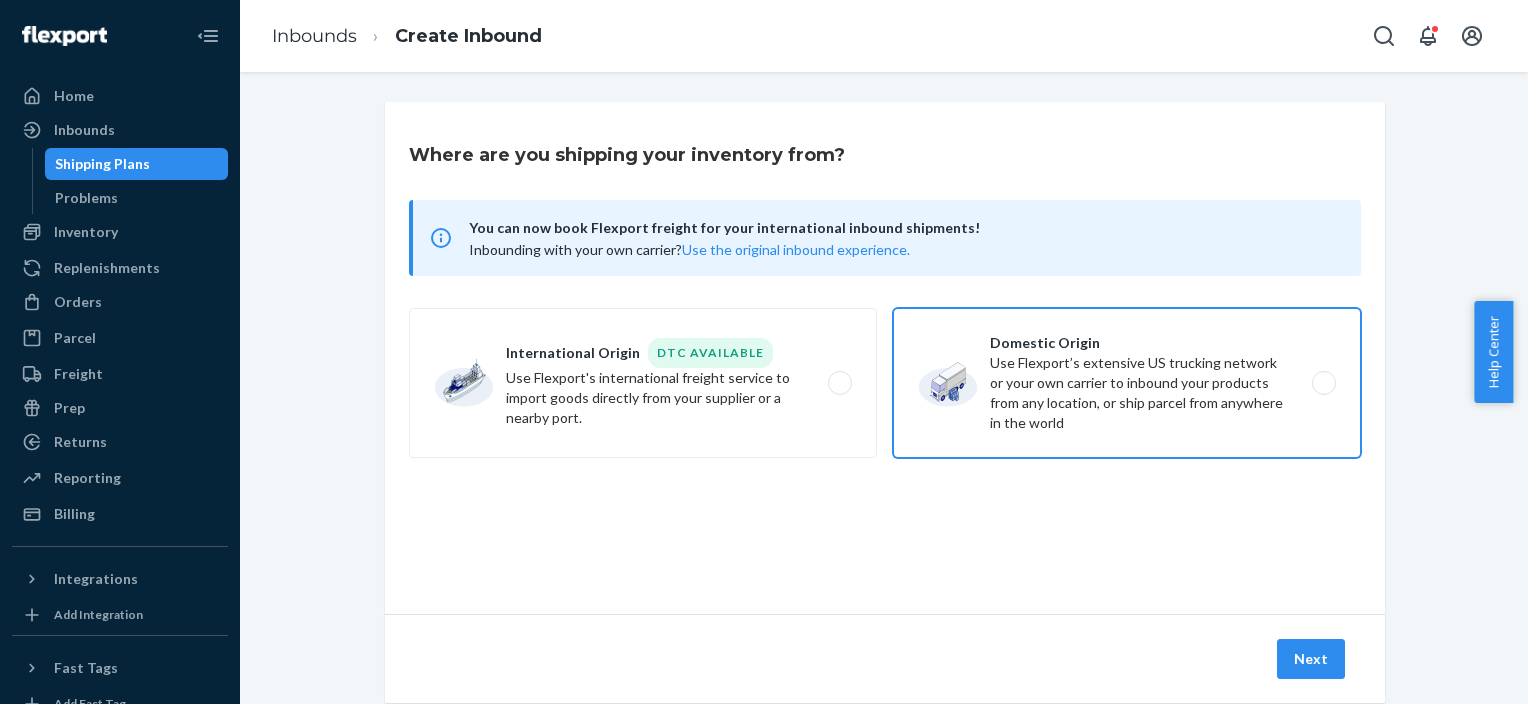 click on "Domestic Origin Use Flexport’s extensive US trucking network or your own carrier to inbound your products from any location, or ship parcel from anywhere in the world" at bounding box center [1127, 383] 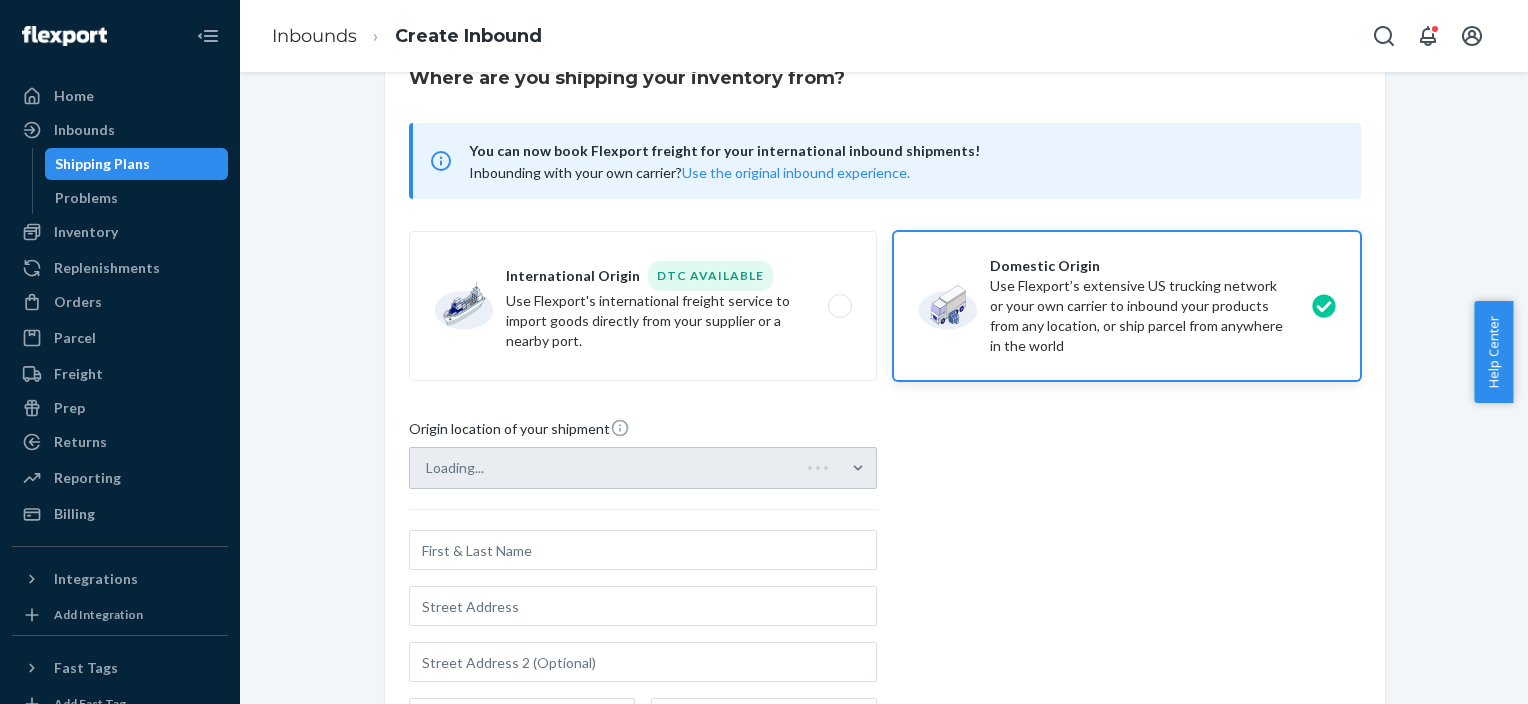 scroll, scrollTop: 200, scrollLeft: 0, axis: vertical 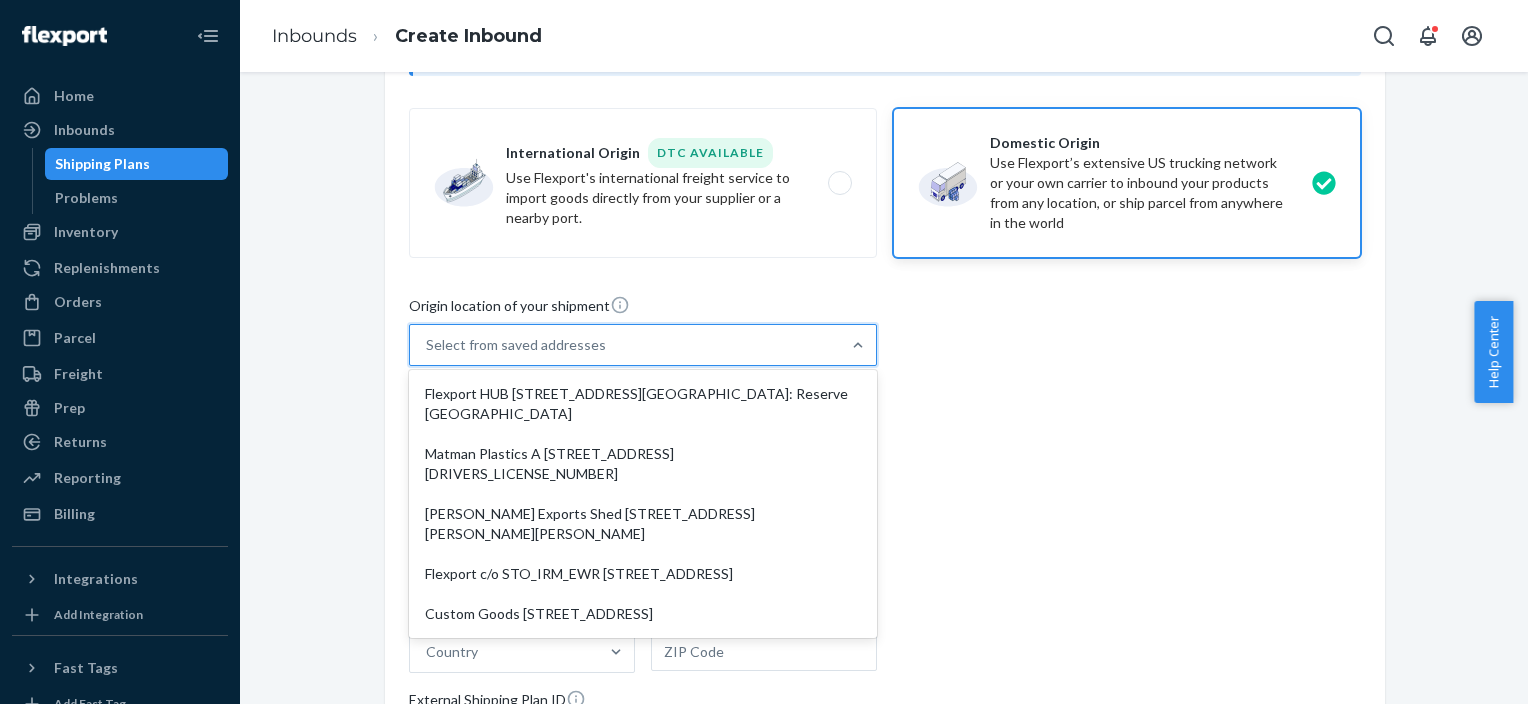 click on "Select from saved addresses" at bounding box center [625, 345] 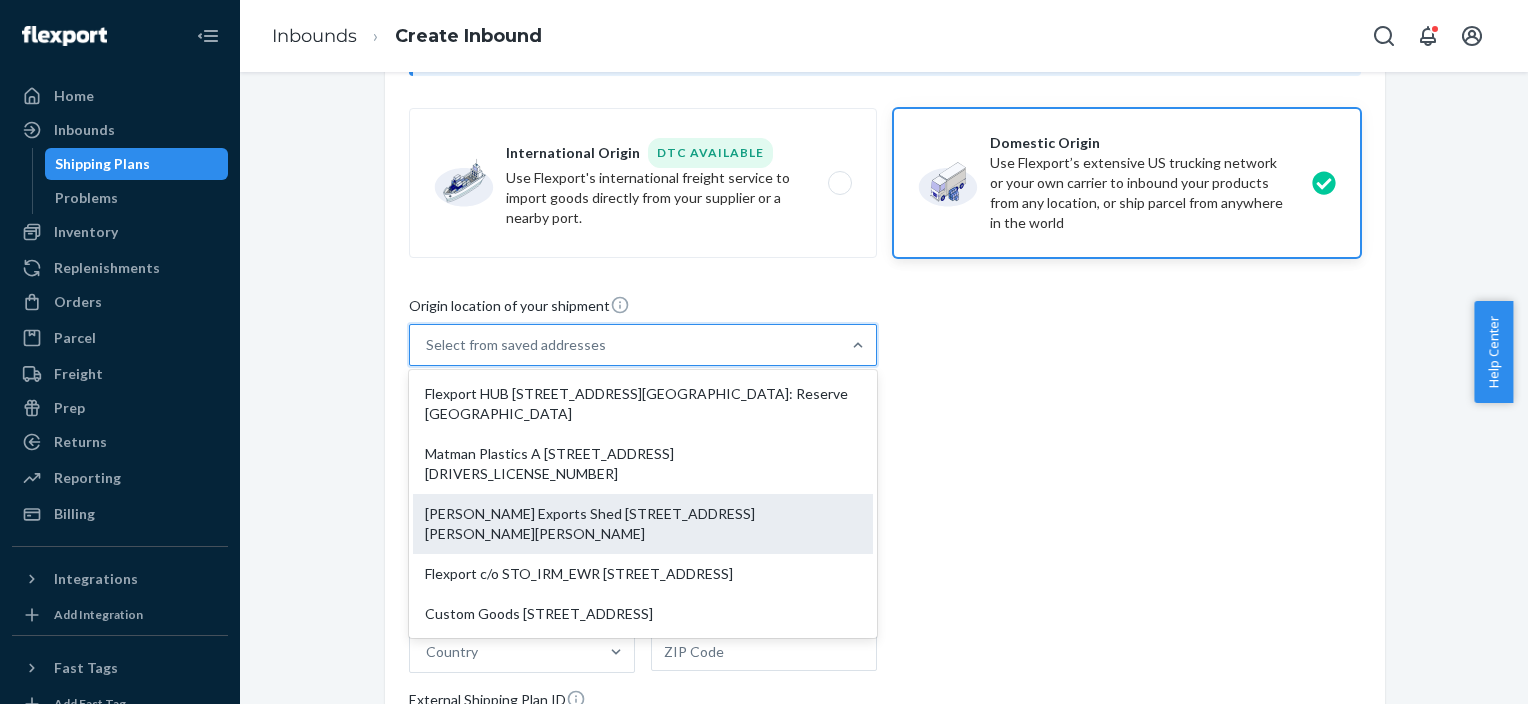 click on "[PERSON_NAME] Exports
Shed [STREET_ADDRESS][PERSON_NAME][PERSON_NAME]" at bounding box center (643, 524) 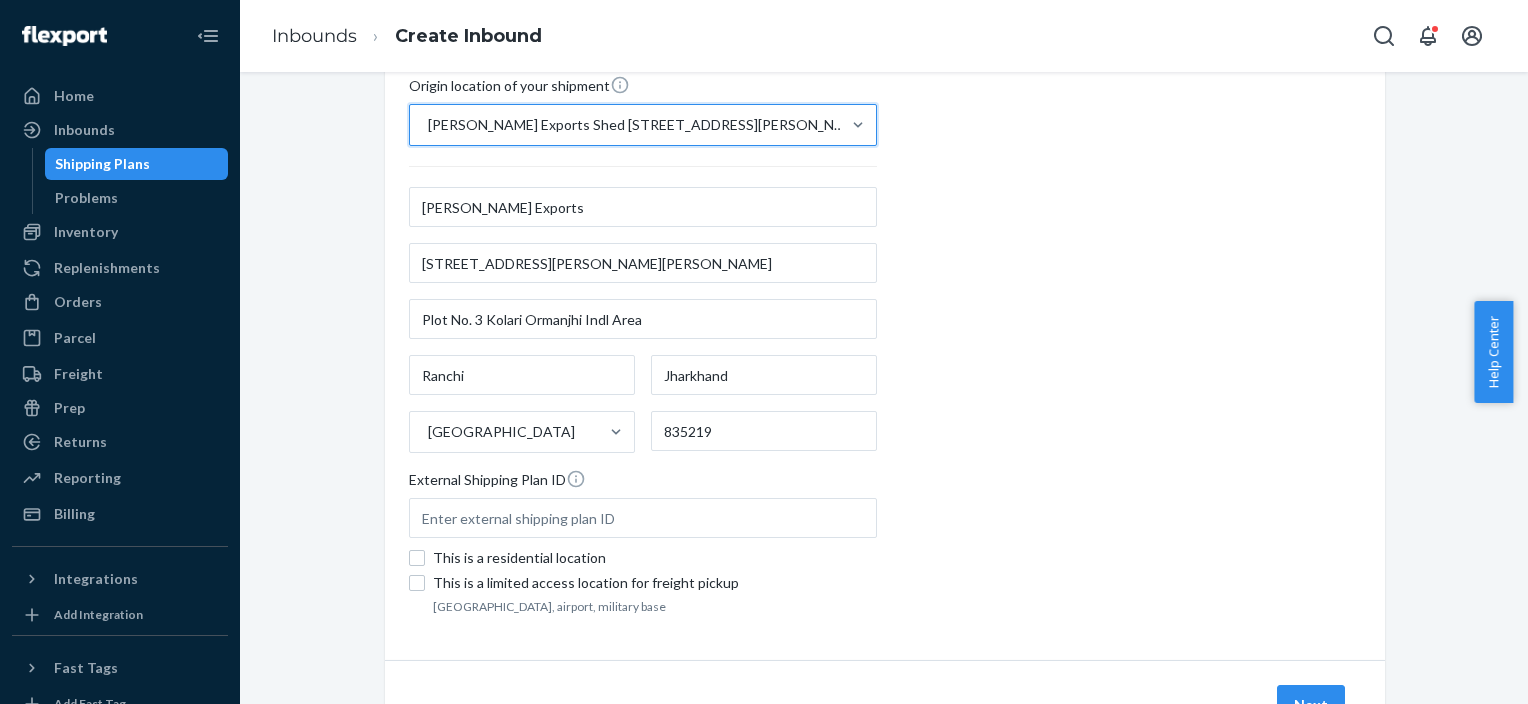 scroll, scrollTop: 463, scrollLeft: 0, axis: vertical 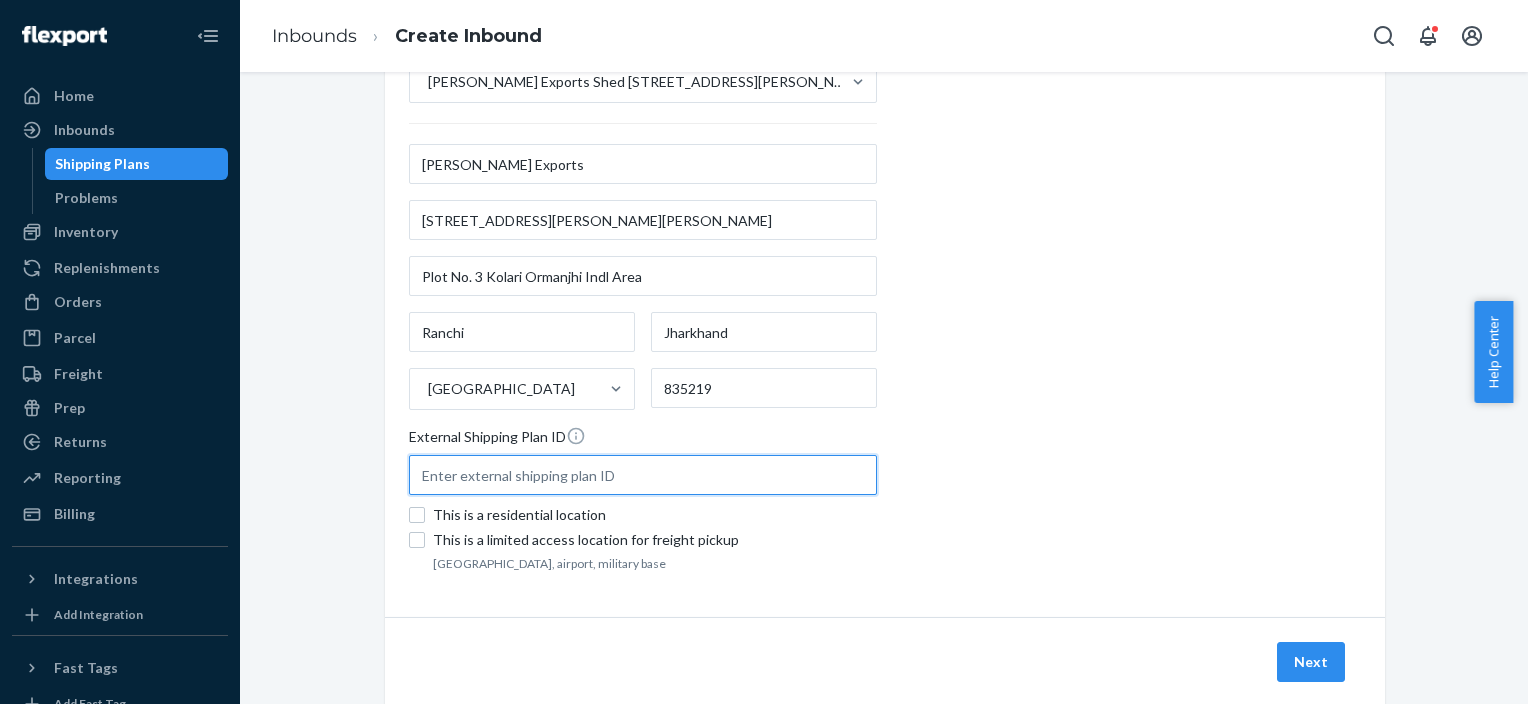 click at bounding box center [643, 475] 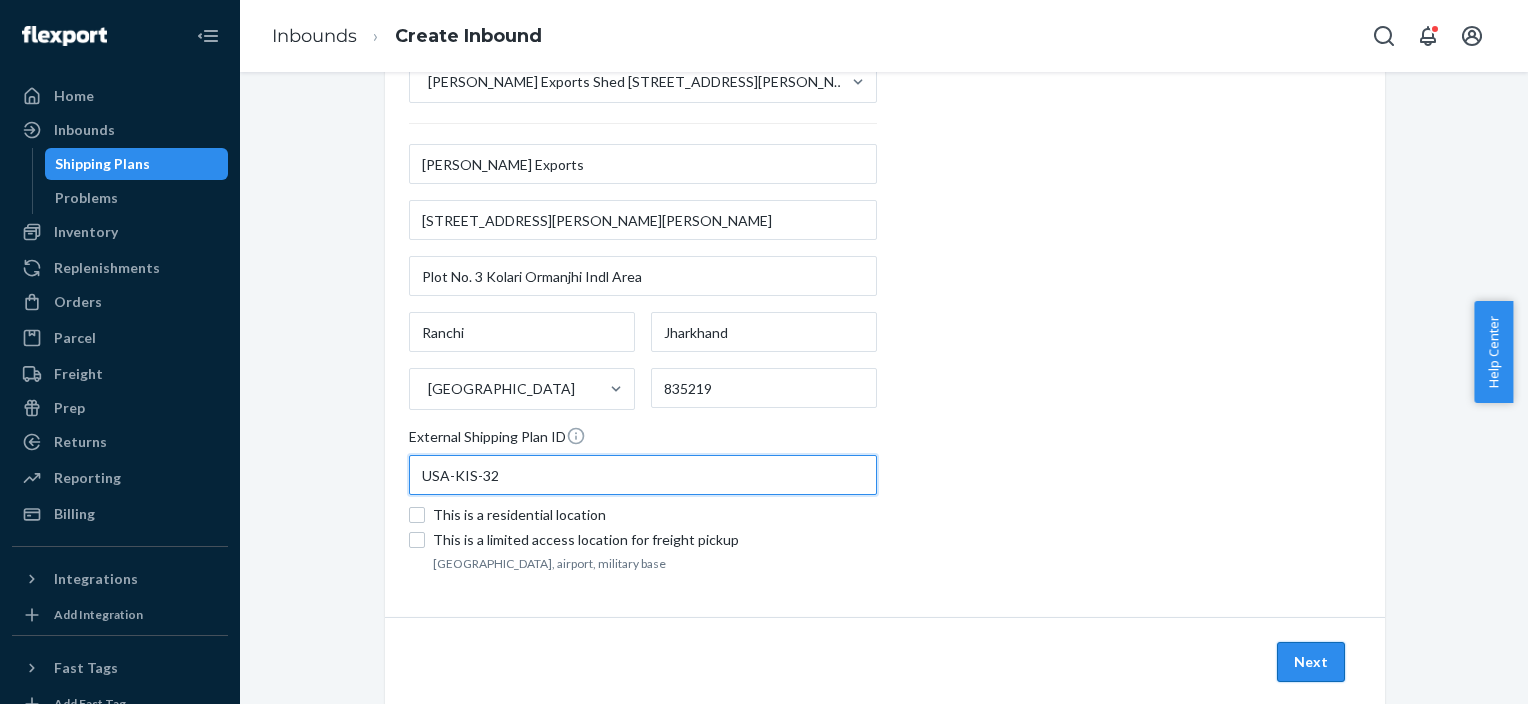 type on "USA-KIS-32" 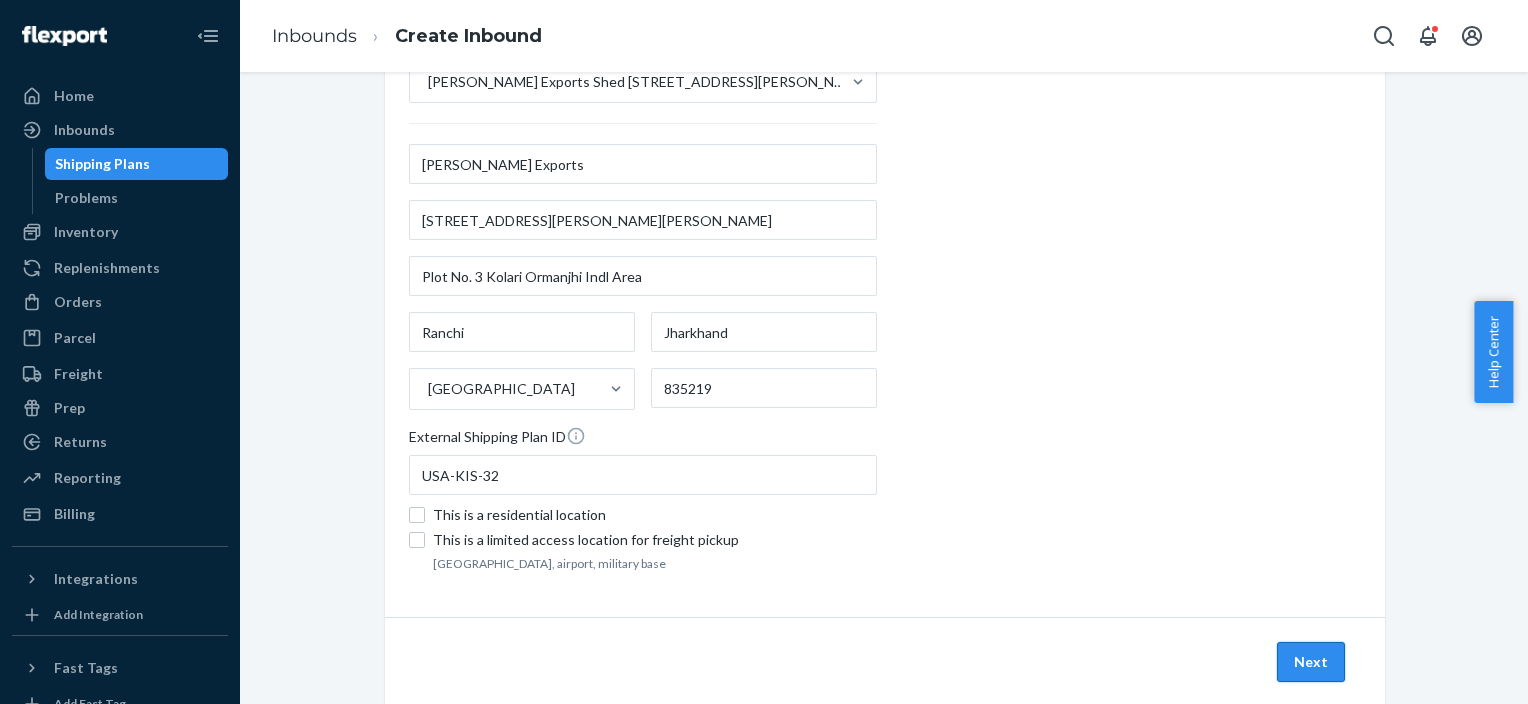 click on "Next" at bounding box center [1311, 662] 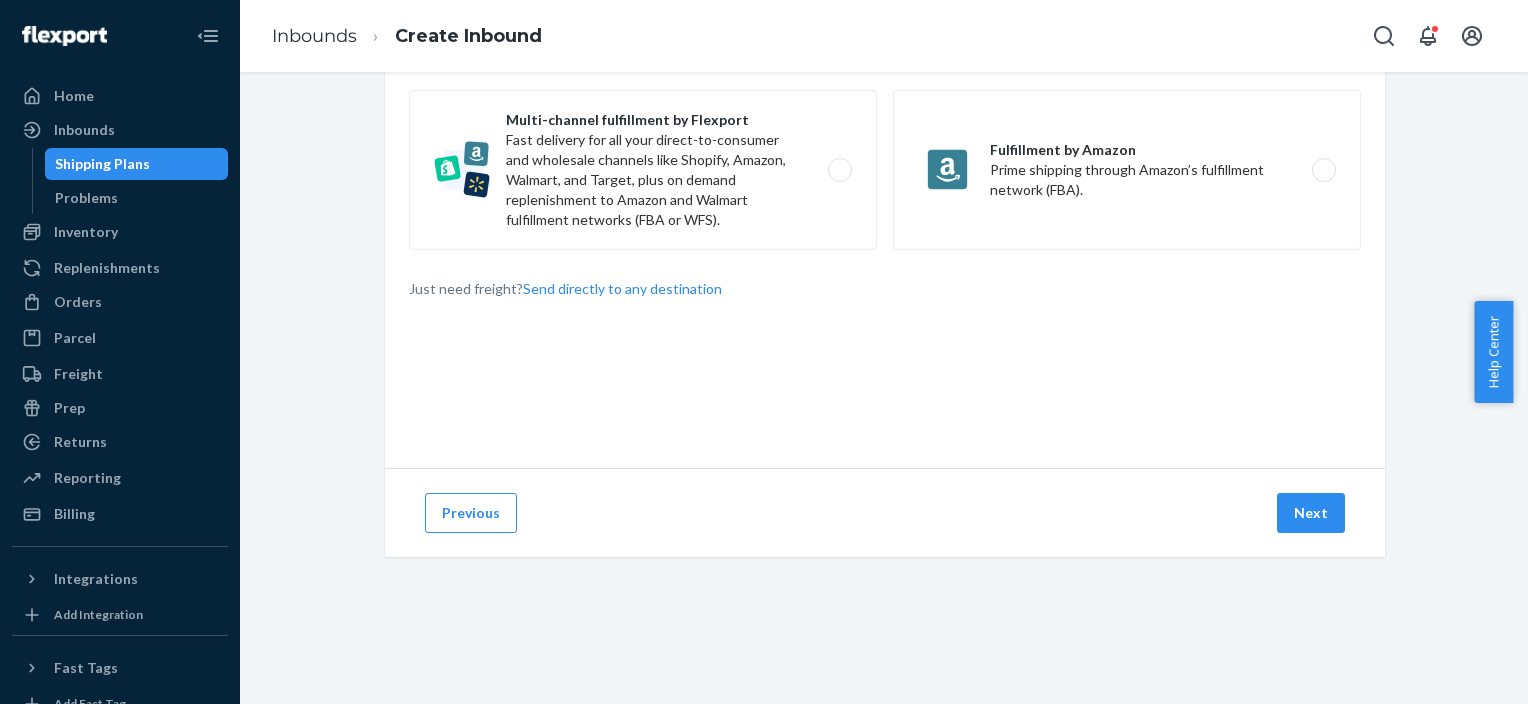 scroll, scrollTop: 0, scrollLeft: 0, axis: both 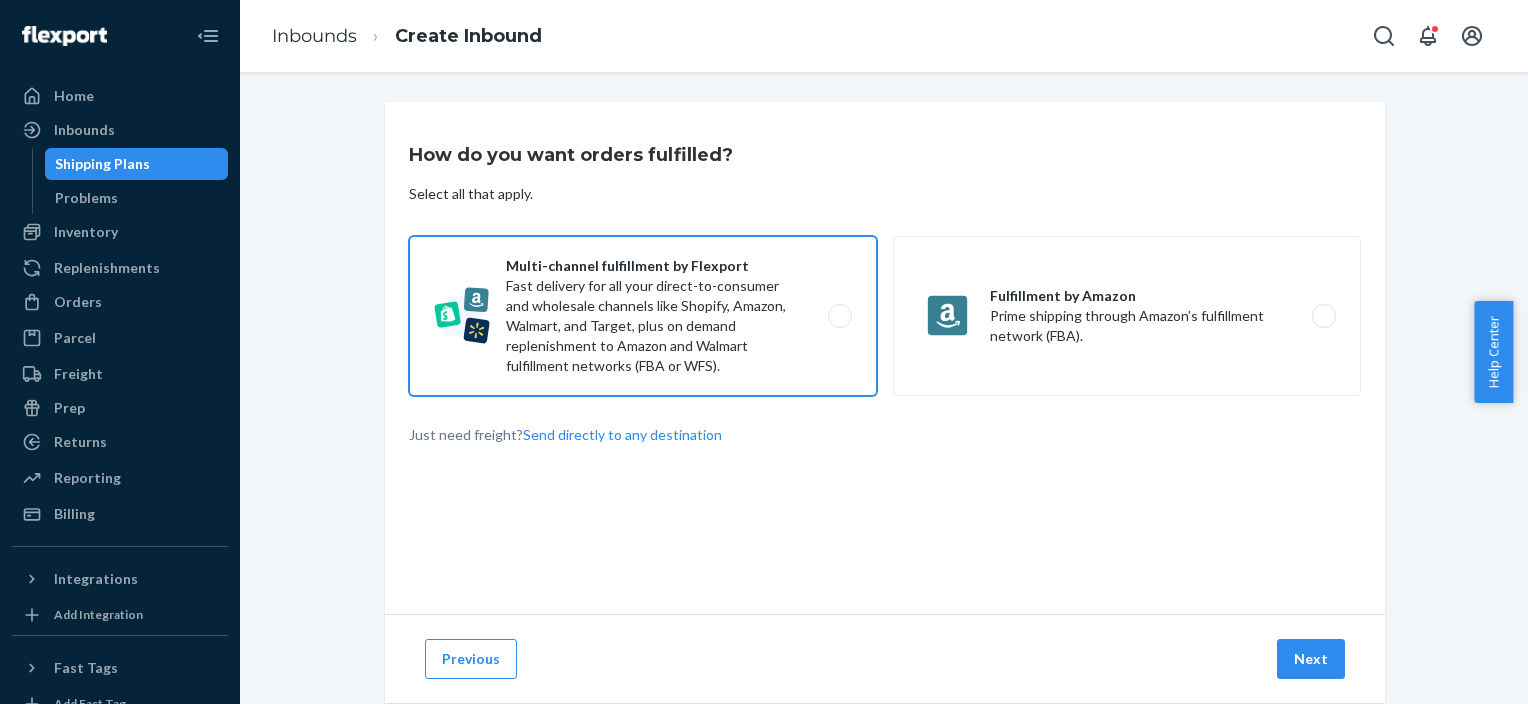 click on "Multi-channel fulfillment by Flexport Fast delivery for all your direct-to-consumer and wholesale channels like Shopify, Amazon, Walmart, and Target, plus on demand replenishment to Amazon and Walmart fulfillment networks (FBA or WFS)." at bounding box center (643, 316) 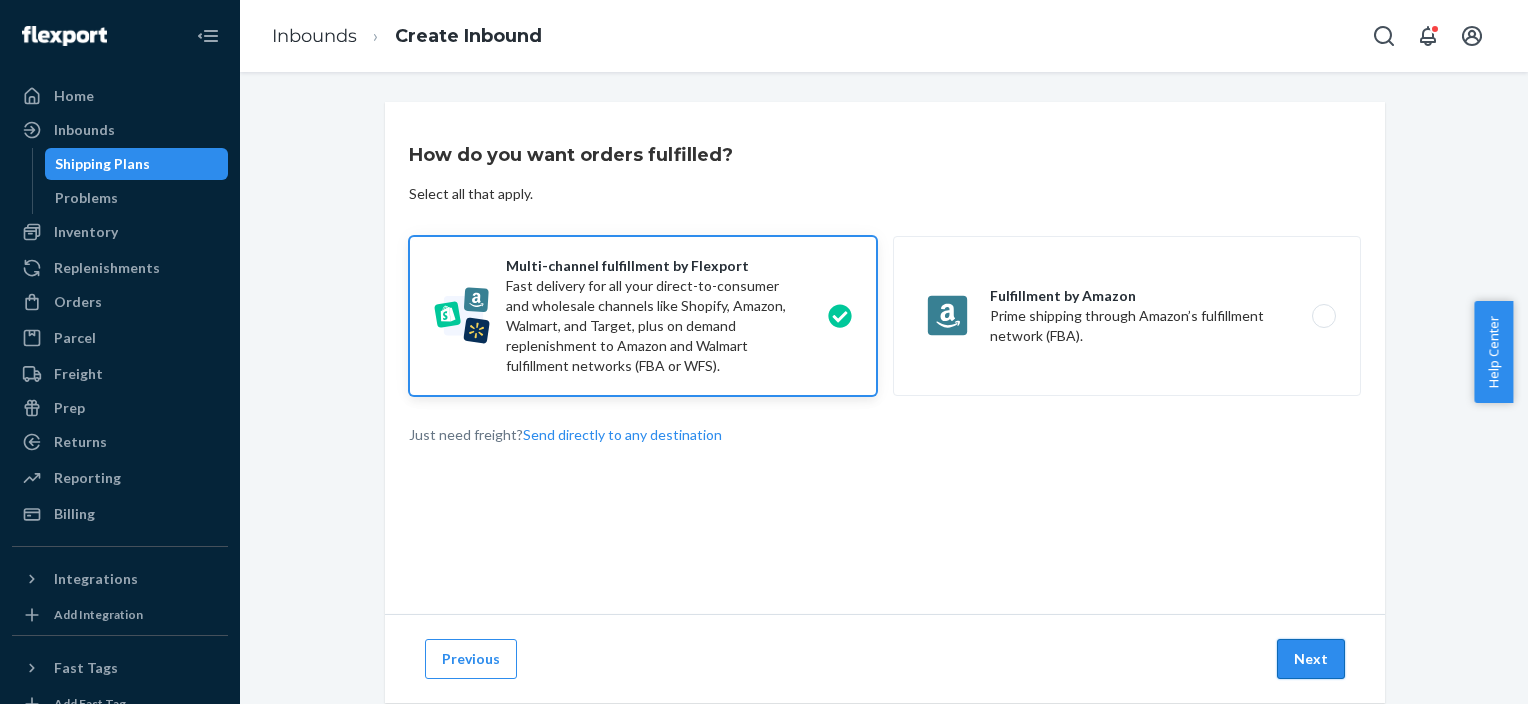 click on "Next" at bounding box center (1311, 659) 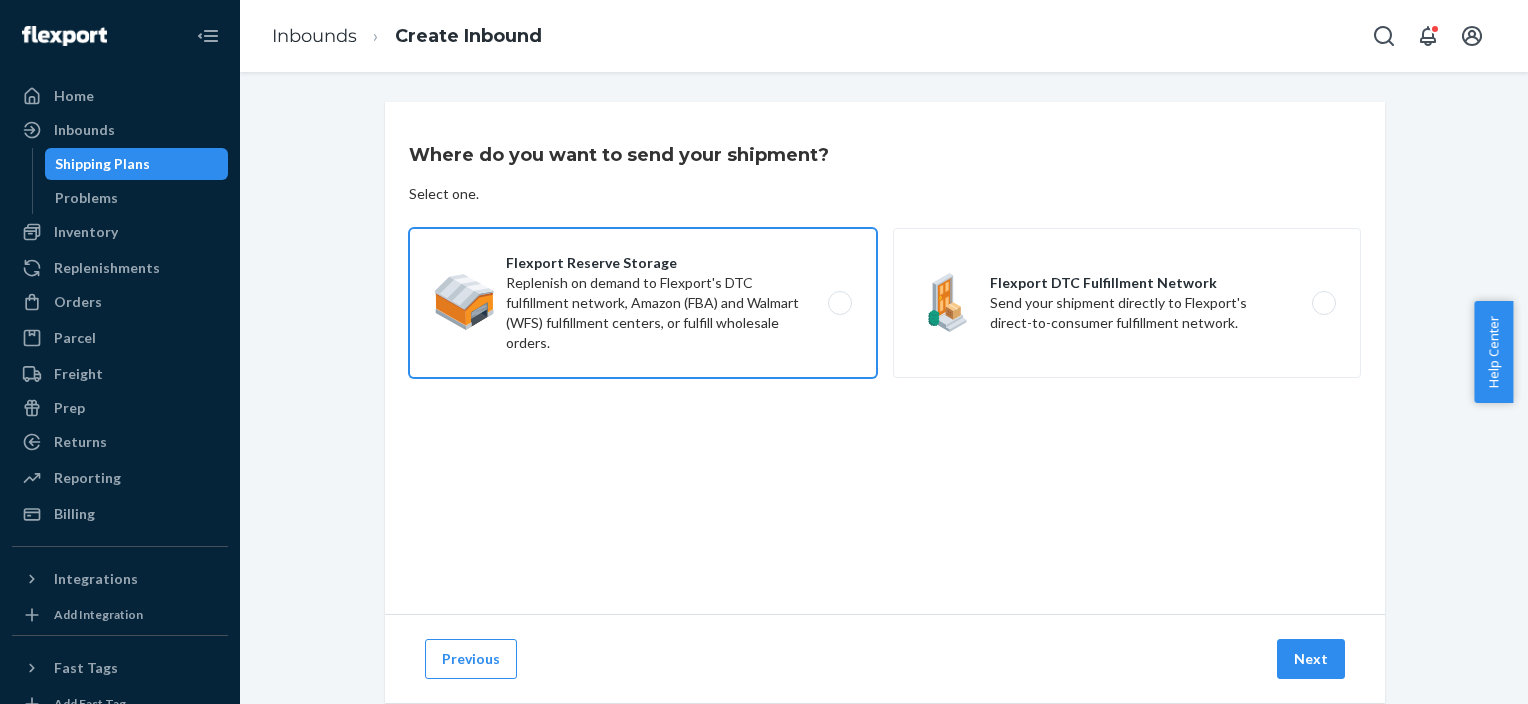 click on "Flexport Reserve Storage Replenish on demand to Flexport's DTC fulfillment network, Amazon (FBA) and Walmart (WFS) fulfillment centers, or fulfill wholesale orders." at bounding box center [643, 303] 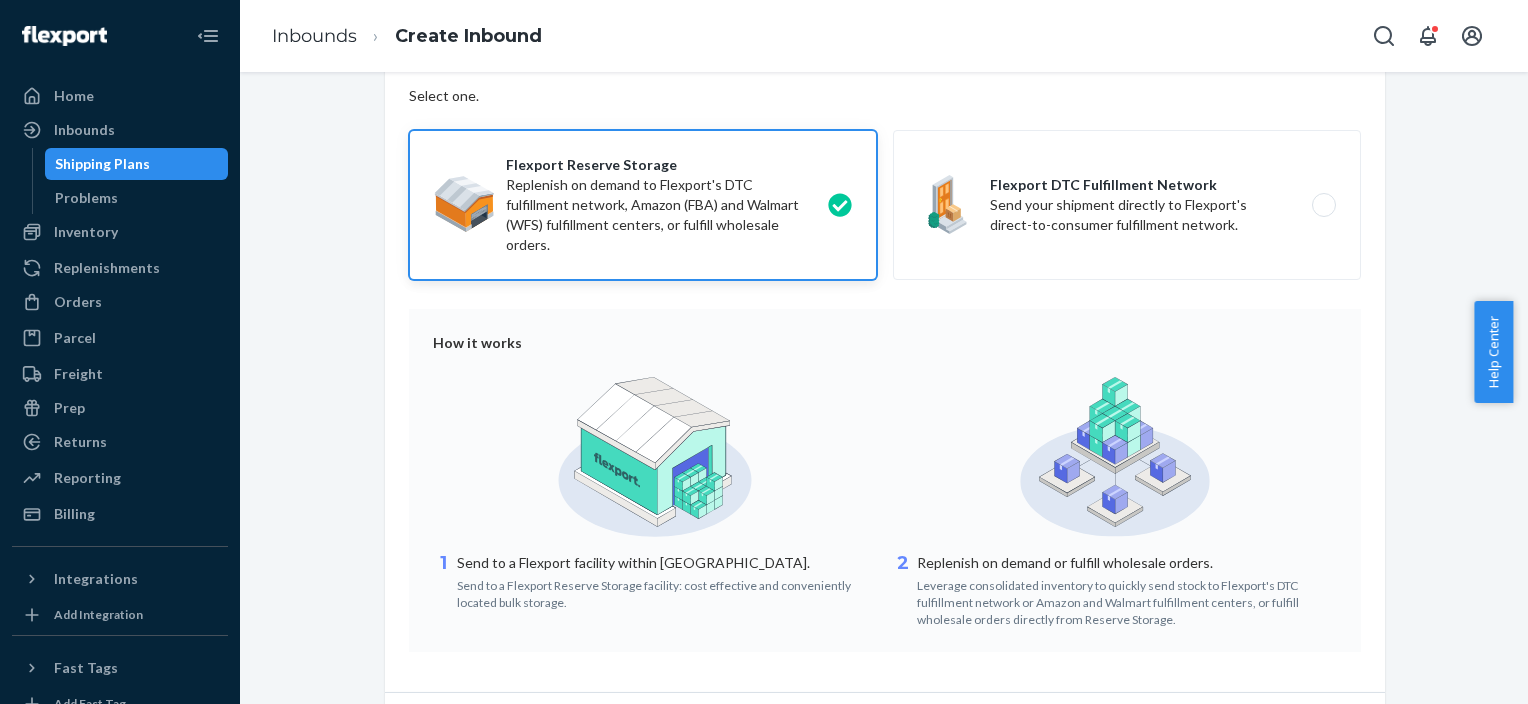 scroll, scrollTop: 175, scrollLeft: 0, axis: vertical 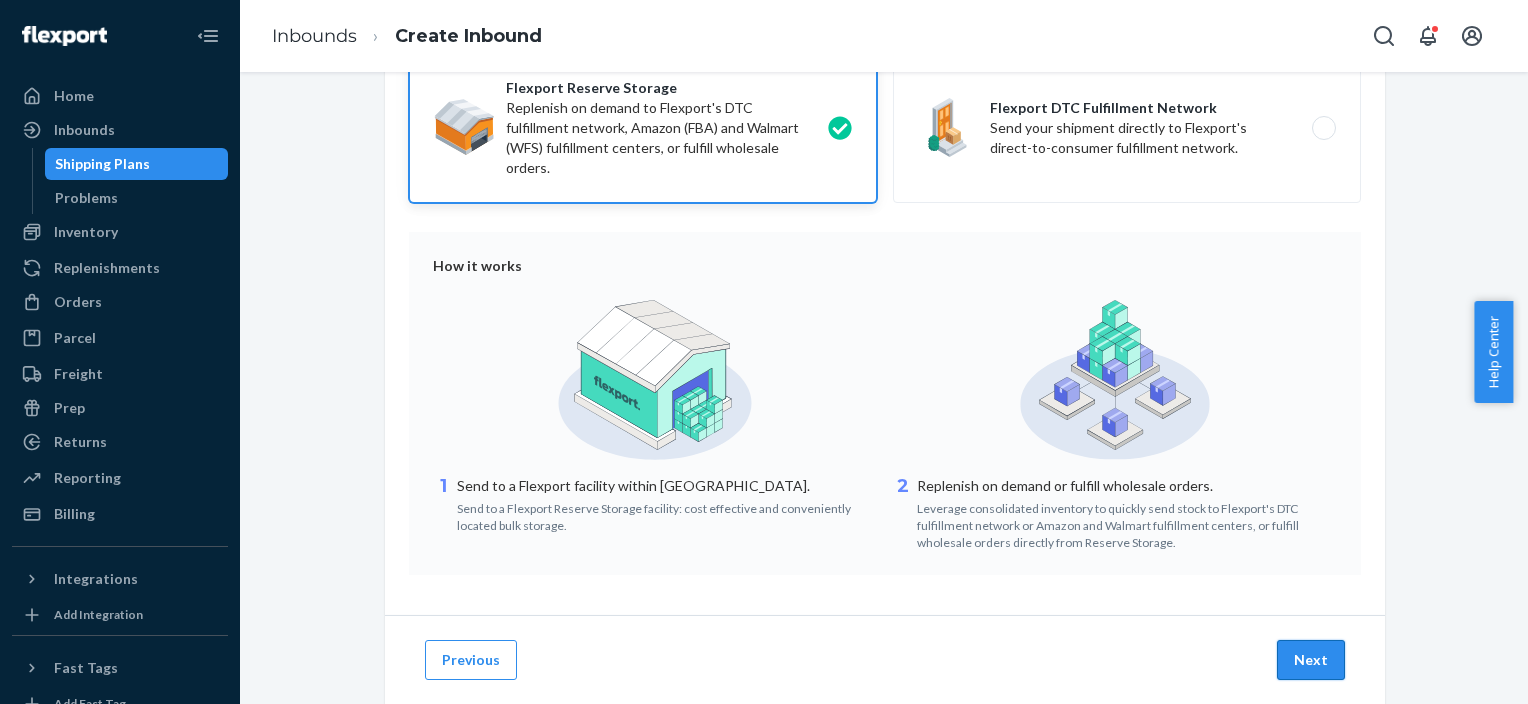click on "Next" at bounding box center [1311, 660] 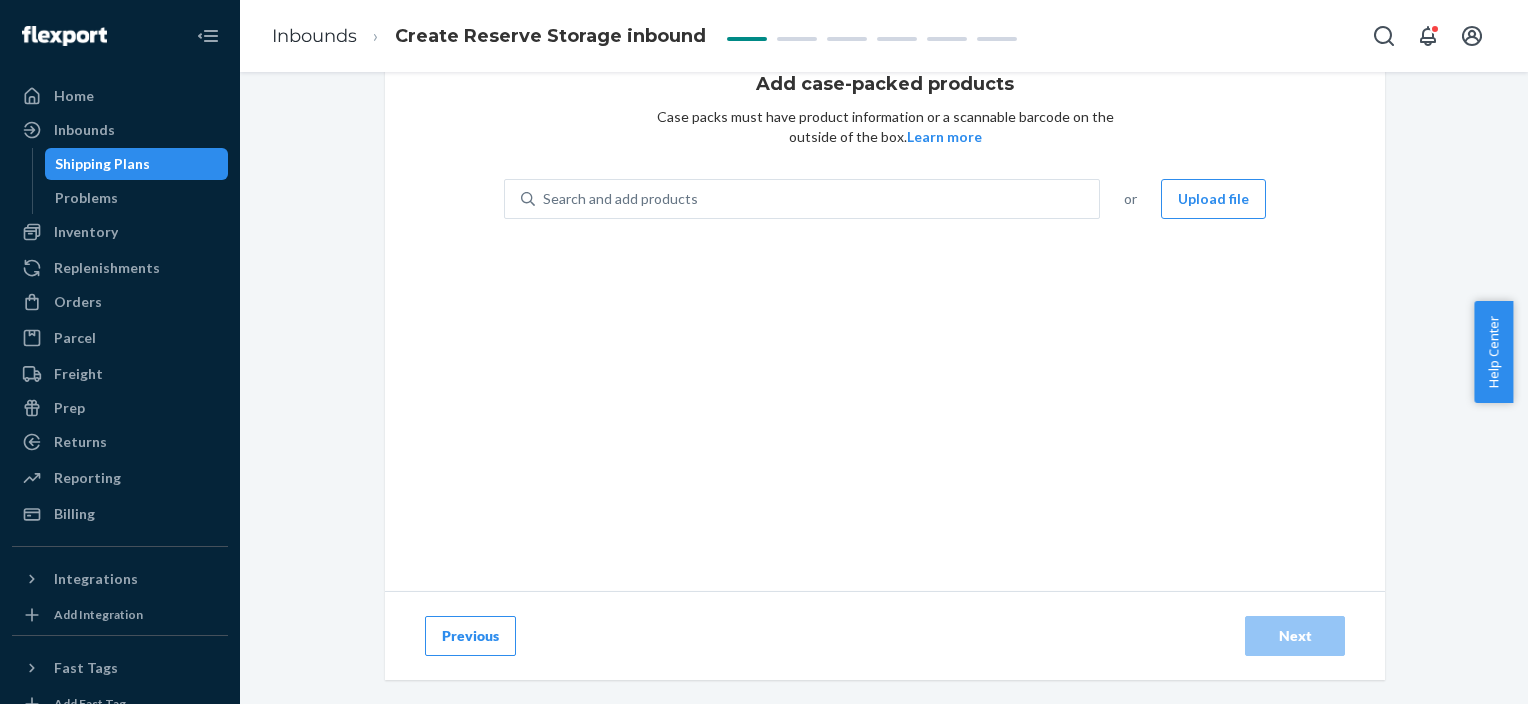 scroll, scrollTop: 0, scrollLeft: 0, axis: both 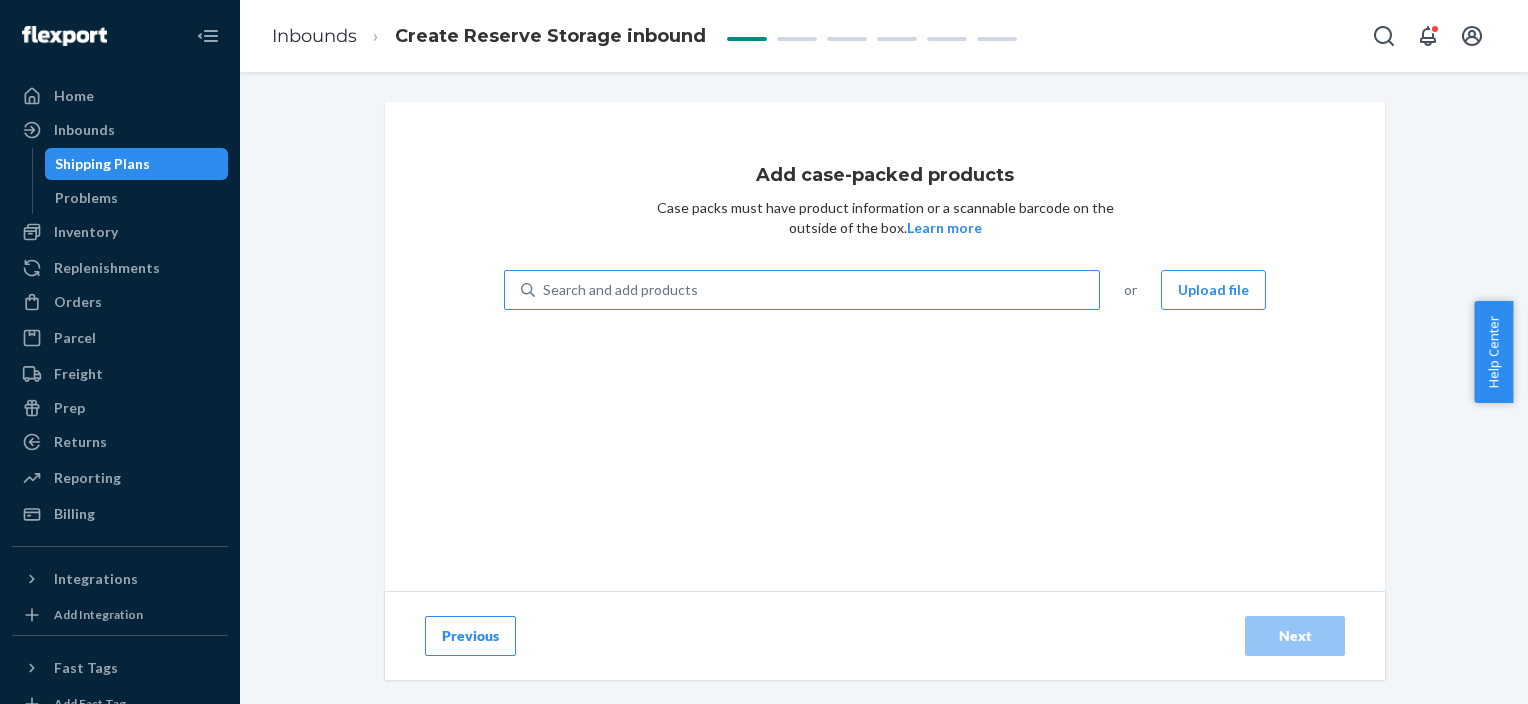 click on "Search and add products" at bounding box center (620, 290) 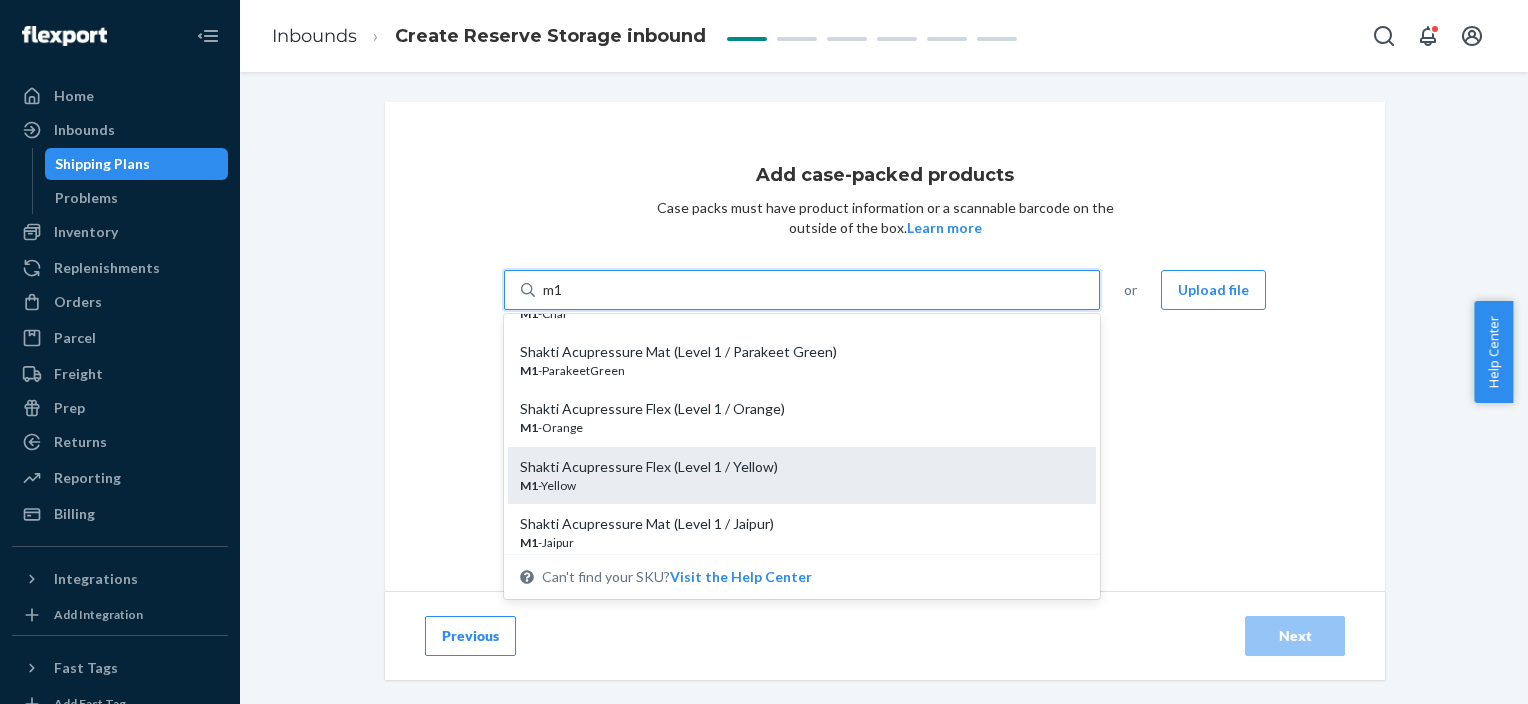 scroll, scrollTop: 0, scrollLeft: 0, axis: both 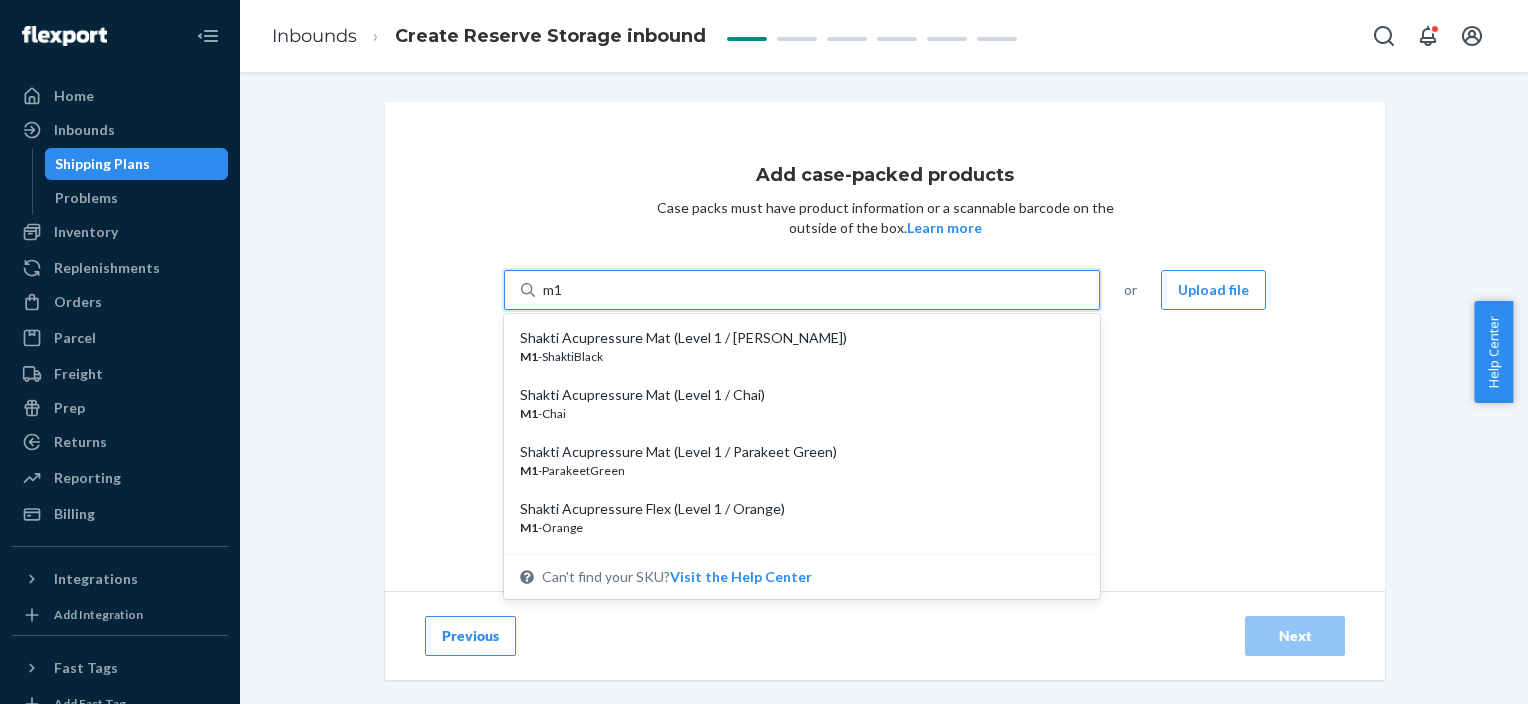 type on "m1" 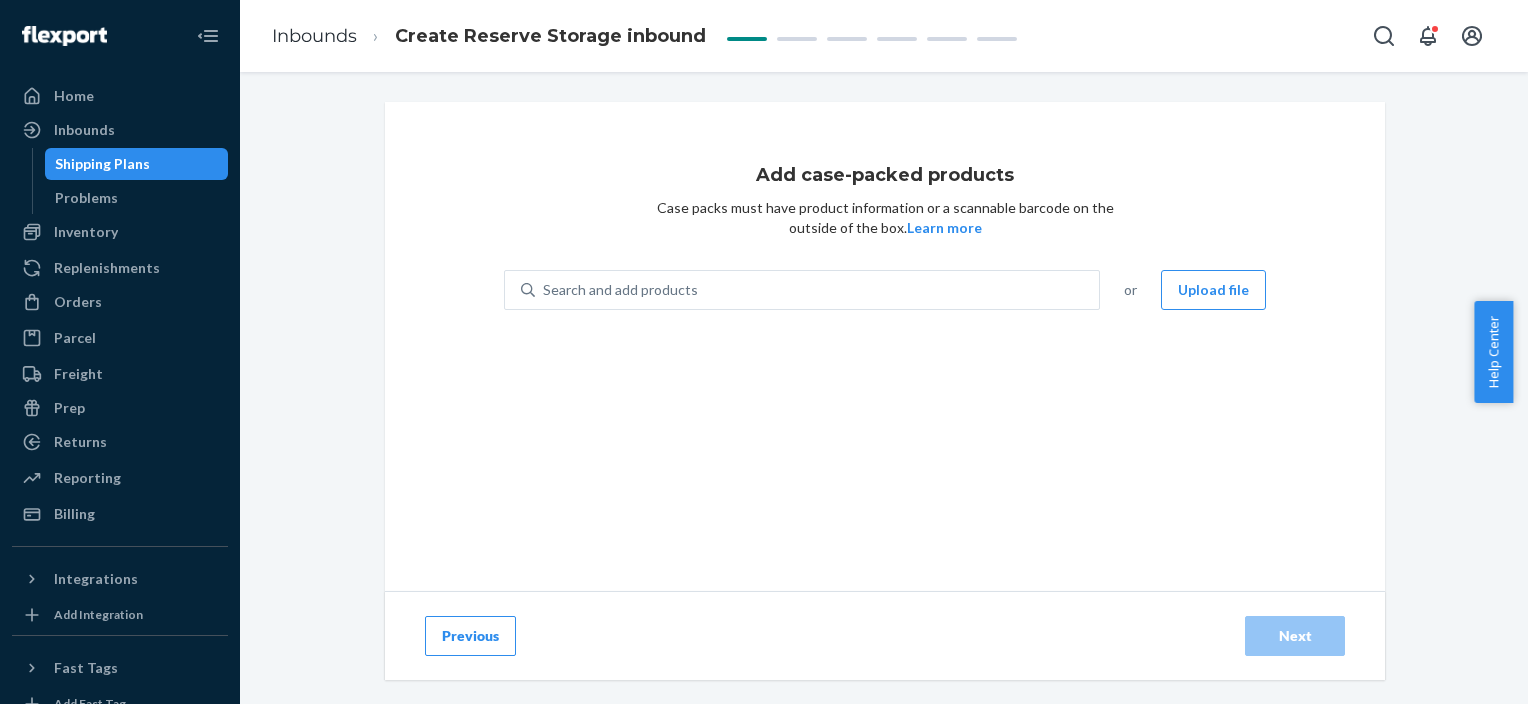 drag, startPoint x: 595, startPoint y: 270, endPoint x: 568, endPoint y: 278, distance: 28.160255 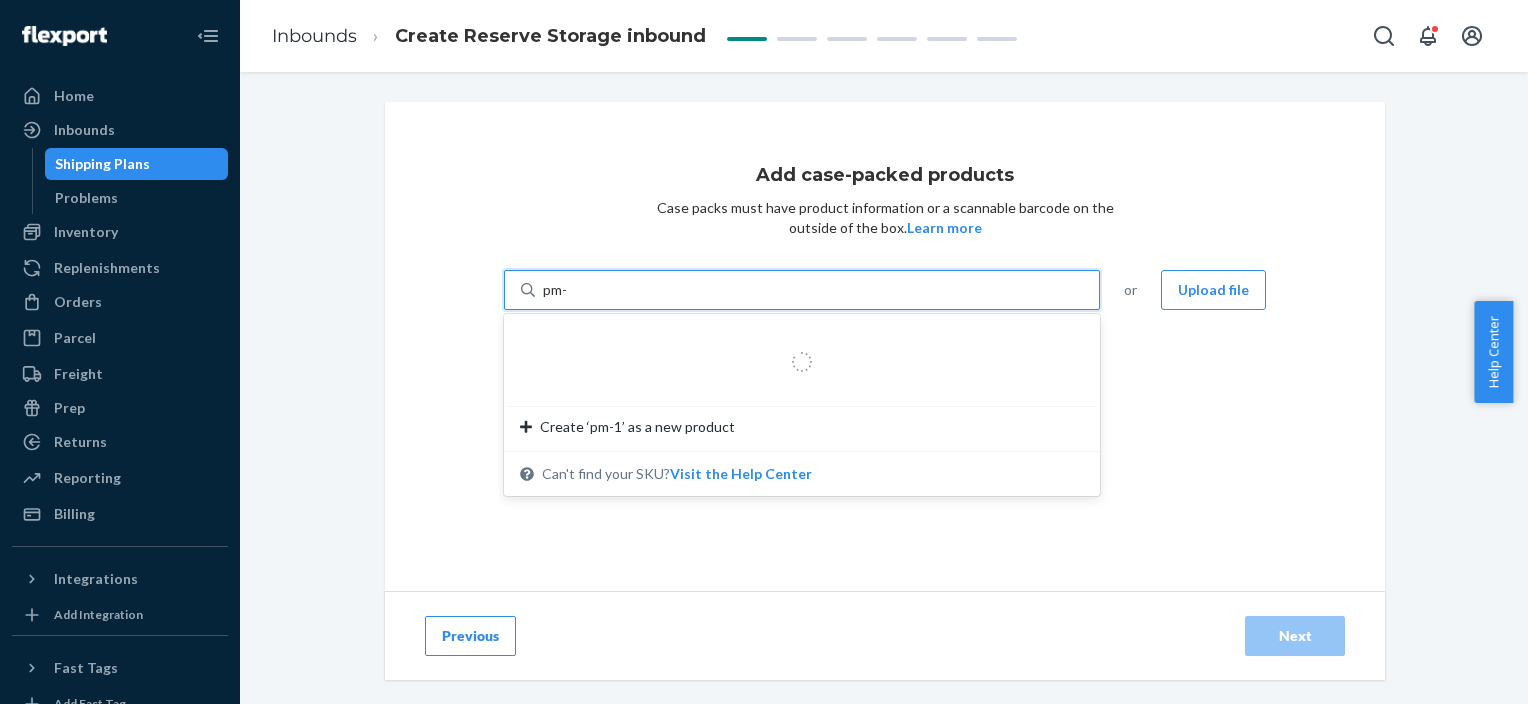 type on "pm-1" 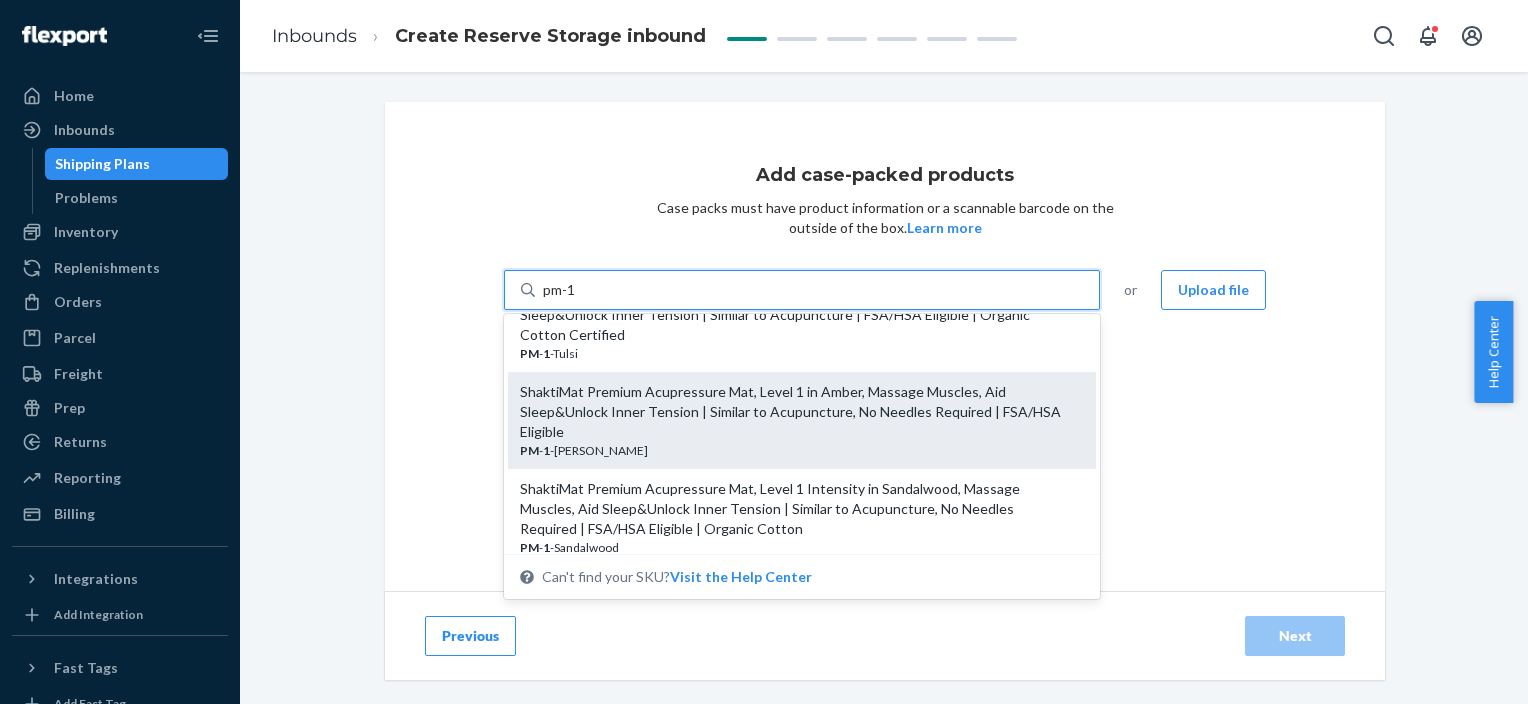 scroll, scrollTop: 300, scrollLeft: 0, axis: vertical 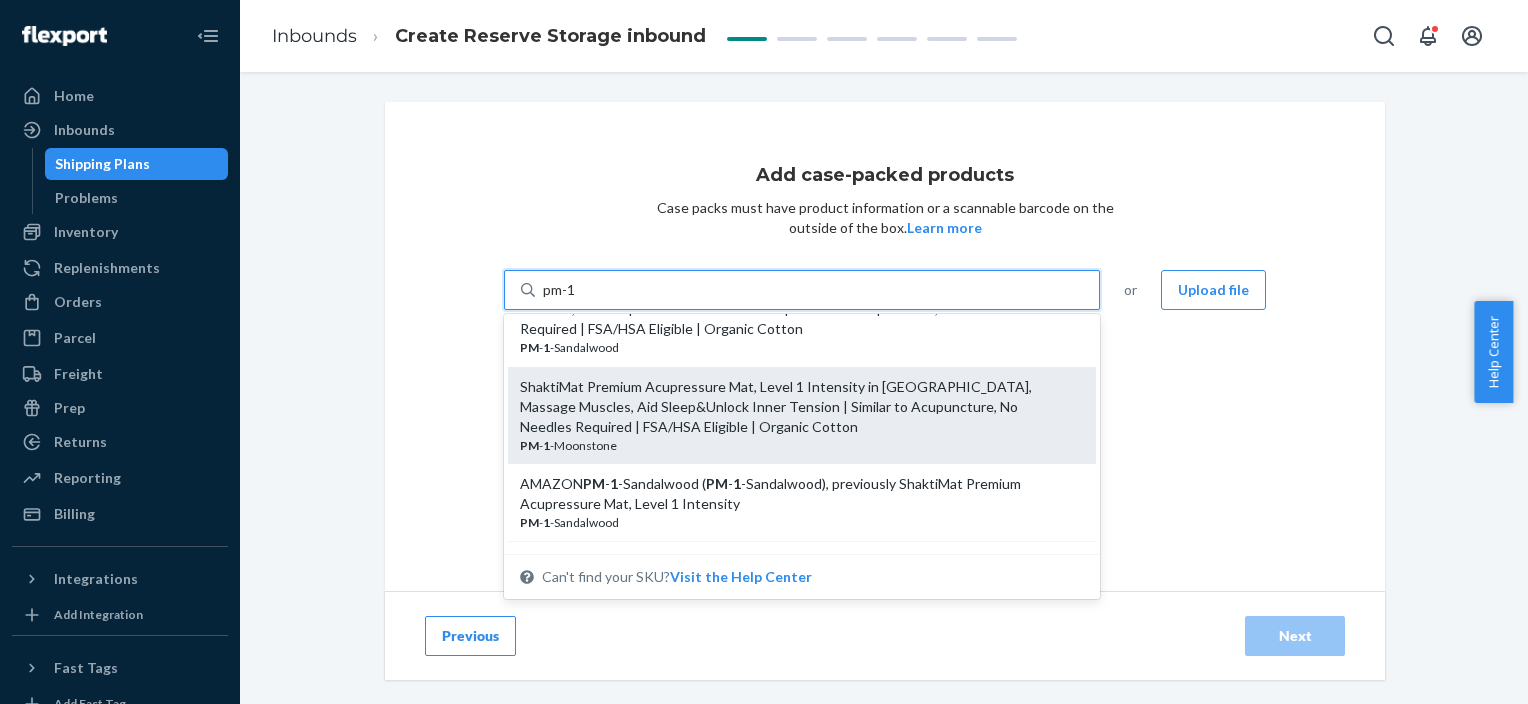 click on "PM - 1 -[GEOGRAPHIC_DATA]" at bounding box center [794, 445] 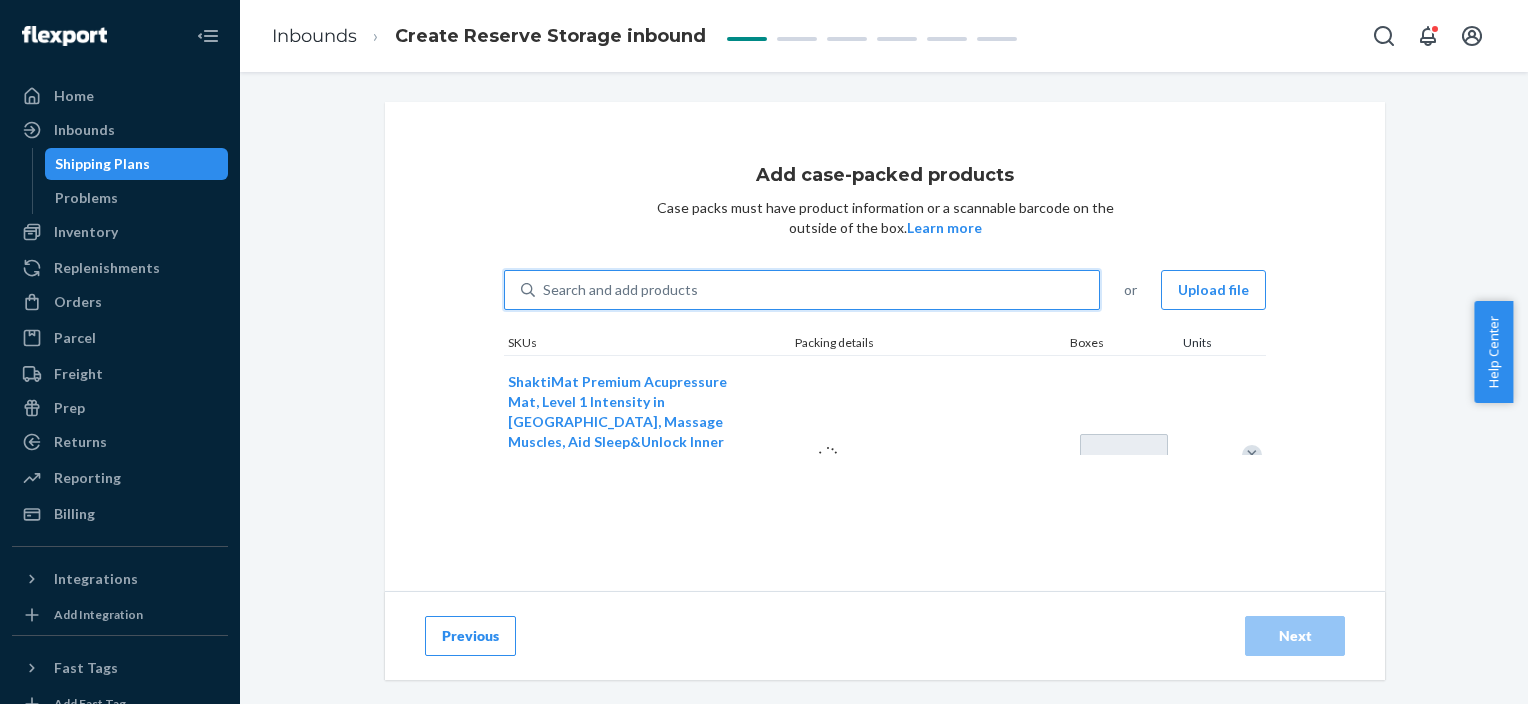 click on "Search and add products" at bounding box center (620, 290) 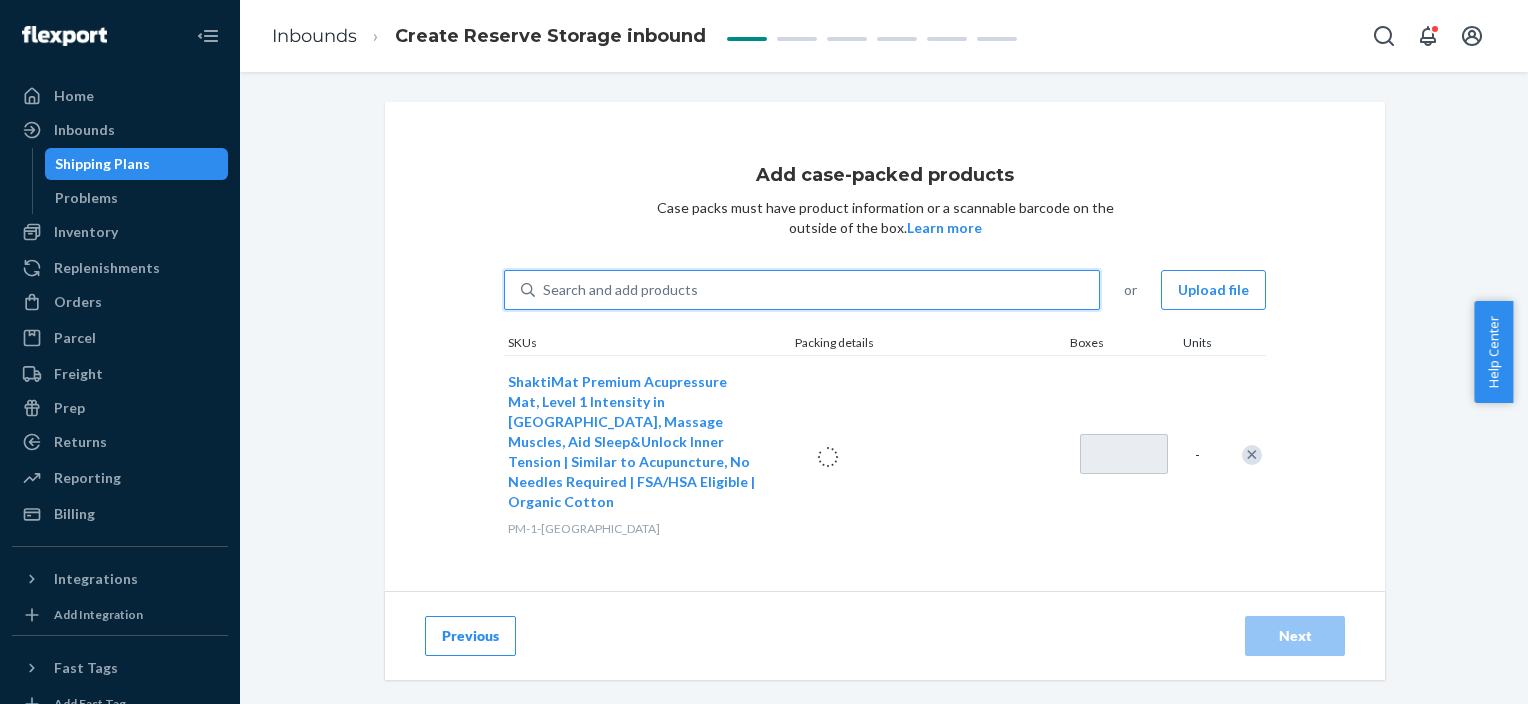 type on "p" 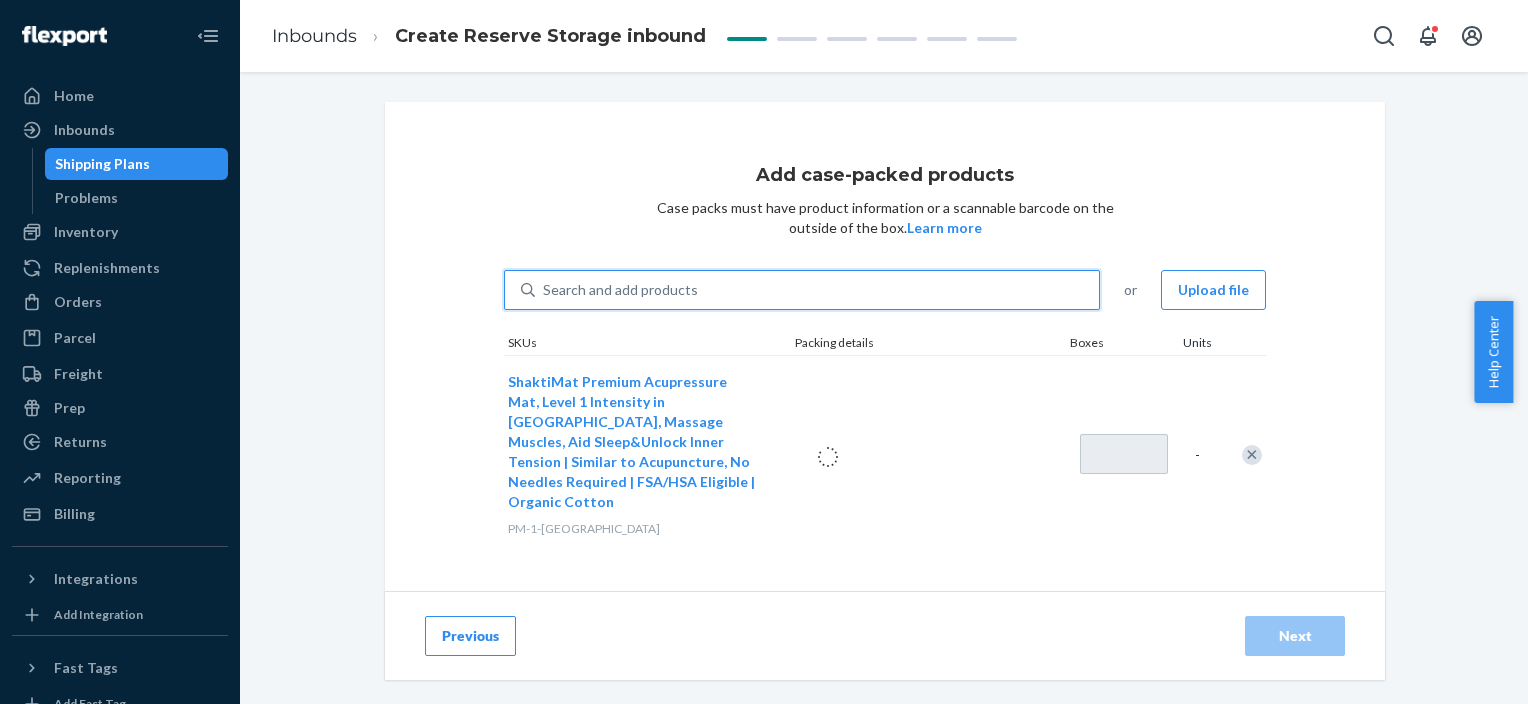 type on "1" 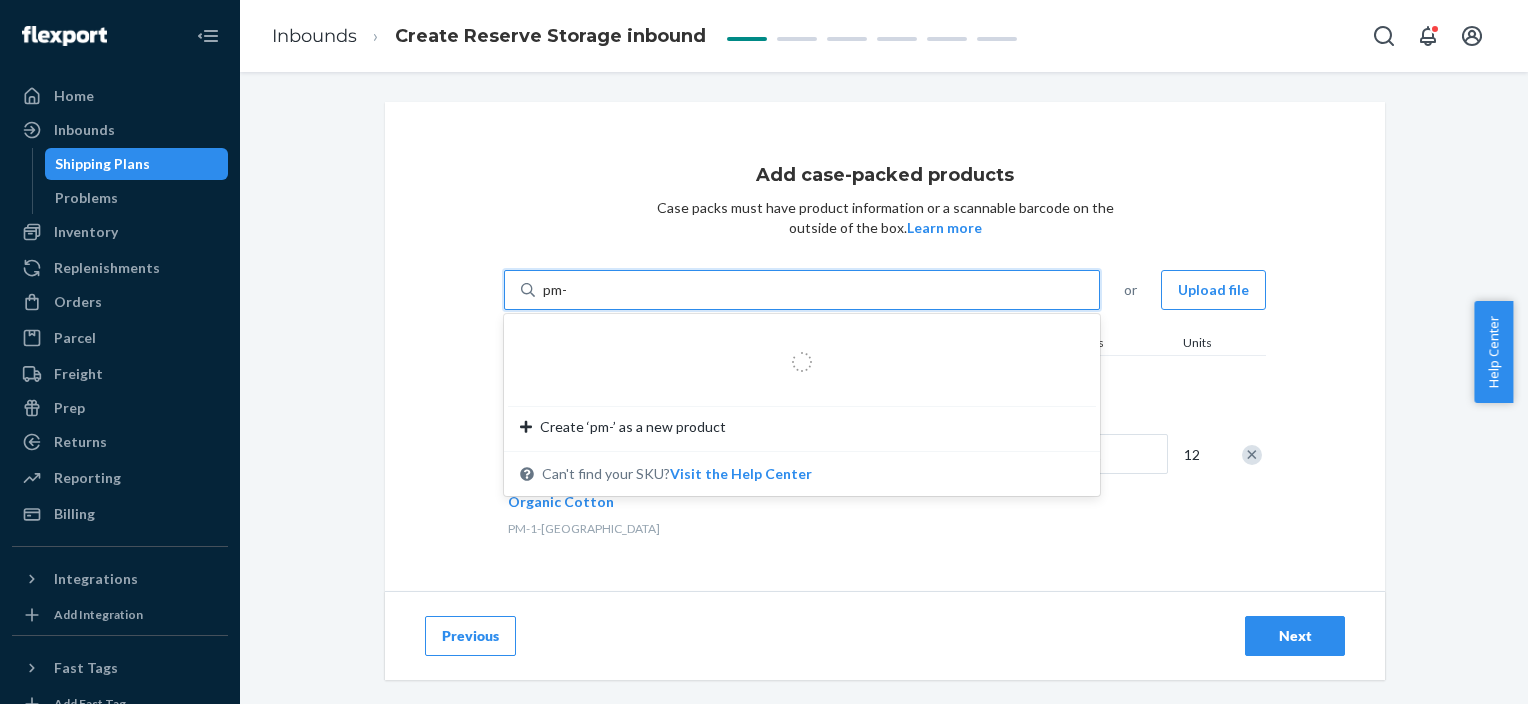 type on "pm-1" 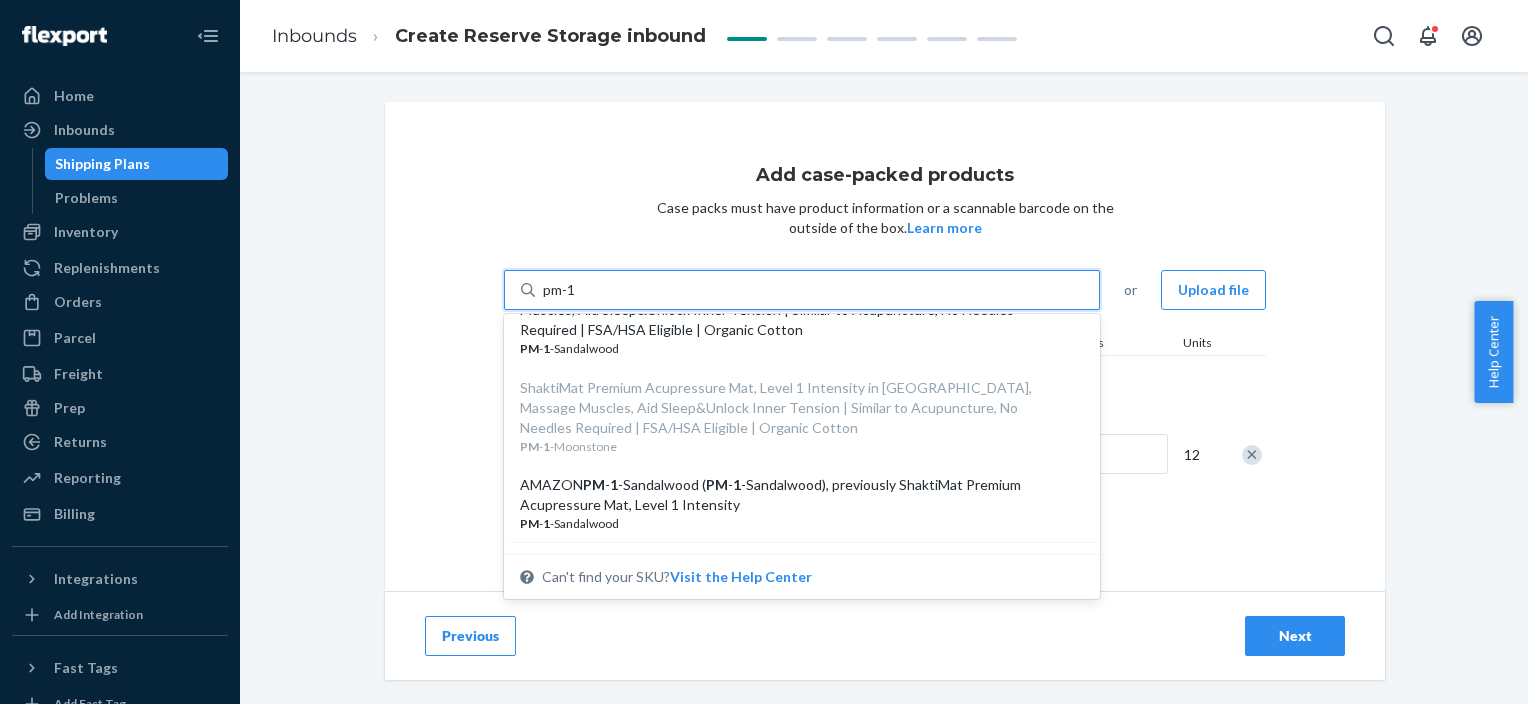 scroll, scrollTop: 300, scrollLeft: 0, axis: vertical 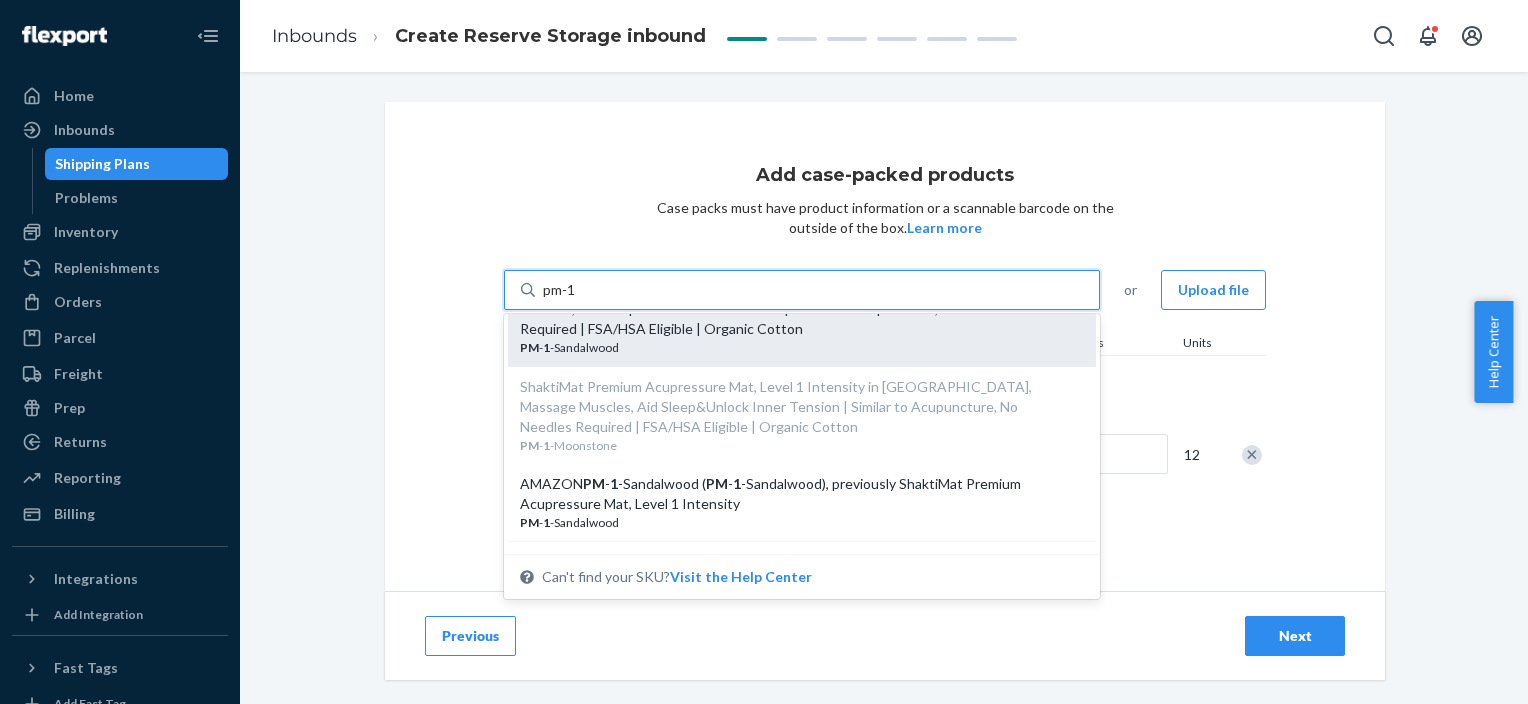click on "PM - 1 -[GEOGRAPHIC_DATA]" at bounding box center (794, 347) 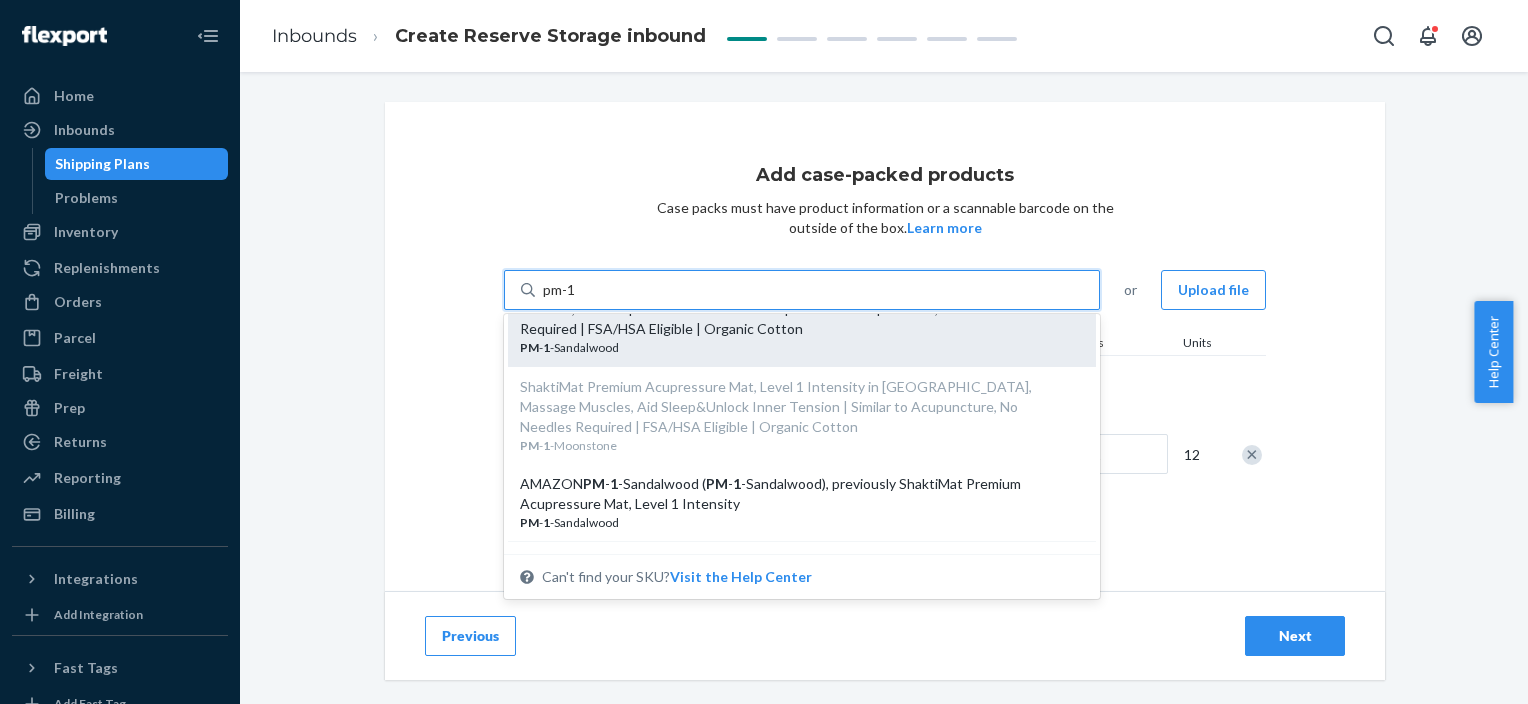 click on "pm-1" at bounding box center (560, 290) 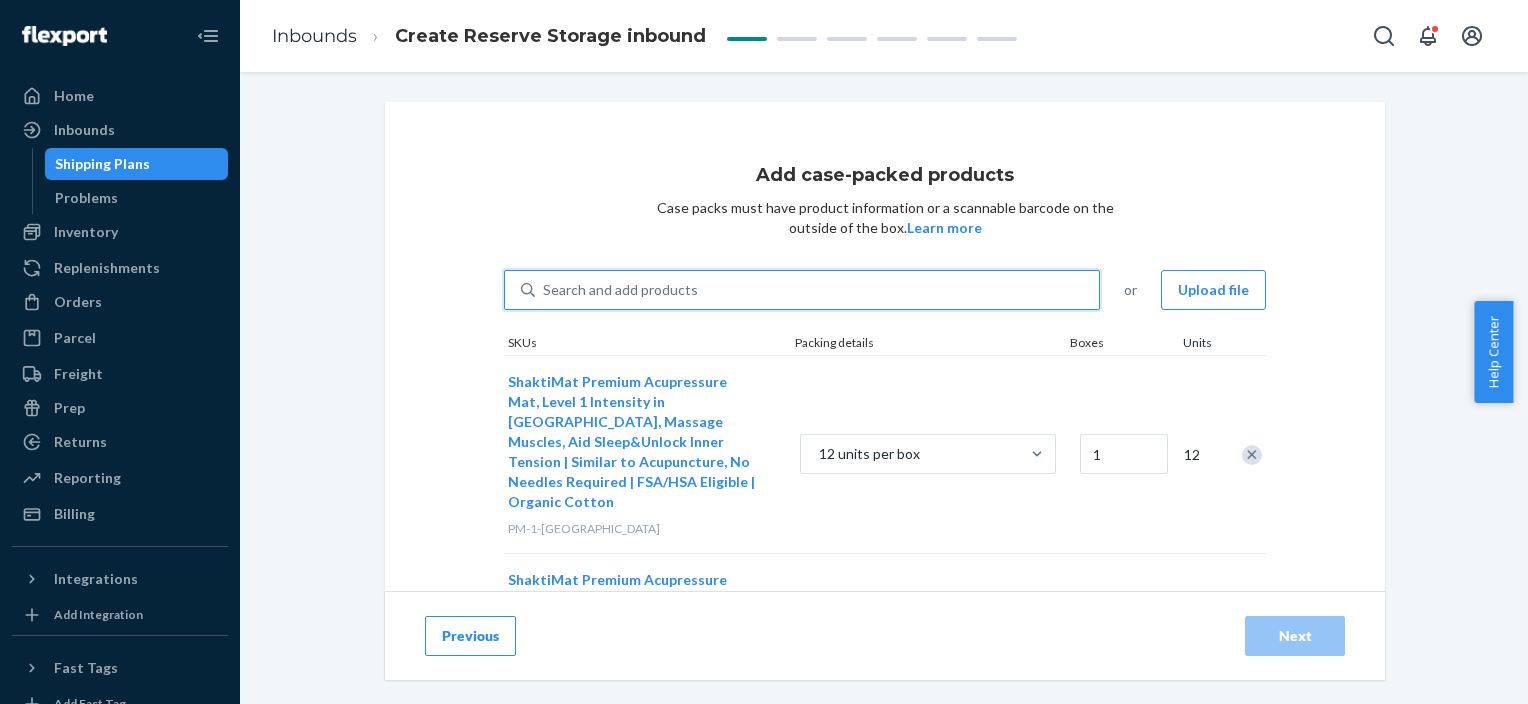 type on "1" 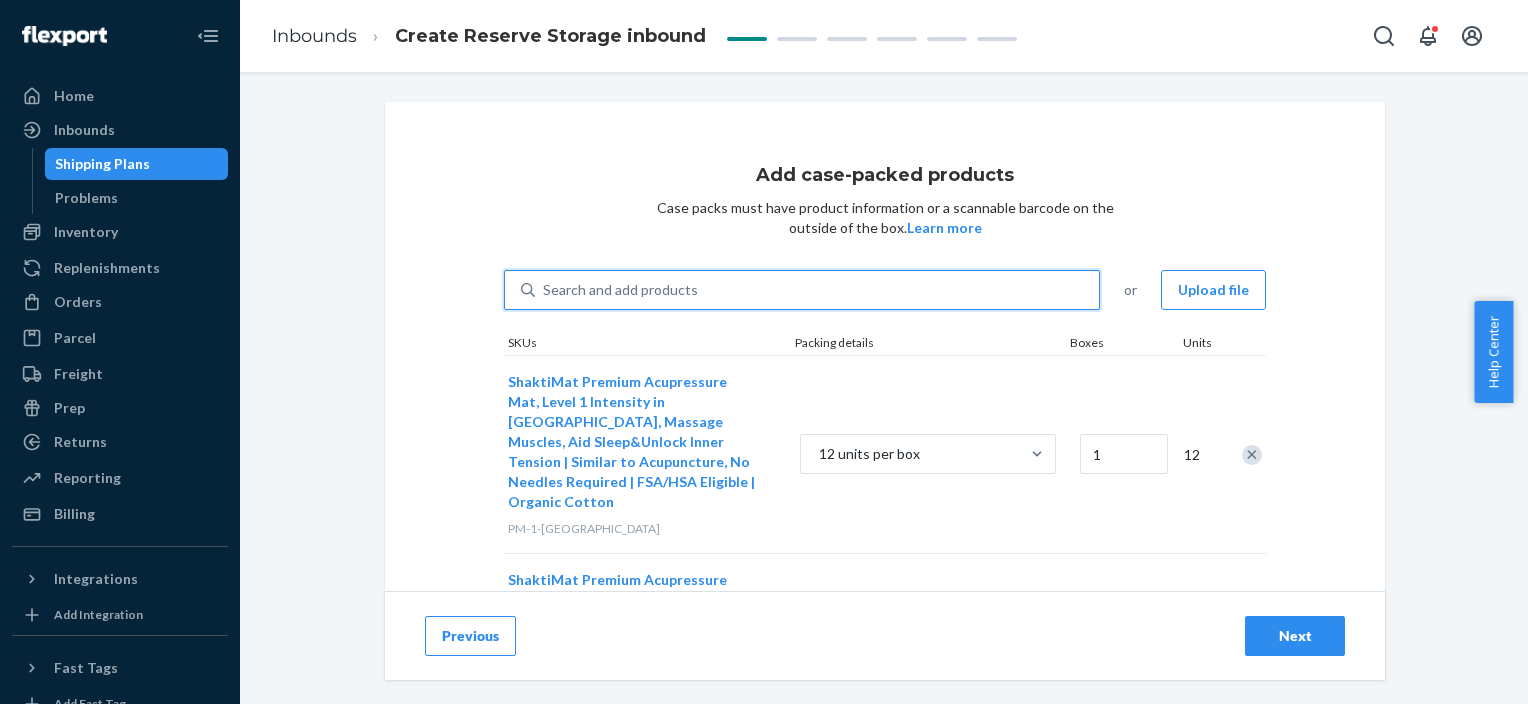 click on "Search and add products" at bounding box center (620, 290) 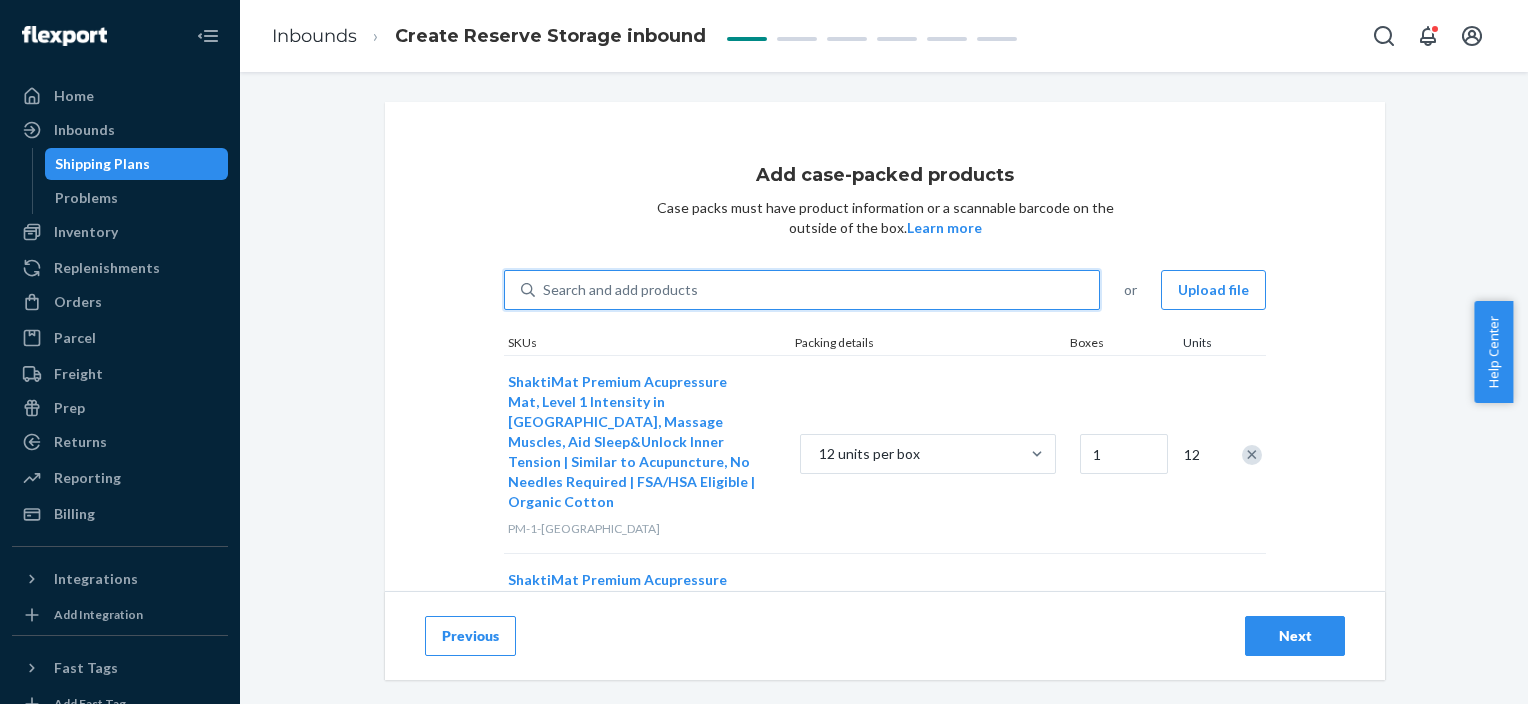 click on "0 results available. Select is focused ,type to refine list, press Down to open the menu,  Search and add products" at bounding box center (544, 290) 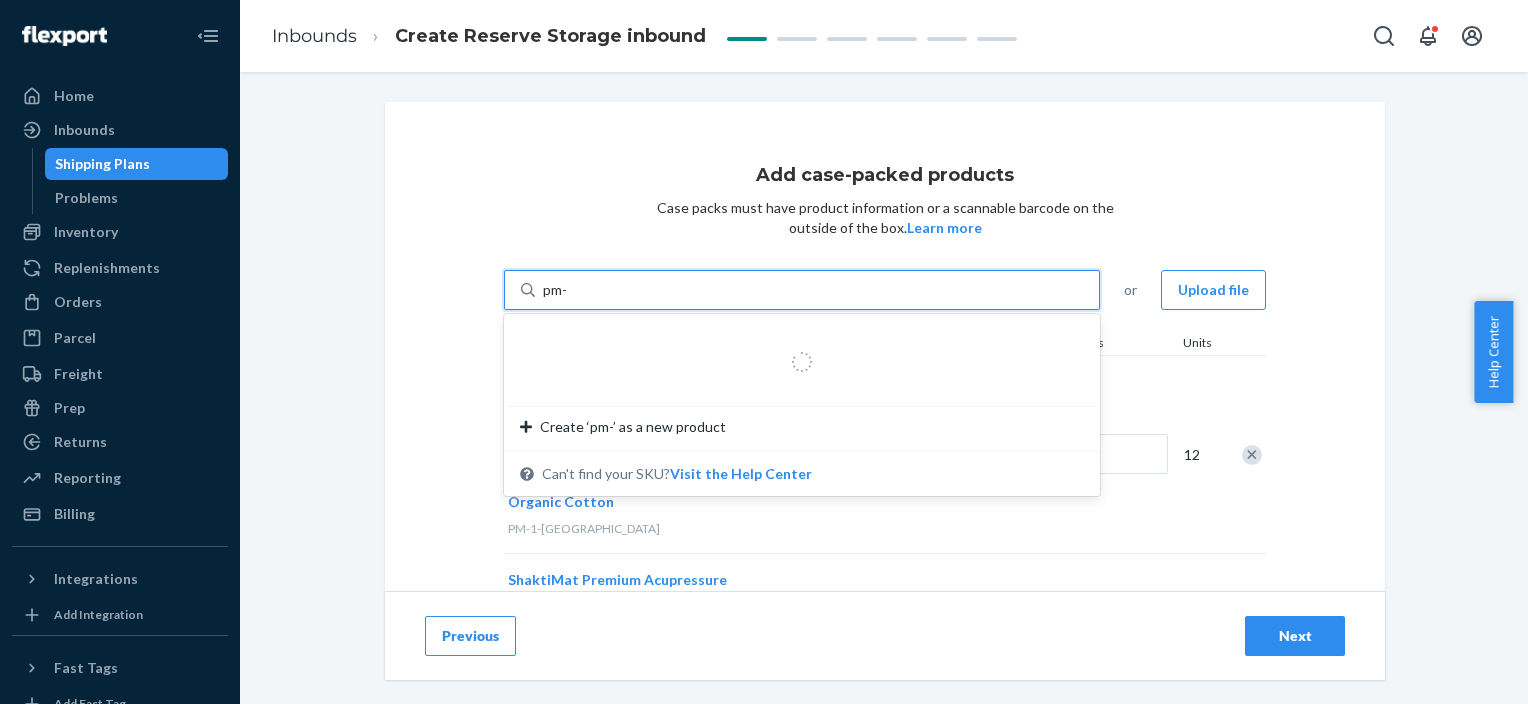 type on "pm-1" 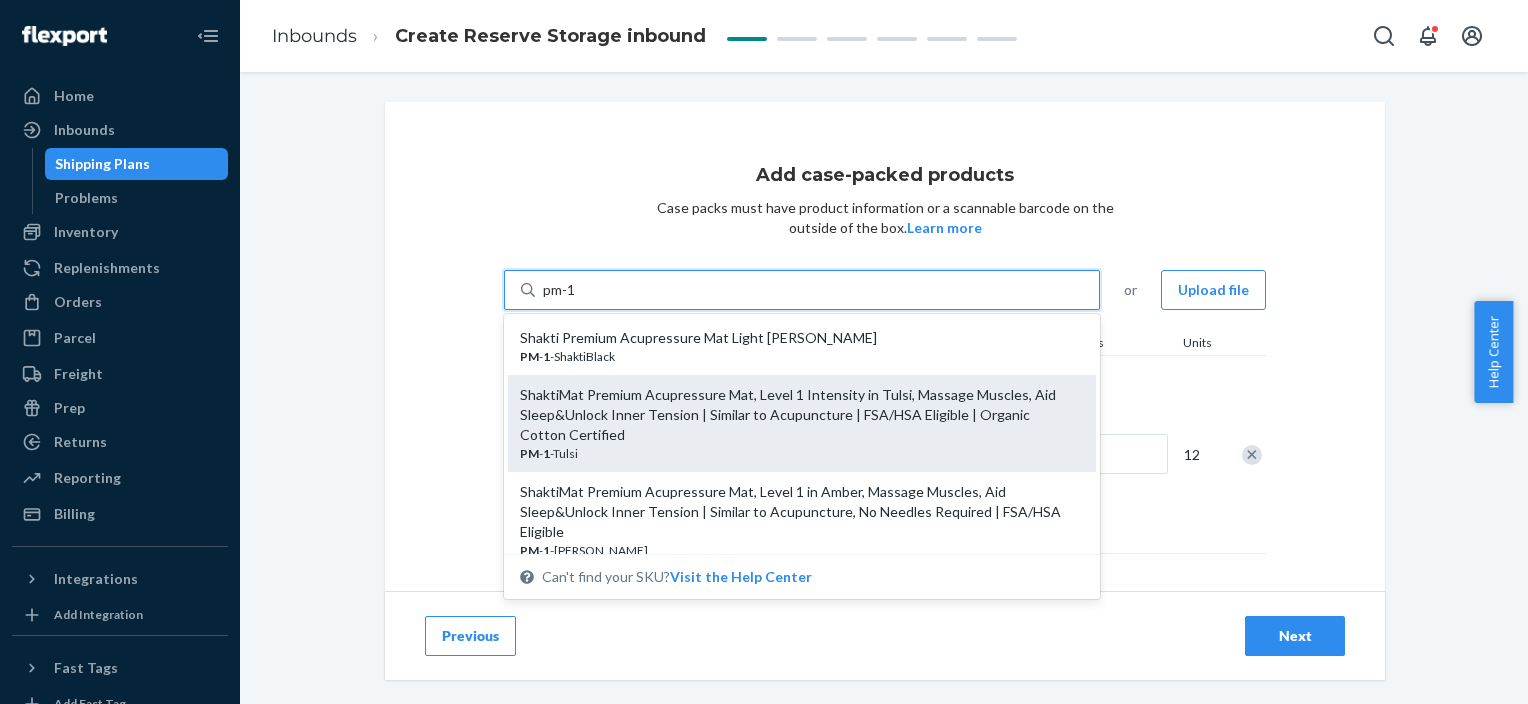 scroll, scrollTop: 100, scrollLeft: 0, axis: vertical 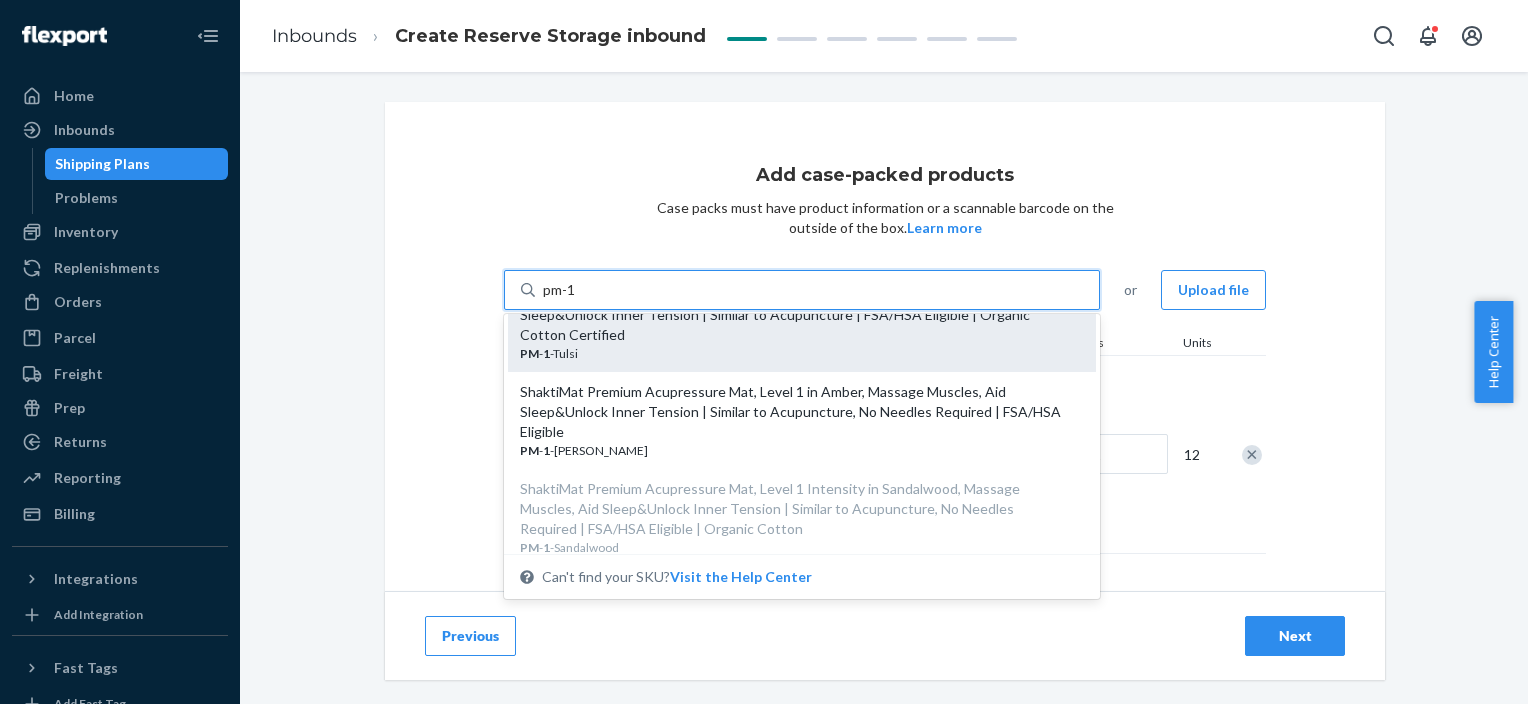 click on "ShaktiMat Premium Acupressure Mat, Level 1 in Amber, Massage Muscles, Aid Sleep&Unlock Inner Tension | Similar to Acupuncture, No Needles Required | FSA/HSA Eligible" at bounding box center [794, 412] 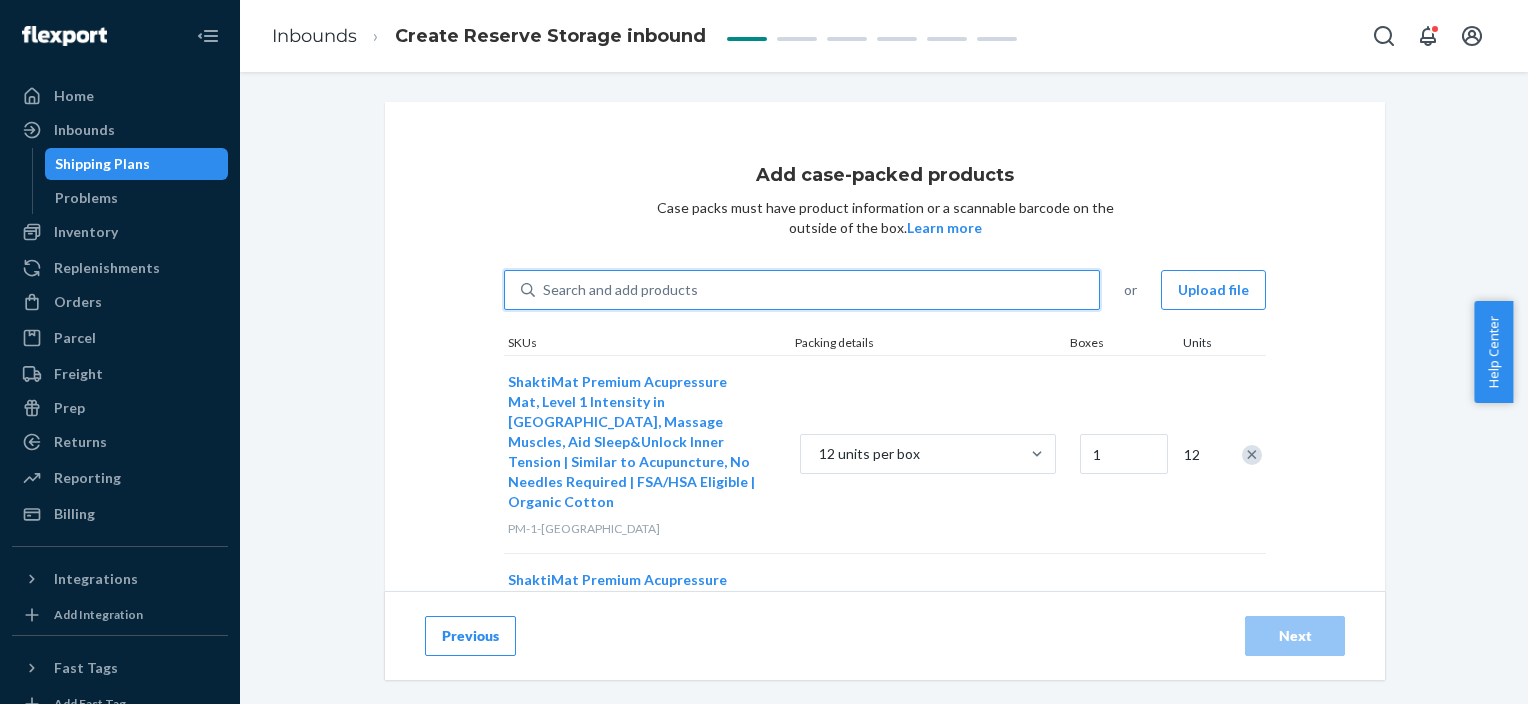 type on "1" 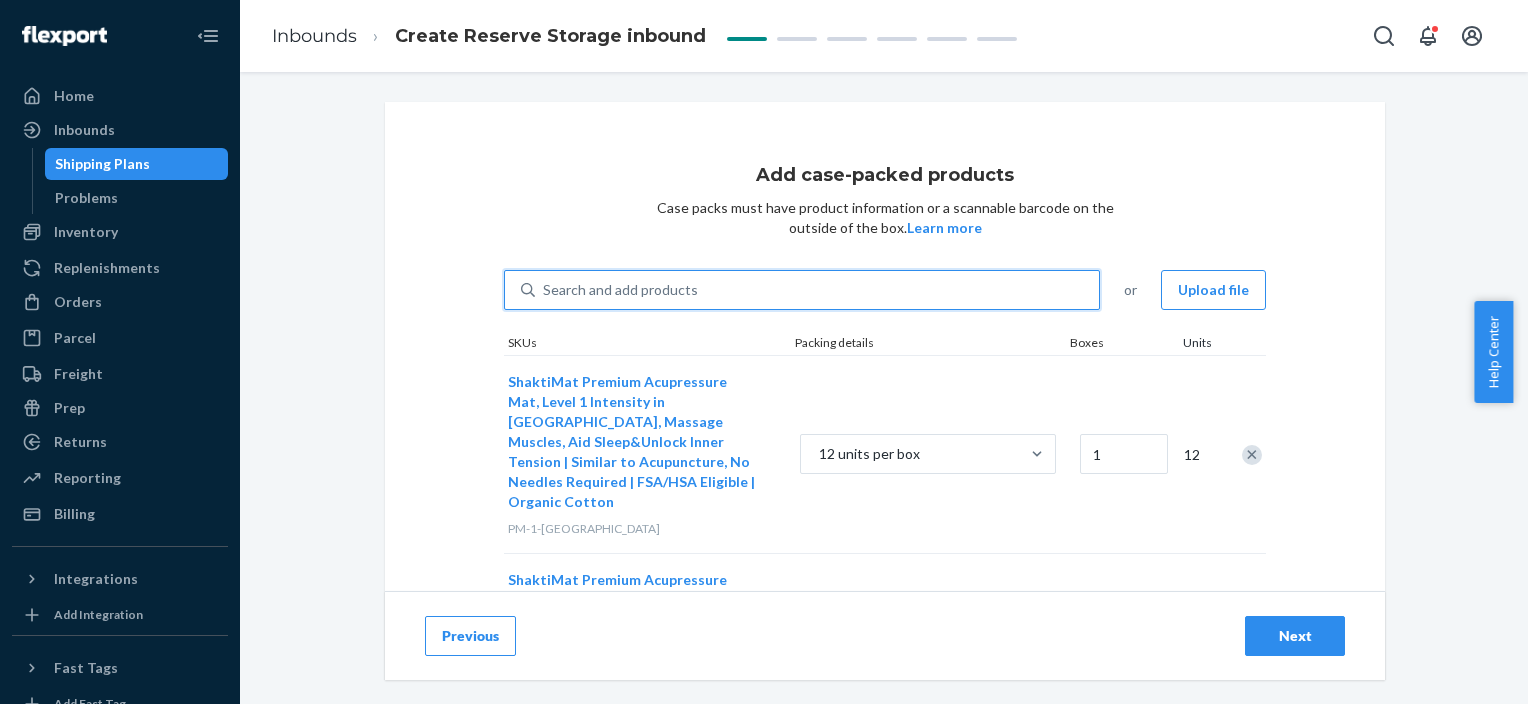click on "Add case-packed products Case packs must have product information or a scannable barcode on the outside of the box.  Learn more       0 results available. Select is focused ,type to refine list, press Down to open the menu,  Search and add products or Upload file SKUs Packing details Boxes Units ShaktiMat Premium Acupressure Mat, Level 1 Intensity in Moonstone, Massage Muscles, Aid Sleep&Unlock Inner Tension | Similar to Acupuncture, No Needles Required | FSA/HSA Eligible | Organic Cotton PM-1-Moonstone 12 units per box 1 12 ShaktiMat Premium Acupressure Mat, Level 1 Intensity in [GEOGRAPHIC_DATA], Massage Muscles, Aid Sleep&Unlock Inner Tension | Similar to Acupuncture, No Needles Required | FSA/HSA Eligible | Organic Cotton PM-1-Sandalwood 12 units per box 1 12 ShaktiMat Premium Acupressure Mat, Level 1 in Amber, Massage Muscles, Aid Sleep&Unlock Inner Tension | Similar to Acupuncture, No Needles Required | FSA/HSA Eligible PM-1-Amber 12 units per box 1 12" at bounding box center [885, 516] 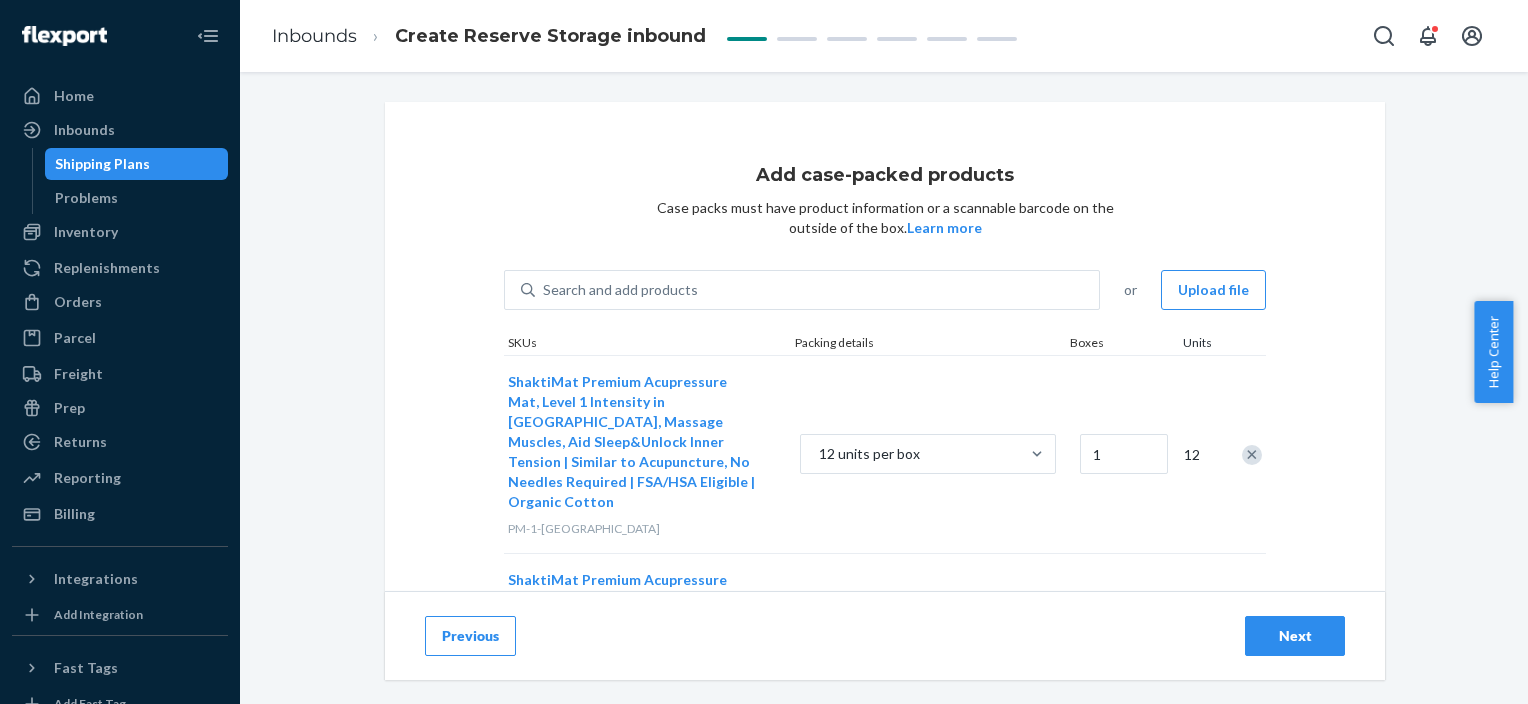 click on "Search and add products" at bounding box center [620, 290] 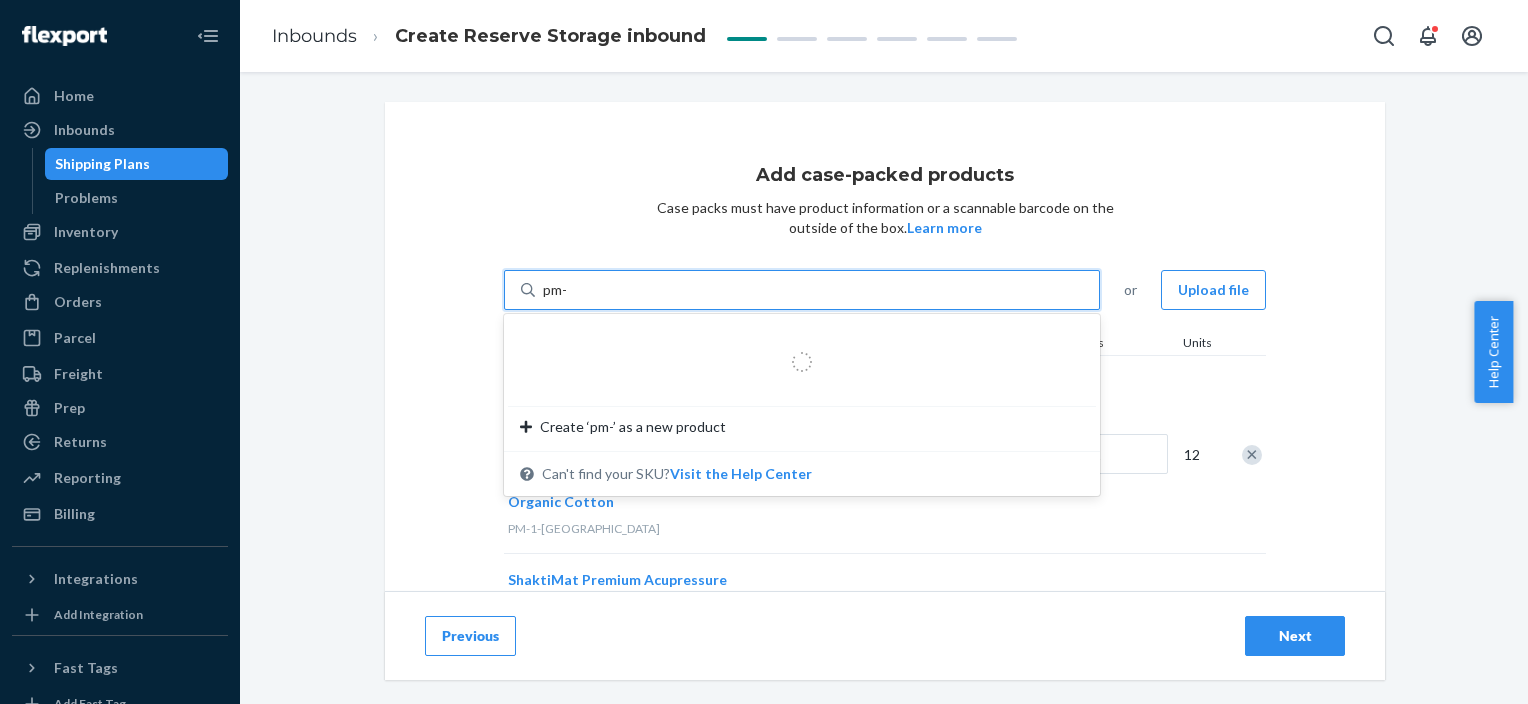 type on "pm-2" 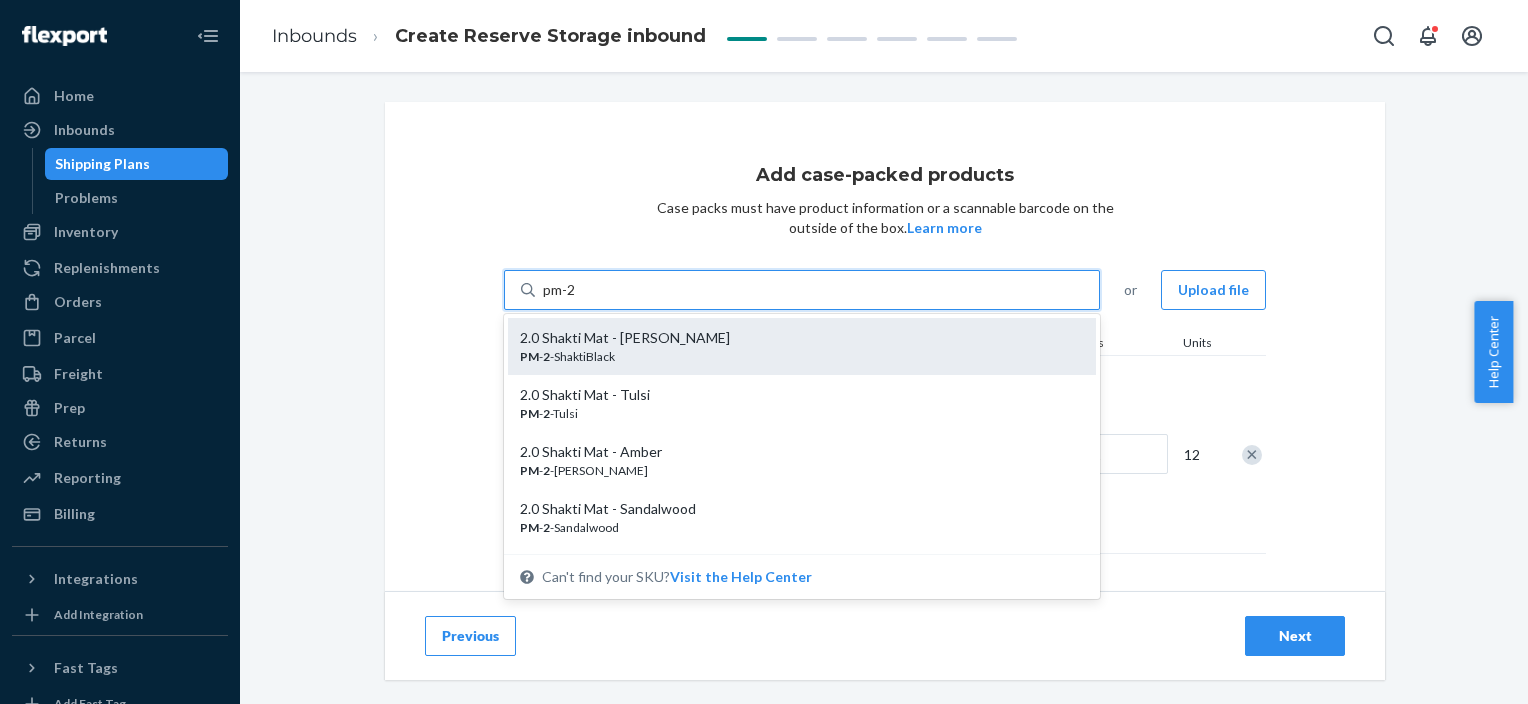click on "2.0 Shakti Mat - [PERSON_NAME]" at bounding box center [794, 338] 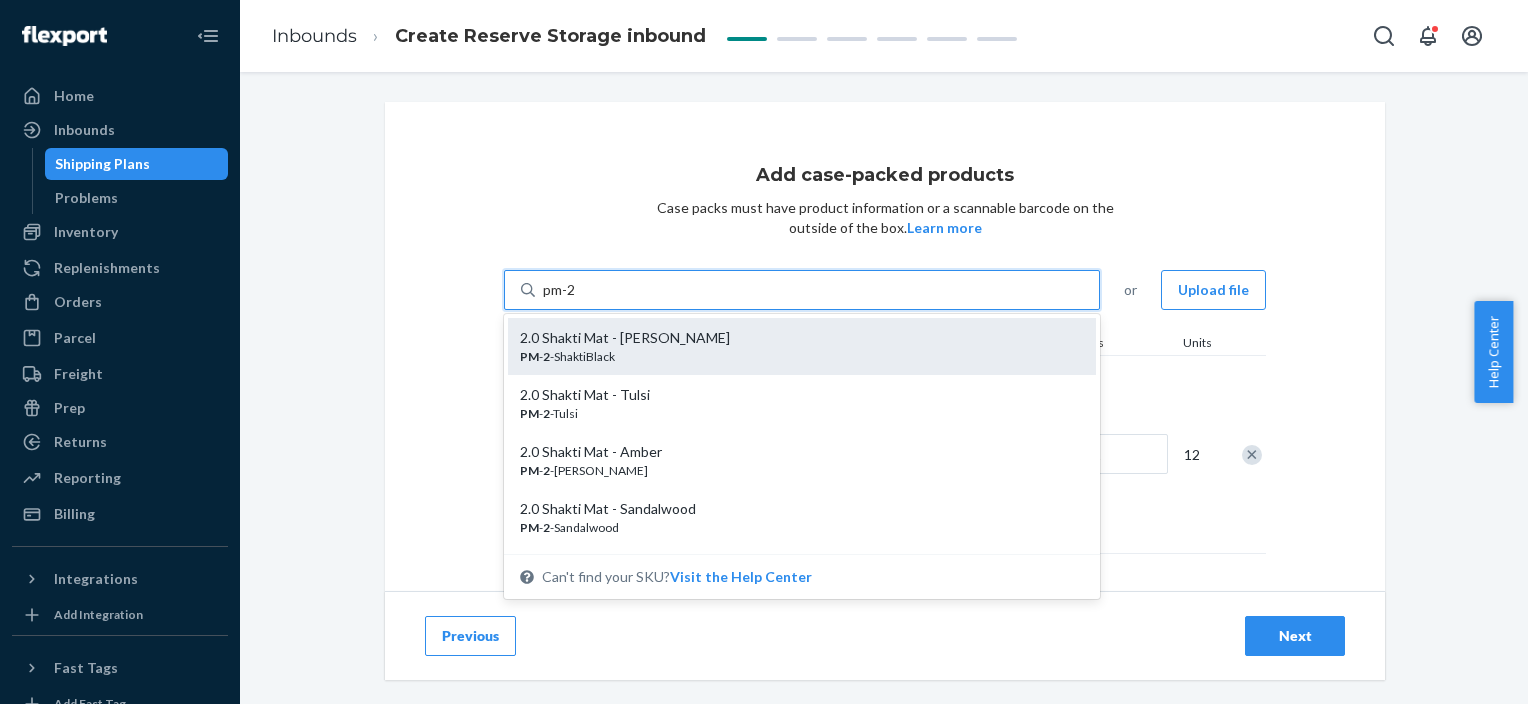 click on "pm-2" at bounding box center (560, 290) 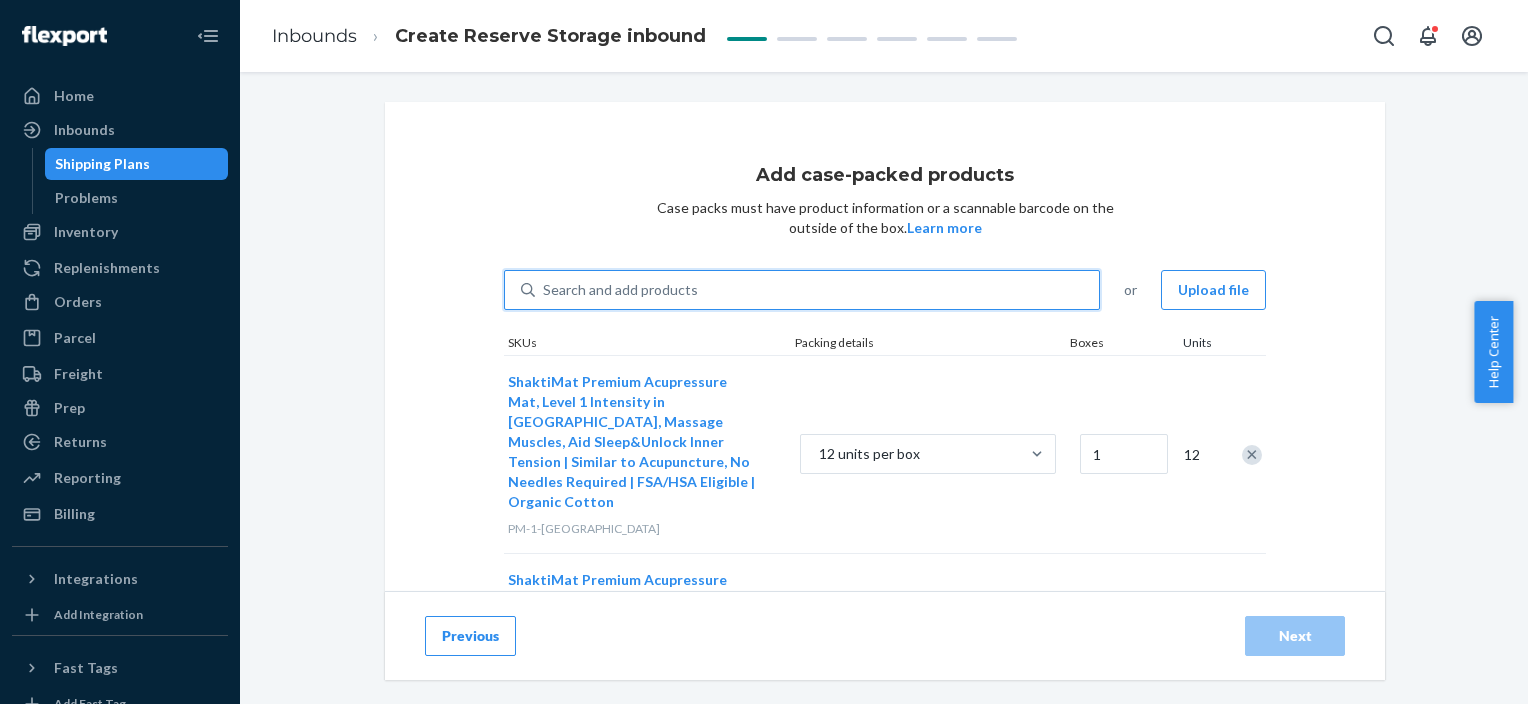 click on "Search and add products" at bounding box center [620, 290] 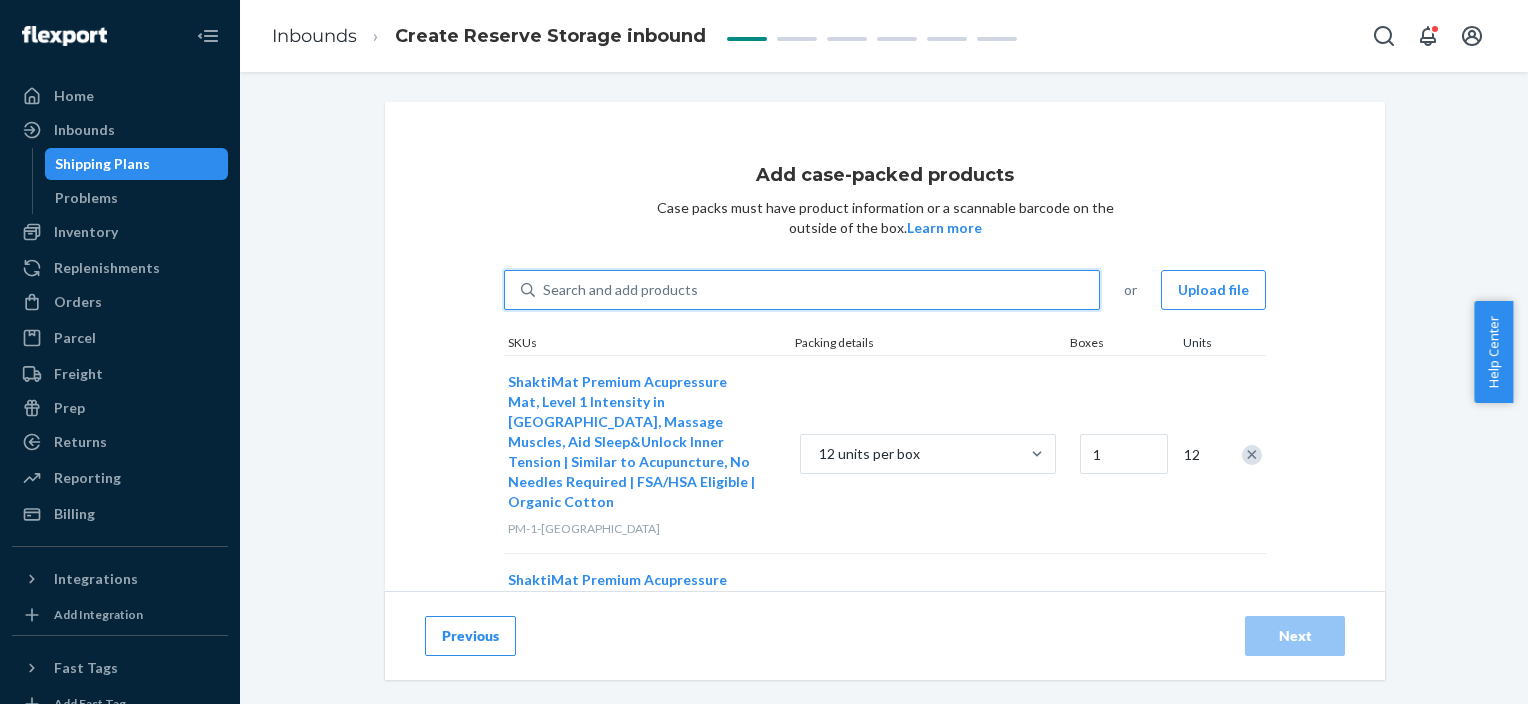 click on "0 results available. Use Up and Down to choose options, press Enter to select the currently focused option, press Escape to exit the menu, press Tab to select the option and exit the menu. Search and add products" at bounding box center (544, 290) 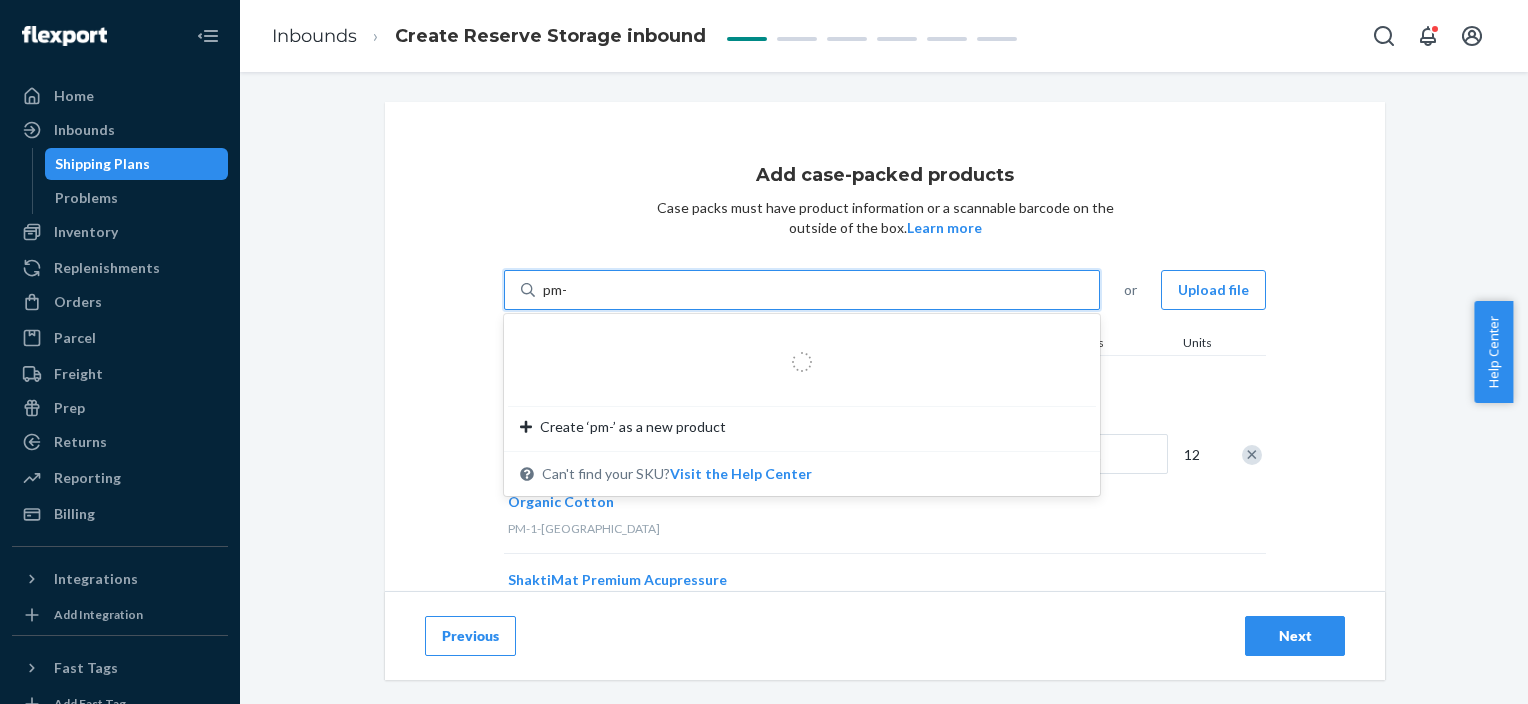 type on "pm-2" 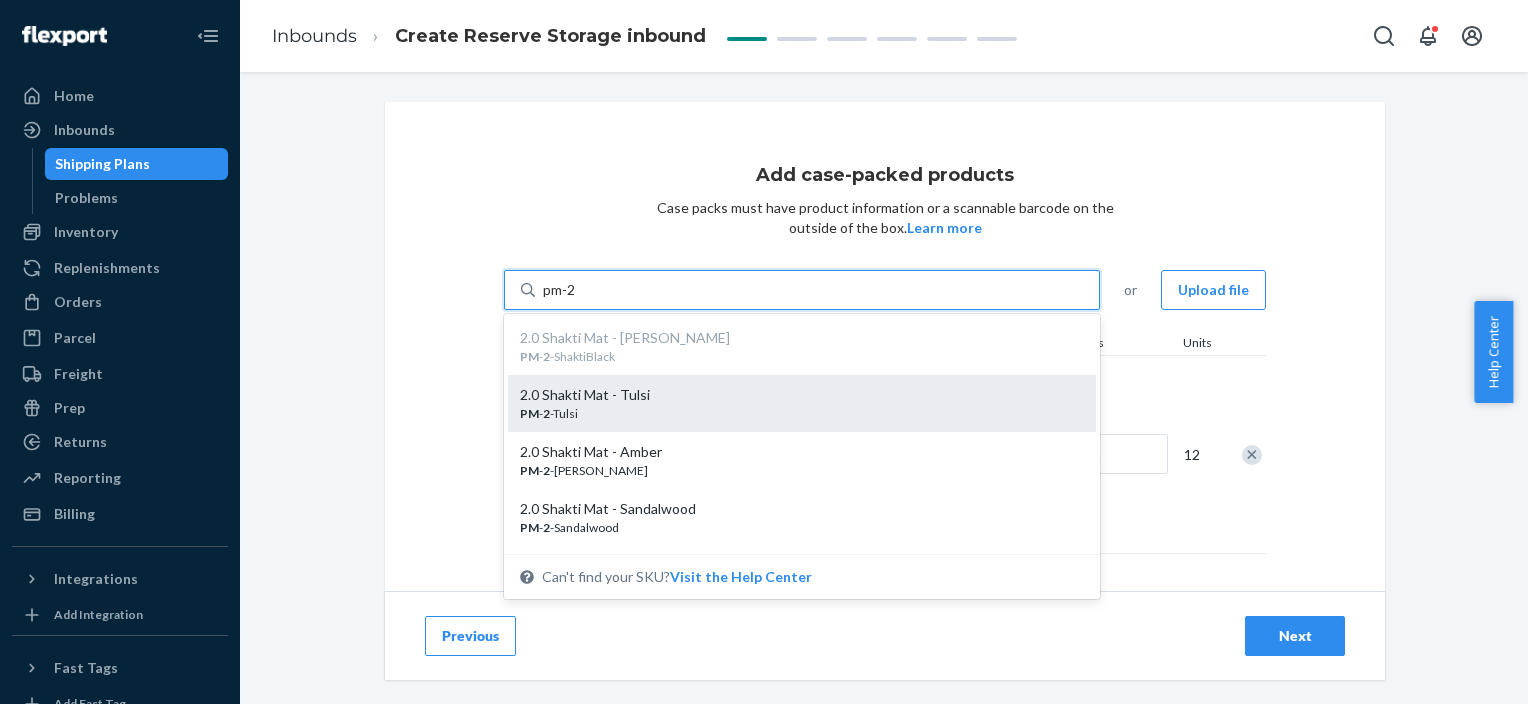 scroll, scrollTop: 100, scrollLeft: 0, axis: vertical 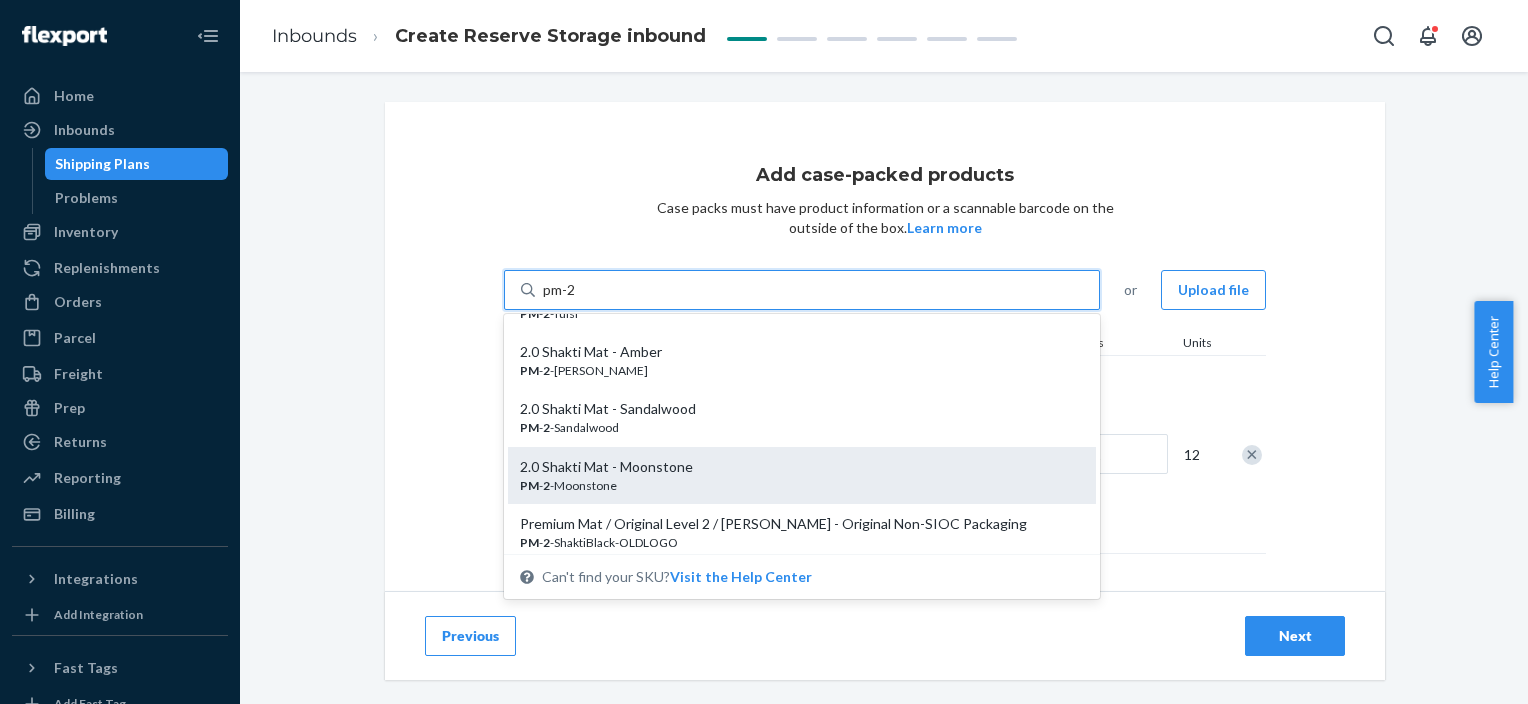 click on "2.0 Shakti Mat - Moonstone" at bounding box center [794, 467] 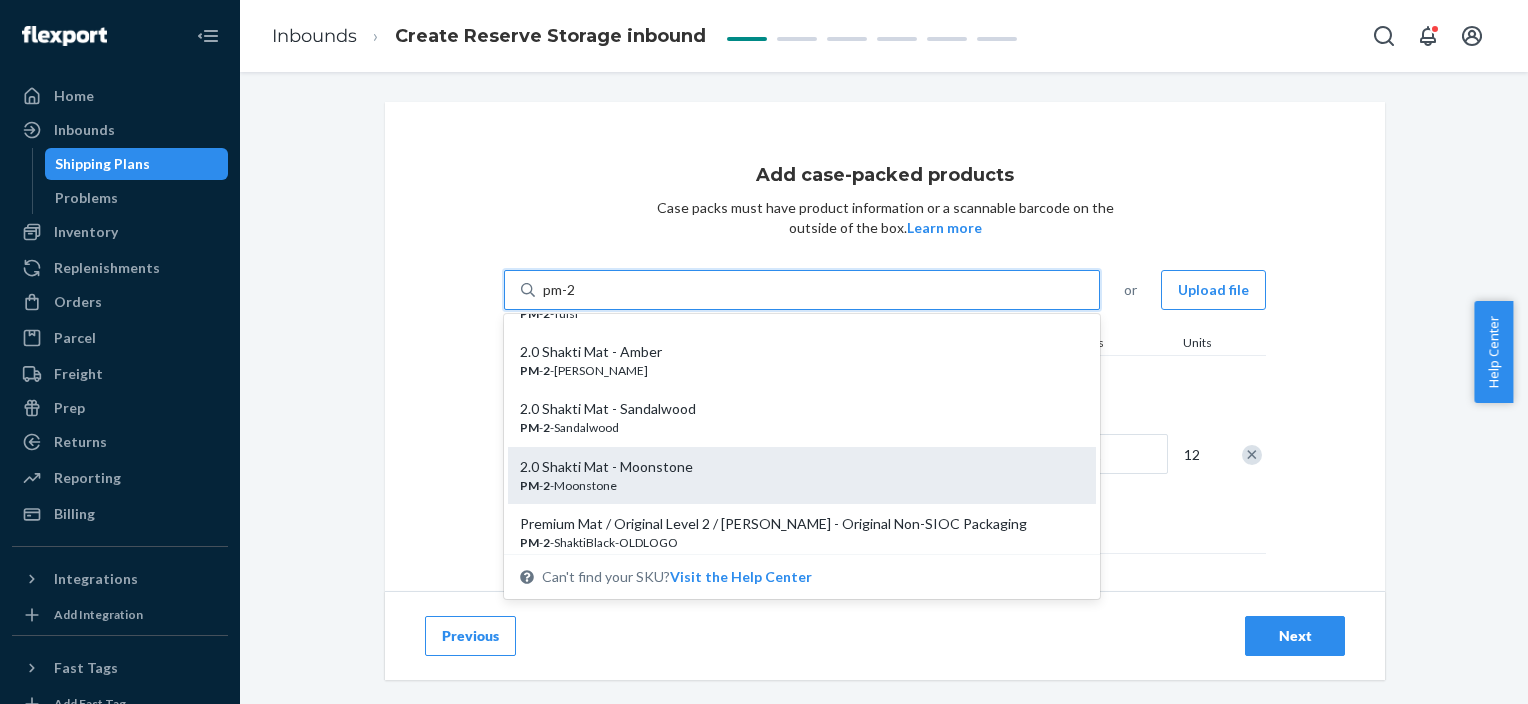 click on "pm-2" at bounding box center [560, 290] 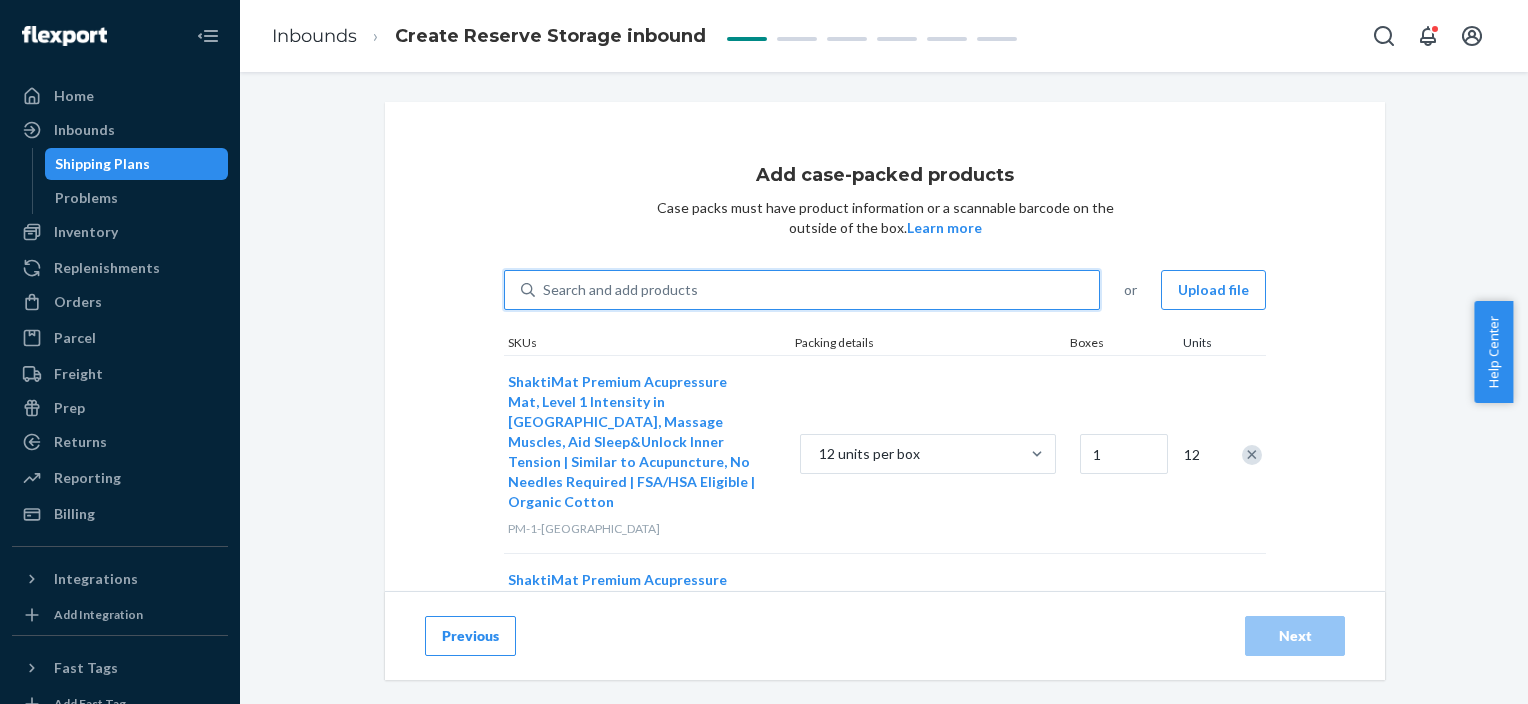 type on "1" 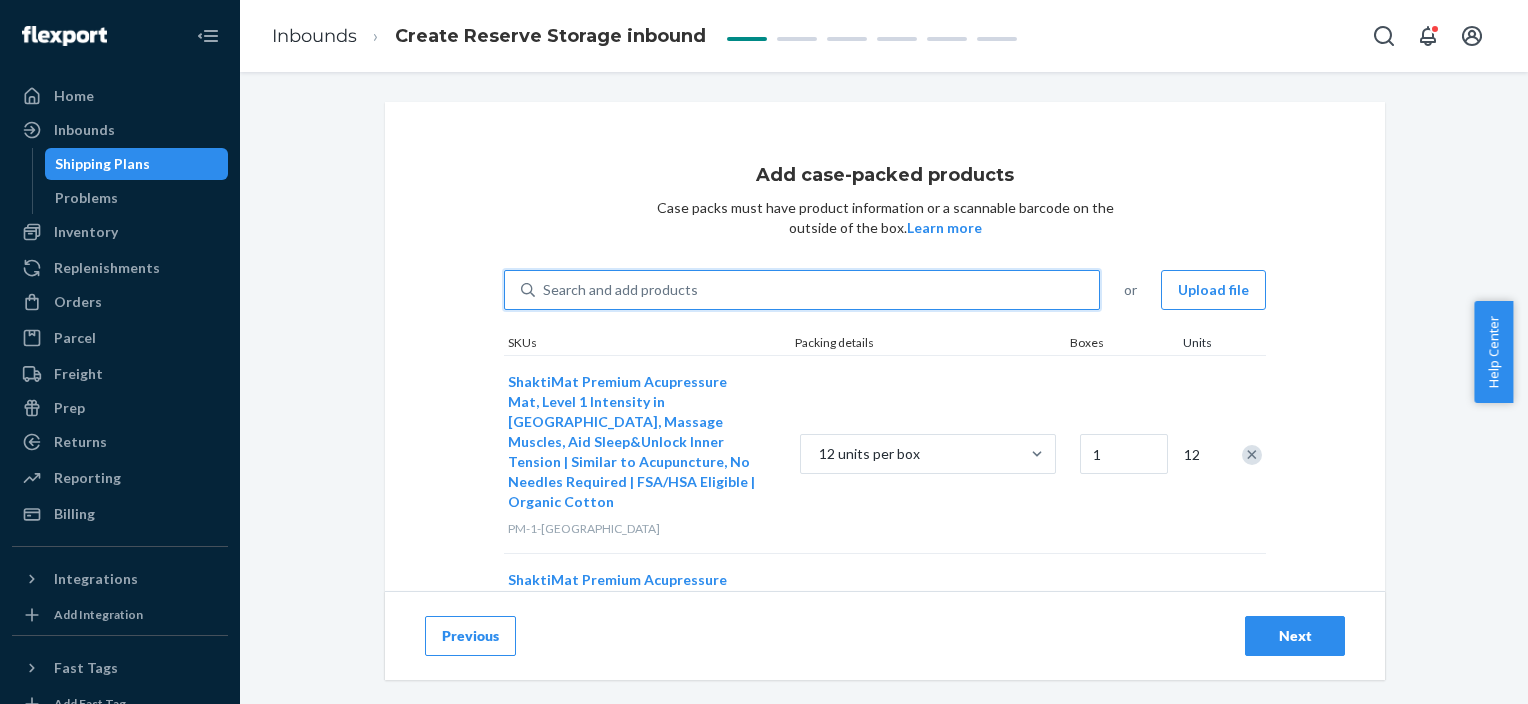 click on "Search and add products" at bounding box center [817, 290] 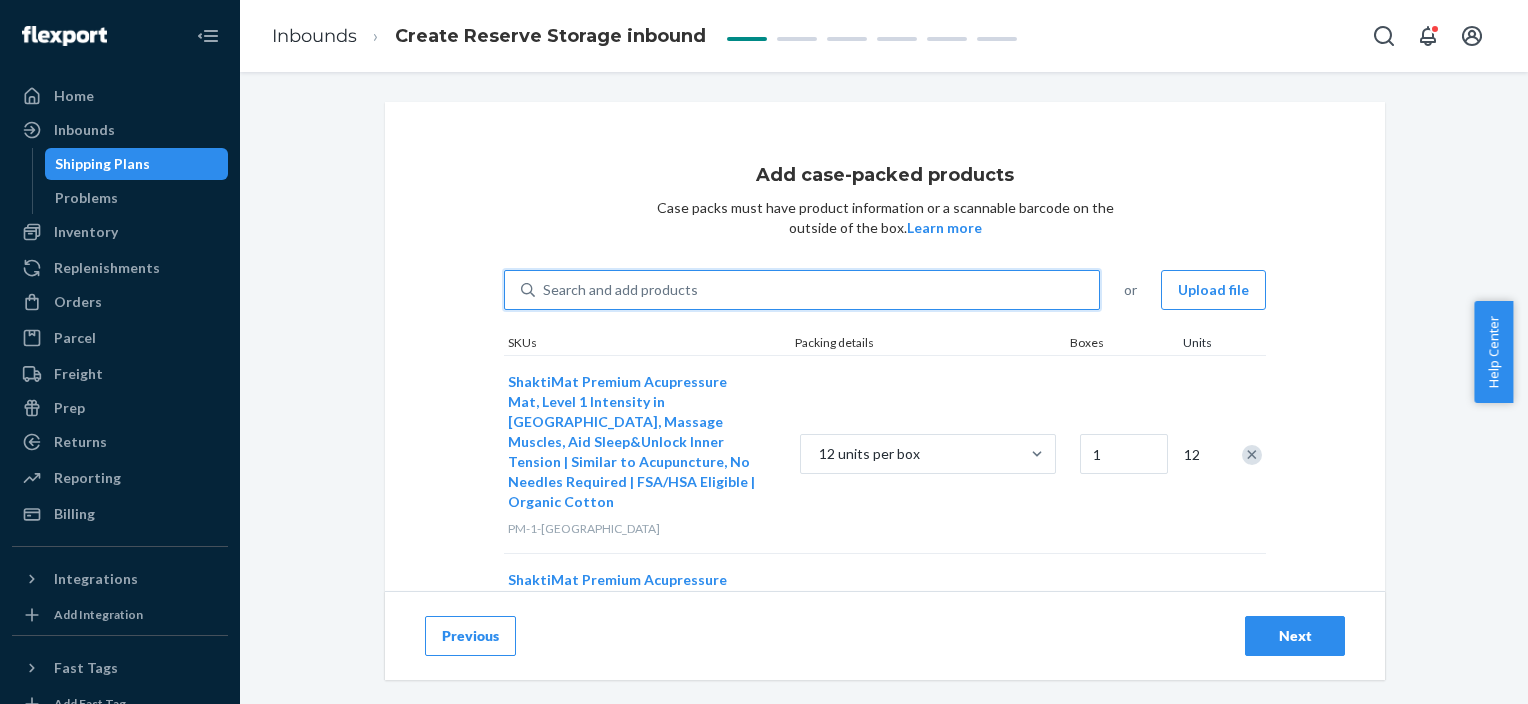 click on "0 results available. Use Up and Down to choose options, press Enter to select the currently focused option, press Escape to exit the menu, press Tab to select the option and exit the menu. Search and add products" at bounding box center [544, 290] 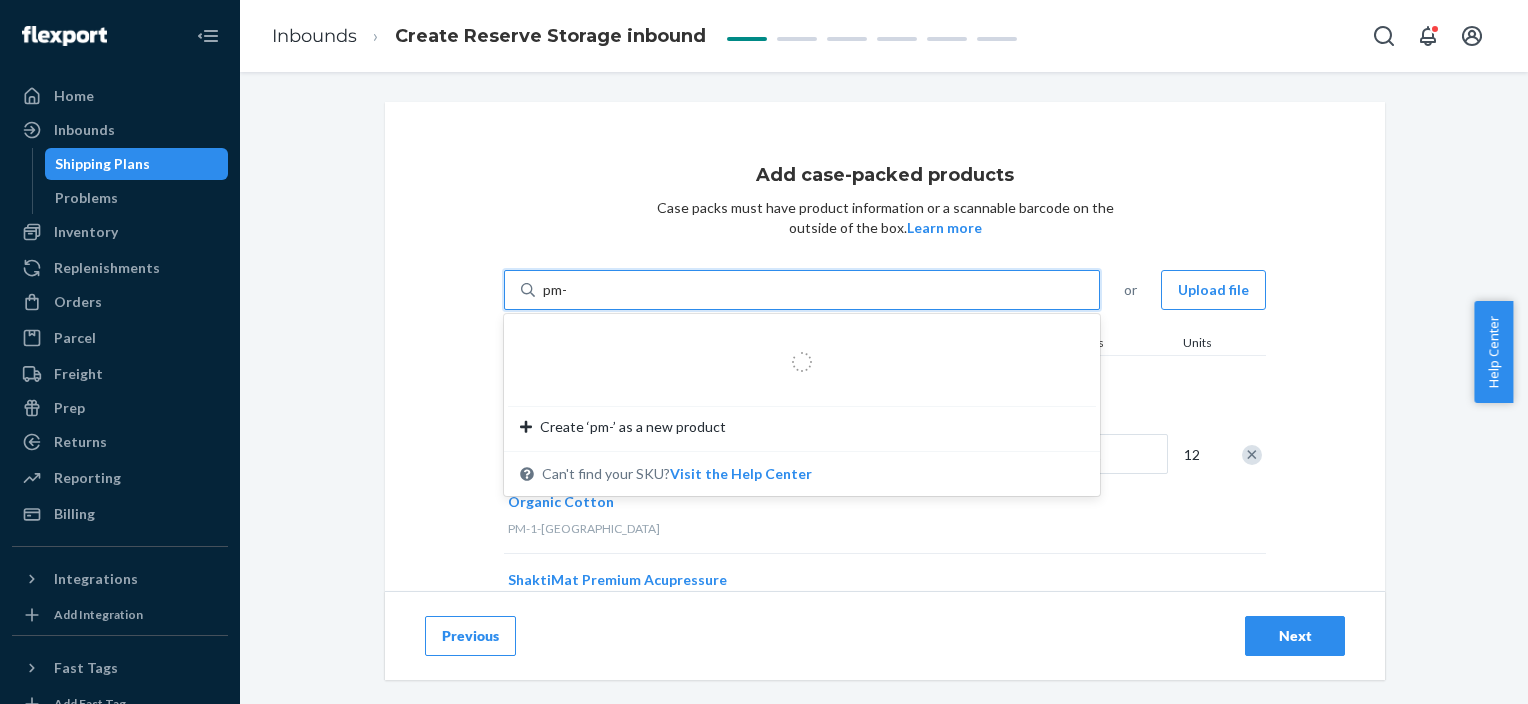 type on "pm-2" 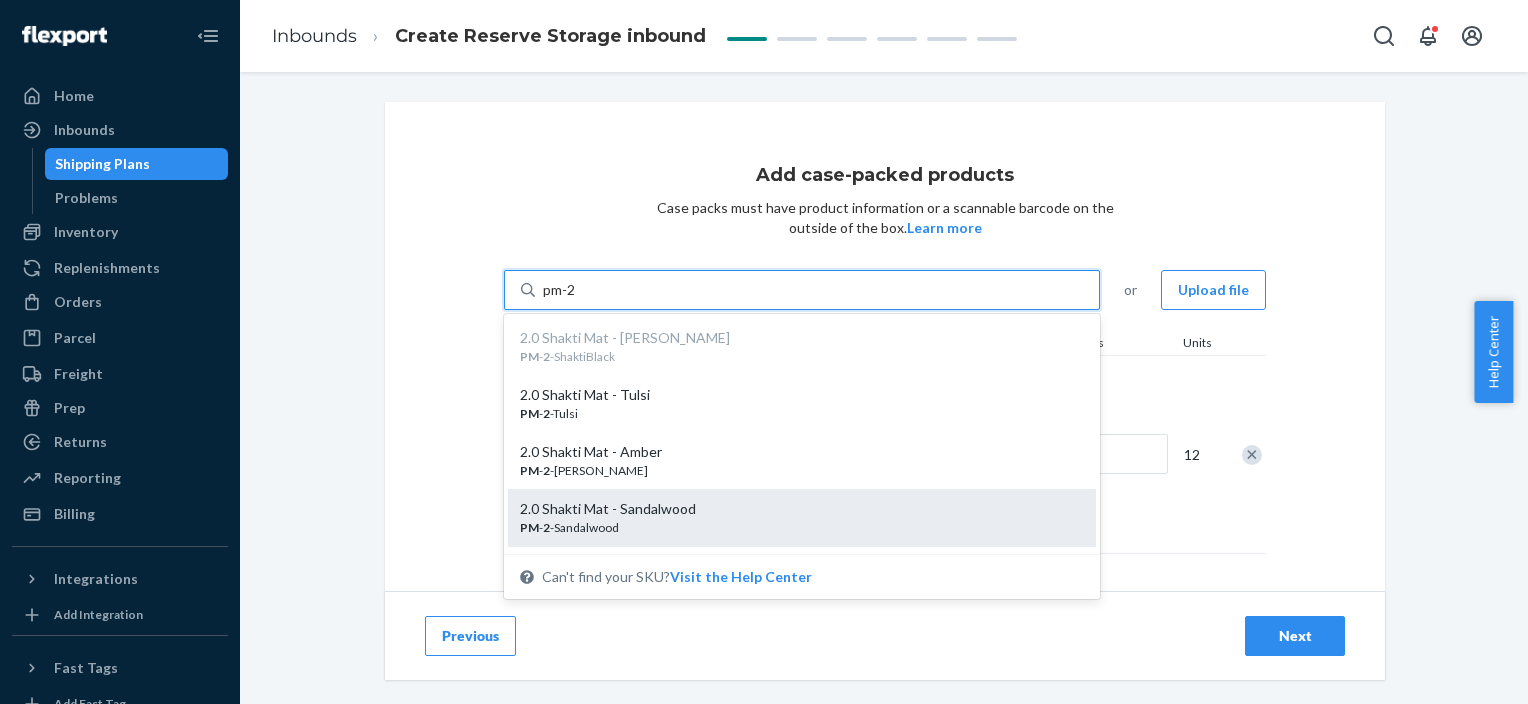 click on "2.0 Shakti Mat - Sandalwood PM - 2 -[GEOGRAPHIC_DATA]" at bounding box center (802, 517) 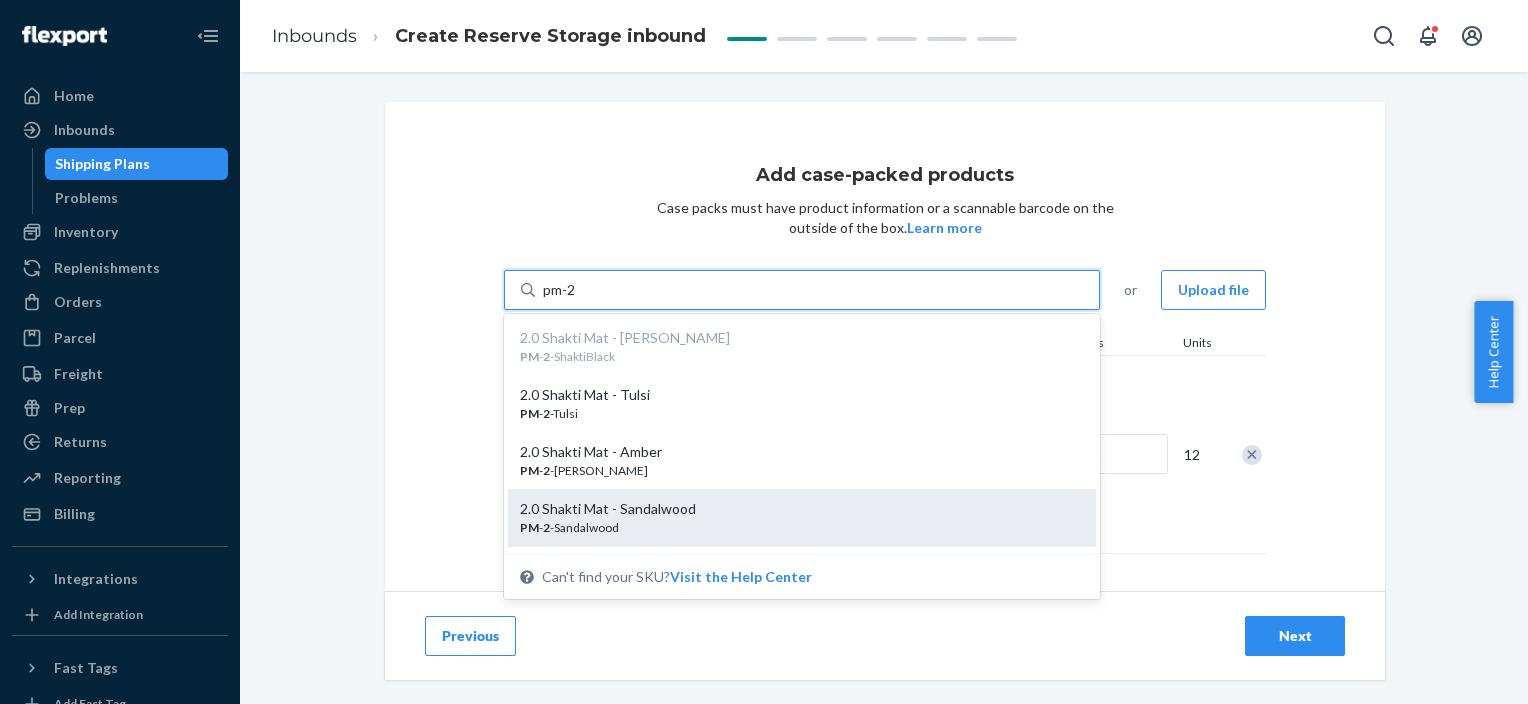 click on "pm-2" at bounding box center [560, 290] 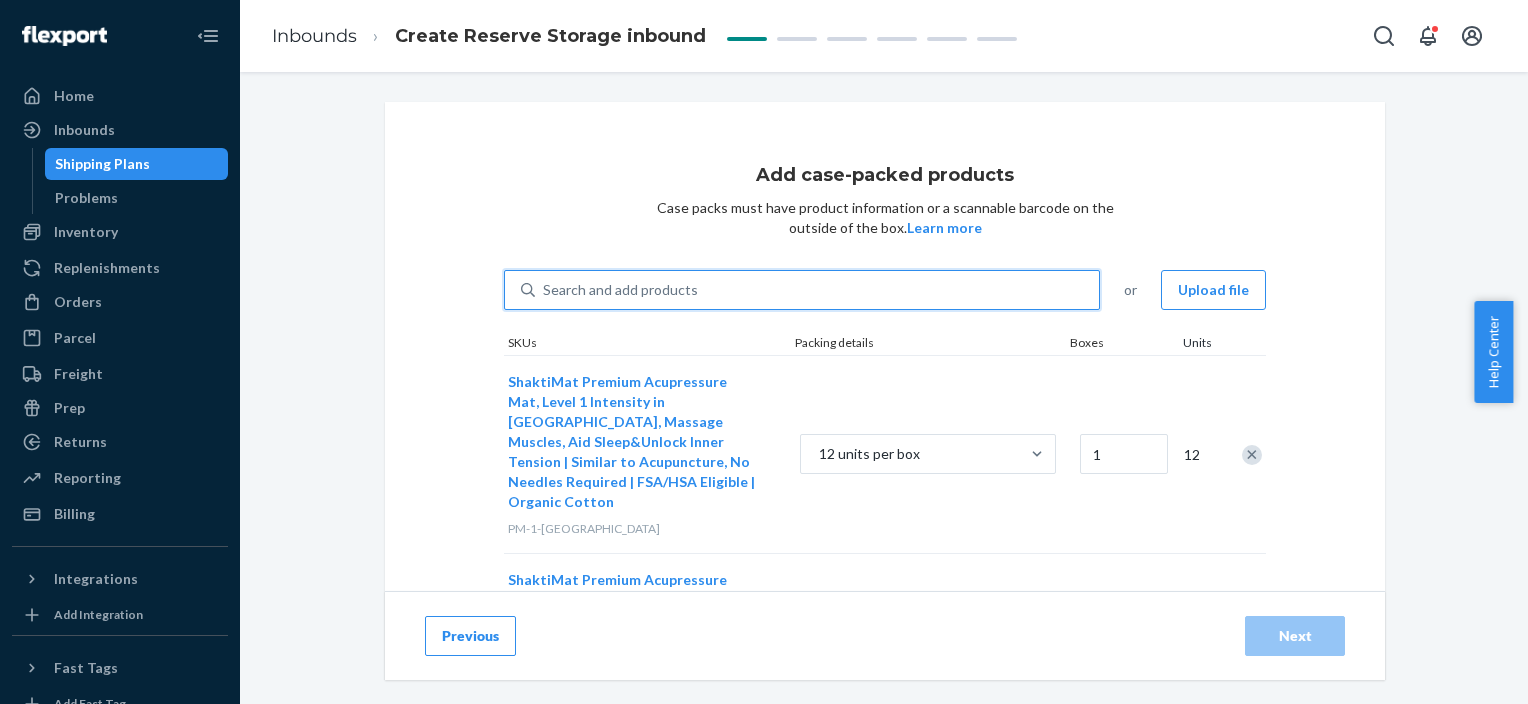 click on "Search and add products" at bounding box center [620, 290] 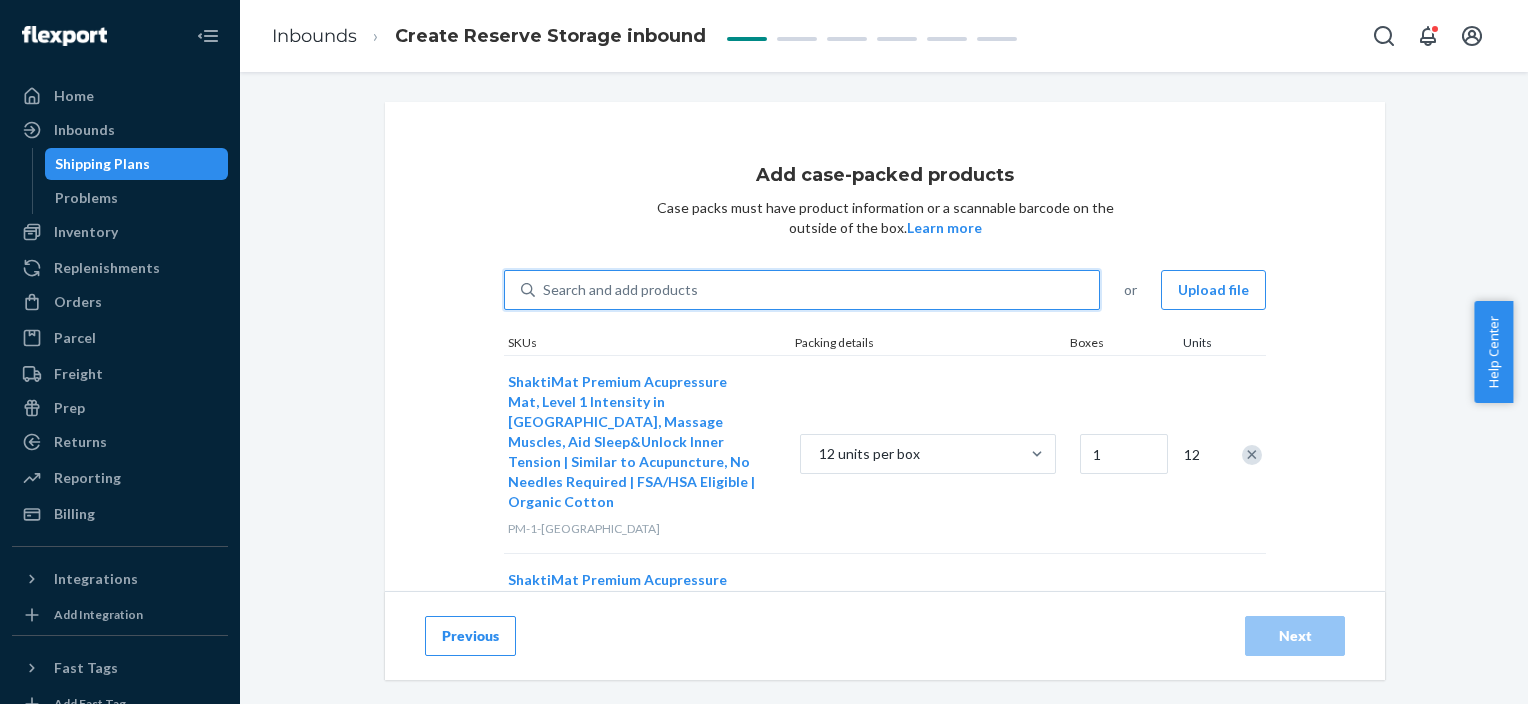 click on "0 results available. Use Up and Down to choose options, press Enter to select the currently focused option, press Escape to exit the menu, press Tab to select the option and exit the menu. Search and add products" at bounding box center (544, 290) 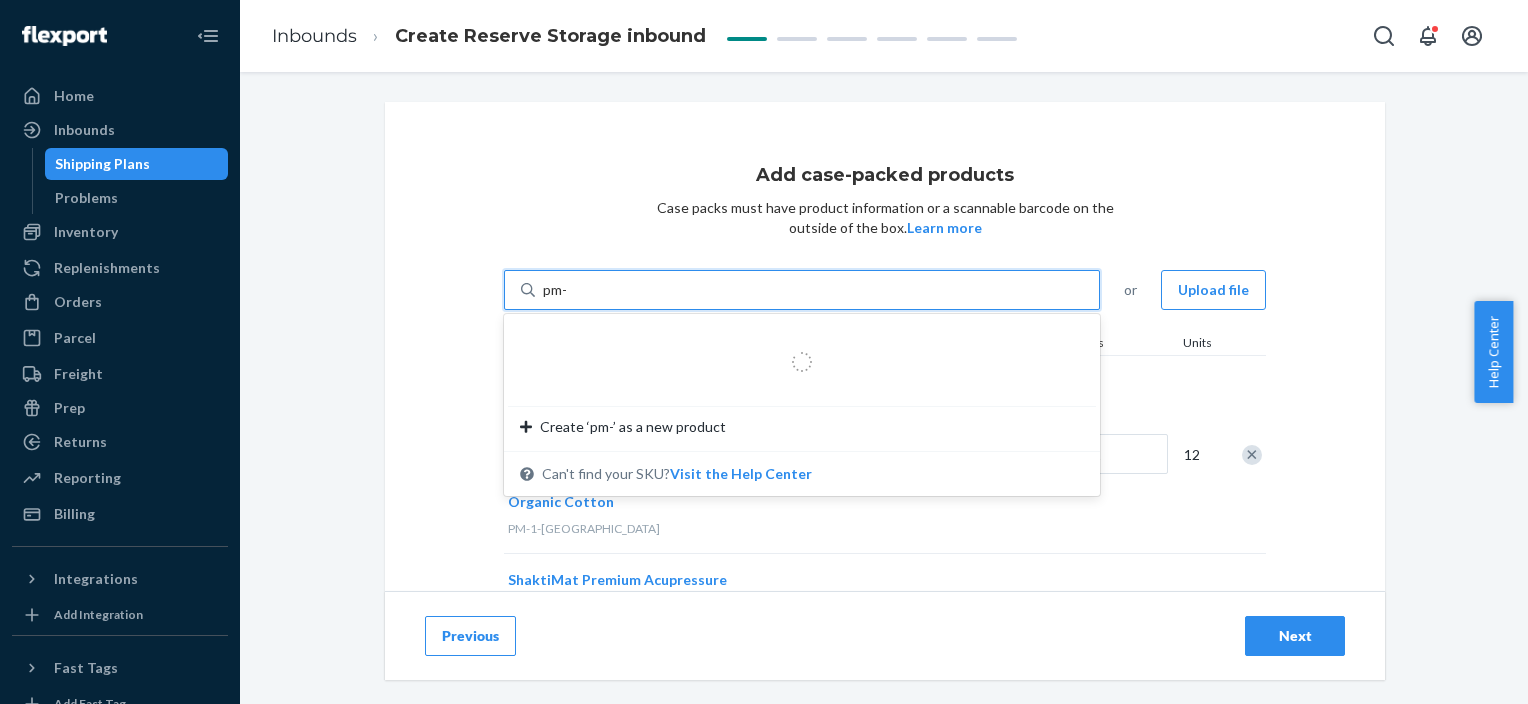 type on "pm-2" 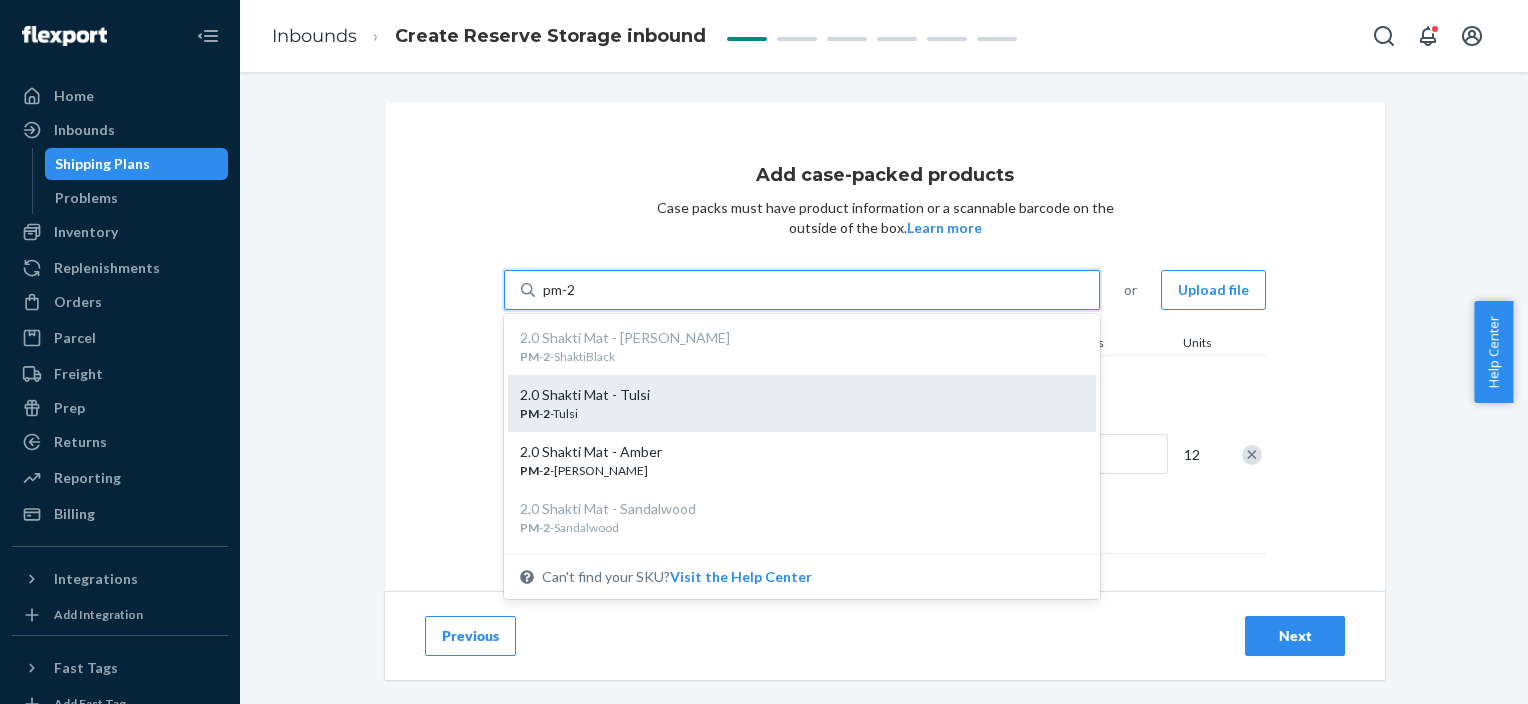 click on "PM - 2 -Tulsi" at bounding box center [794, 413] 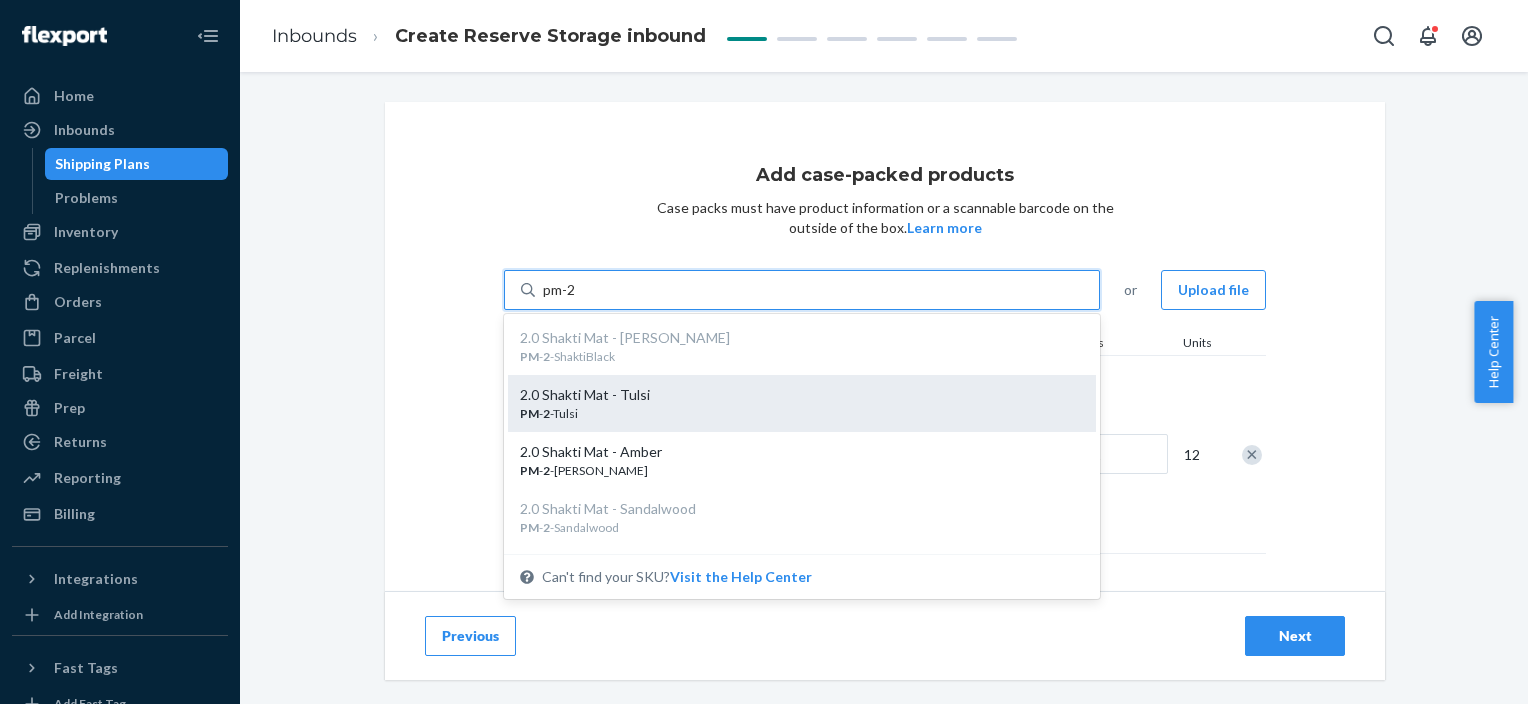 click on "pm-2" at bounding box center (560, 290) 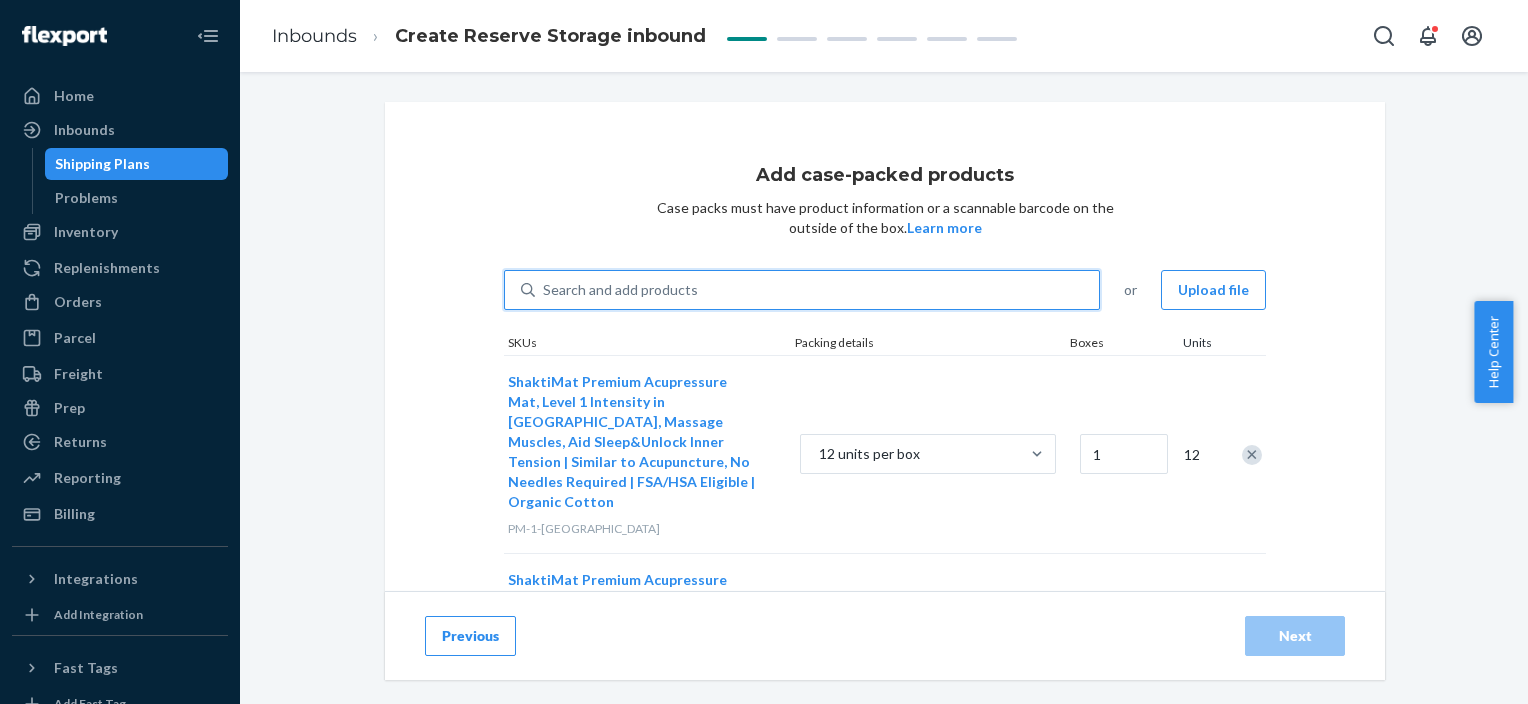 click on "Search and add products" at bounding box center [620, 290] 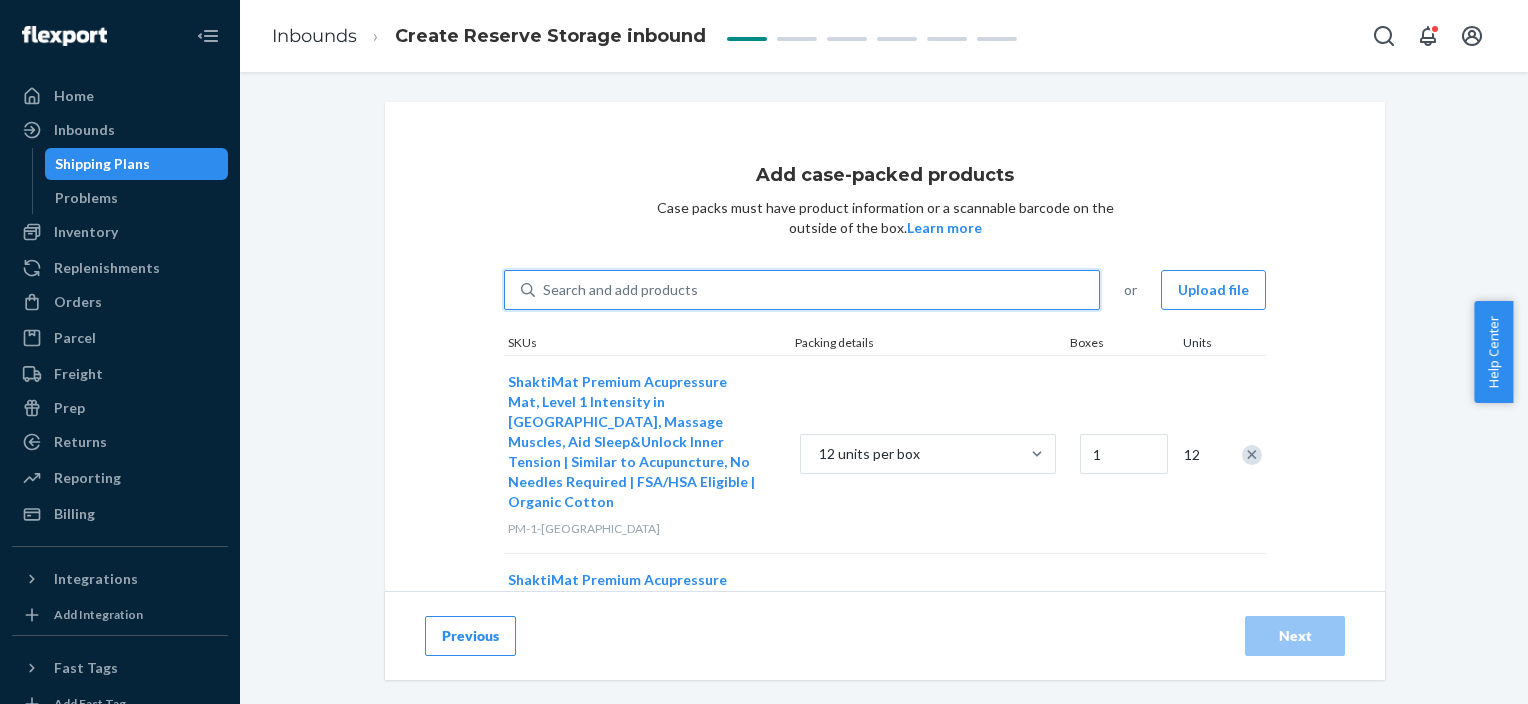 click on "0 results available. Select is focused ,type to refine list, press Down to open the menu,  Search and add products" at bounding box center [544, 290] 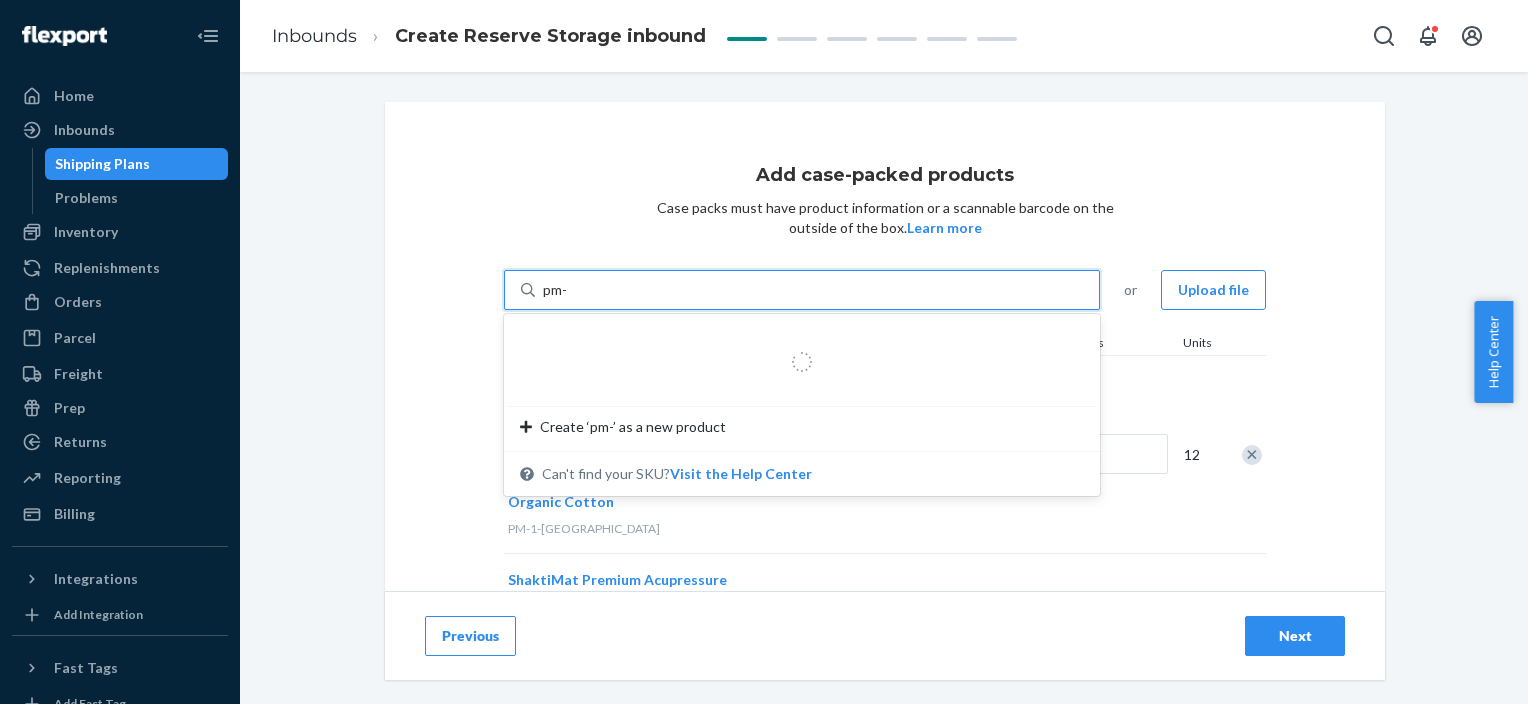 type on "pm-2" 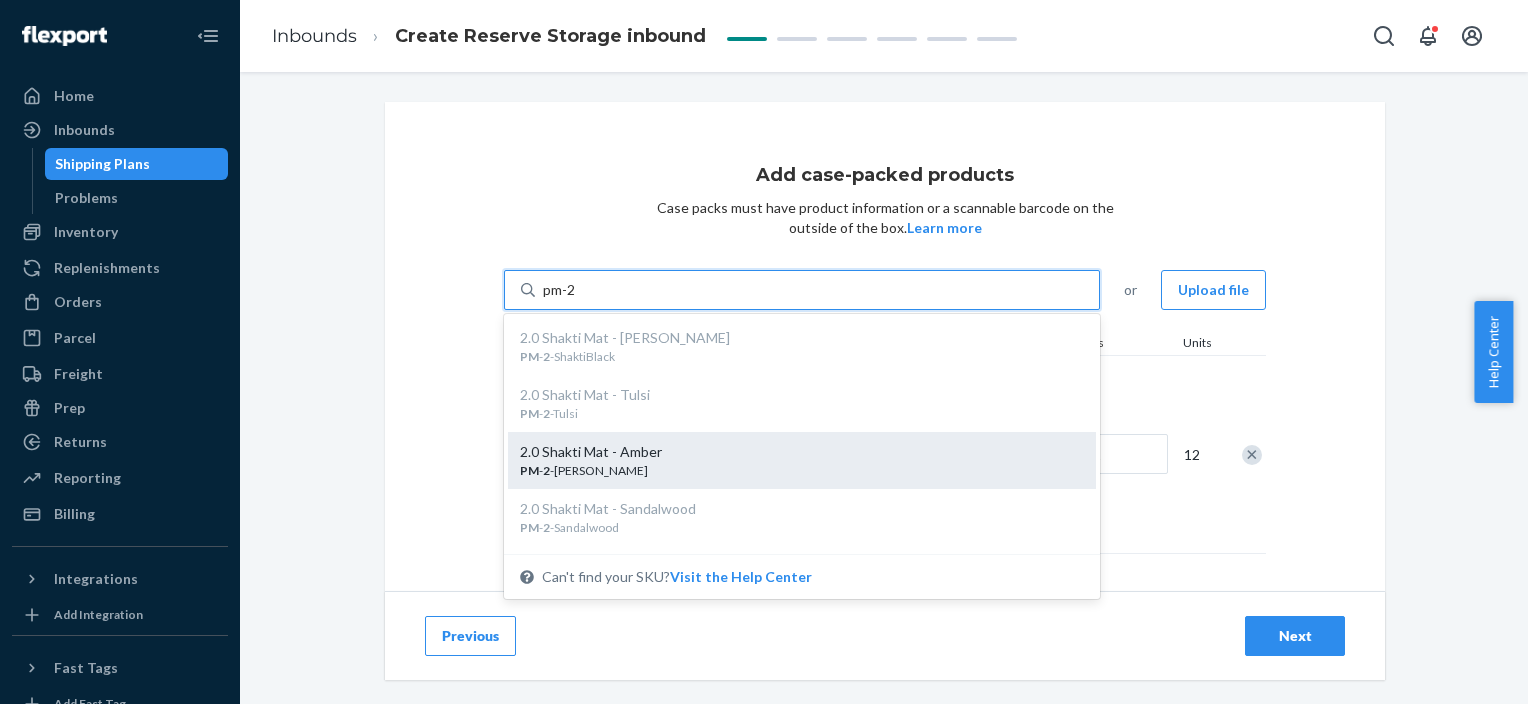 click on "PM - 2 -Amber" at bounding box center [794, 470] 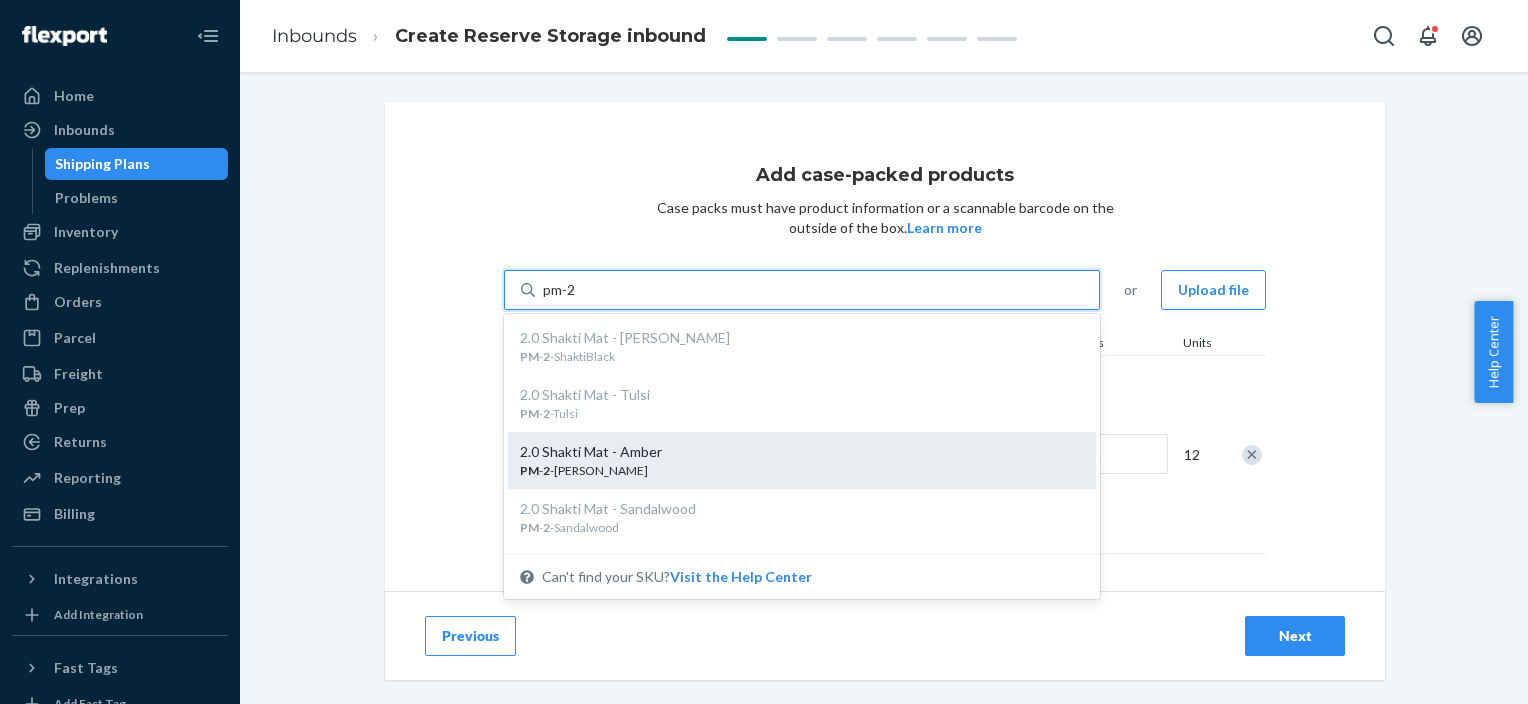 click on "pm-2" at bounding box center (560, 290) 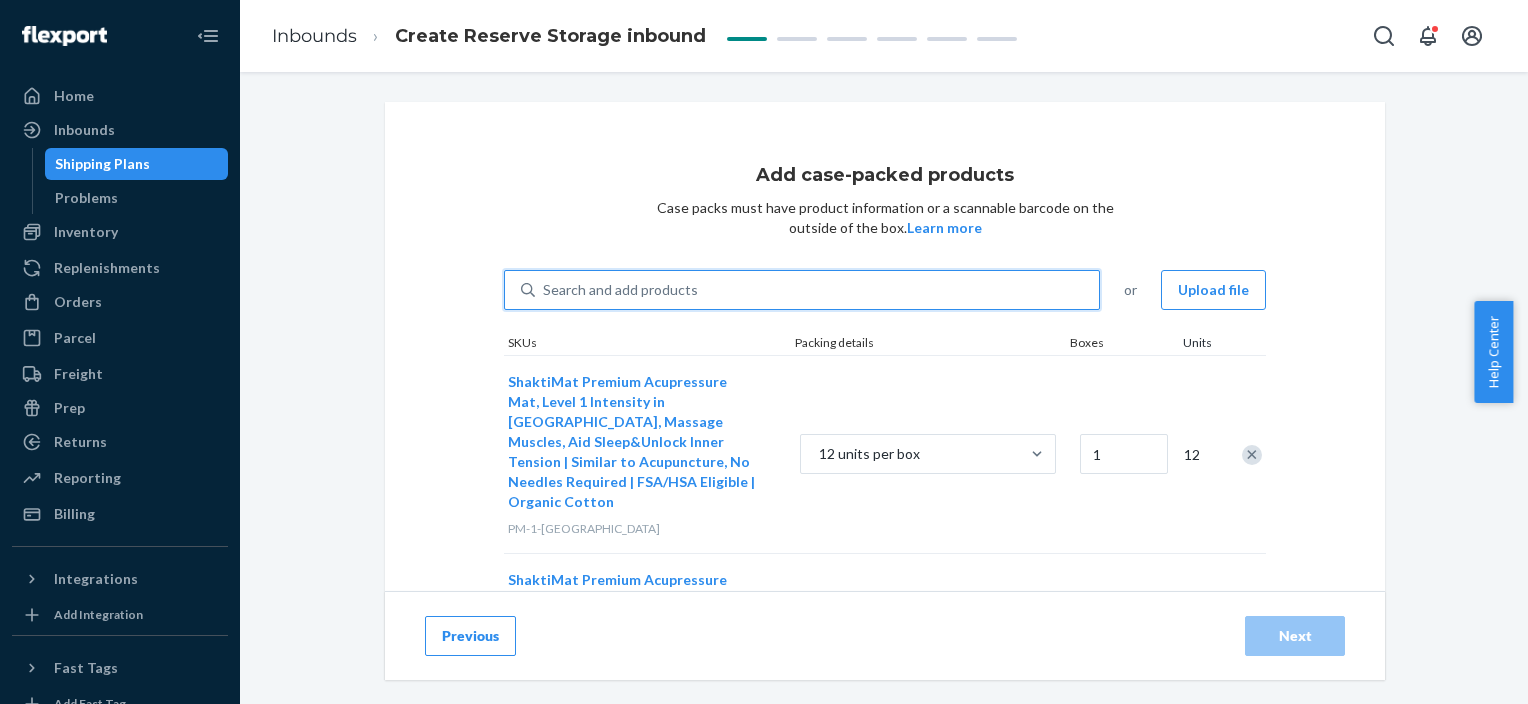 click on "Search and add products" at bounding box center [620, 290] 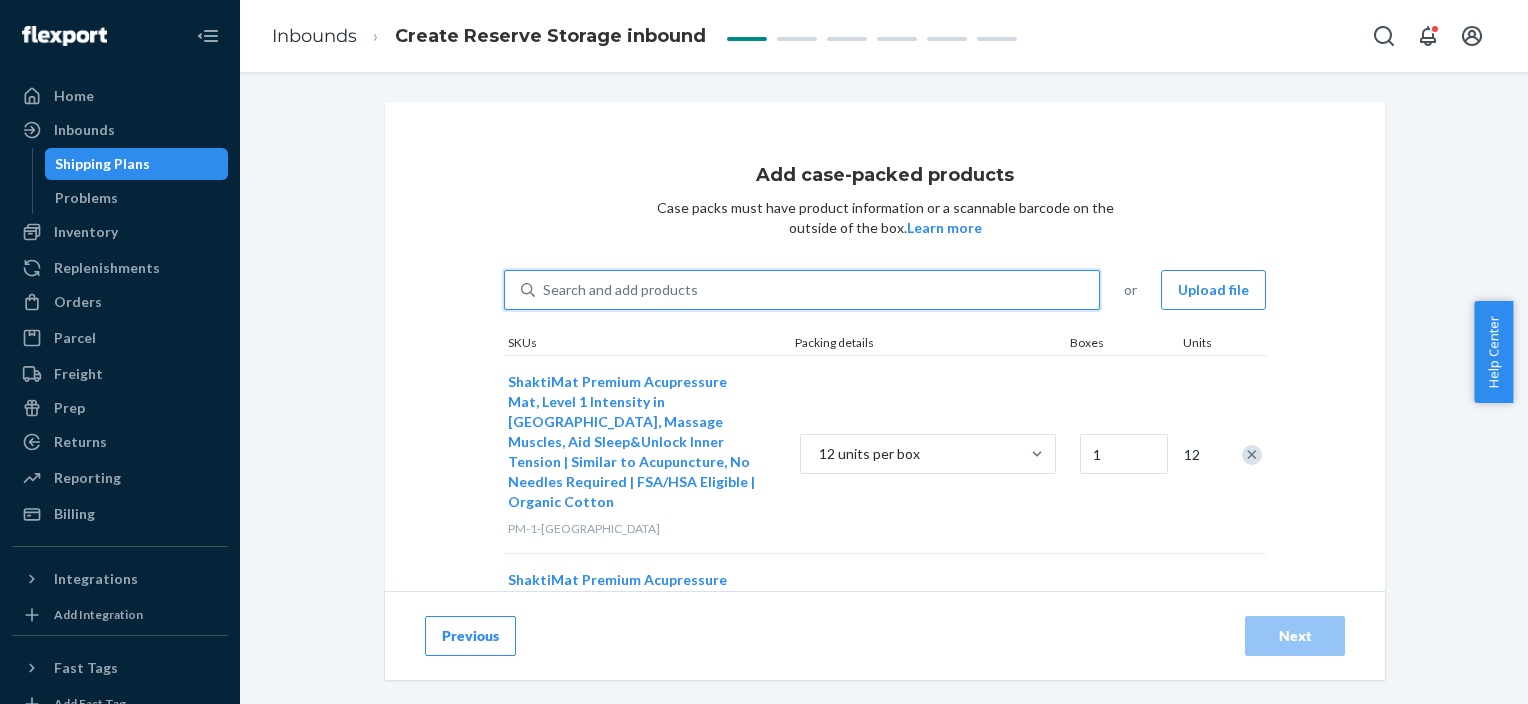 click on "0 results available. Select is focused ,type to refine list, press Down to open the menu,  Search and add products" at bounding box center (544, 290) 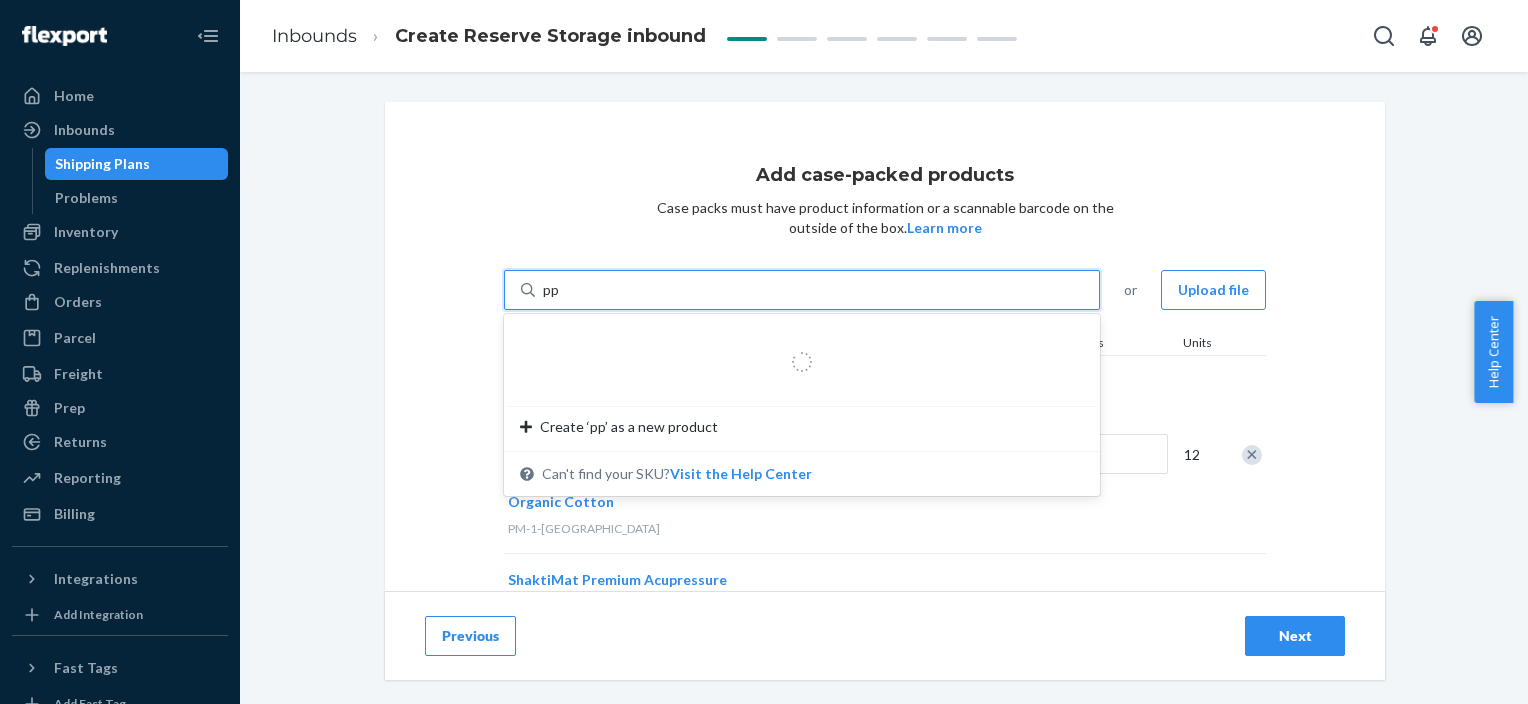 type on "pp-1" 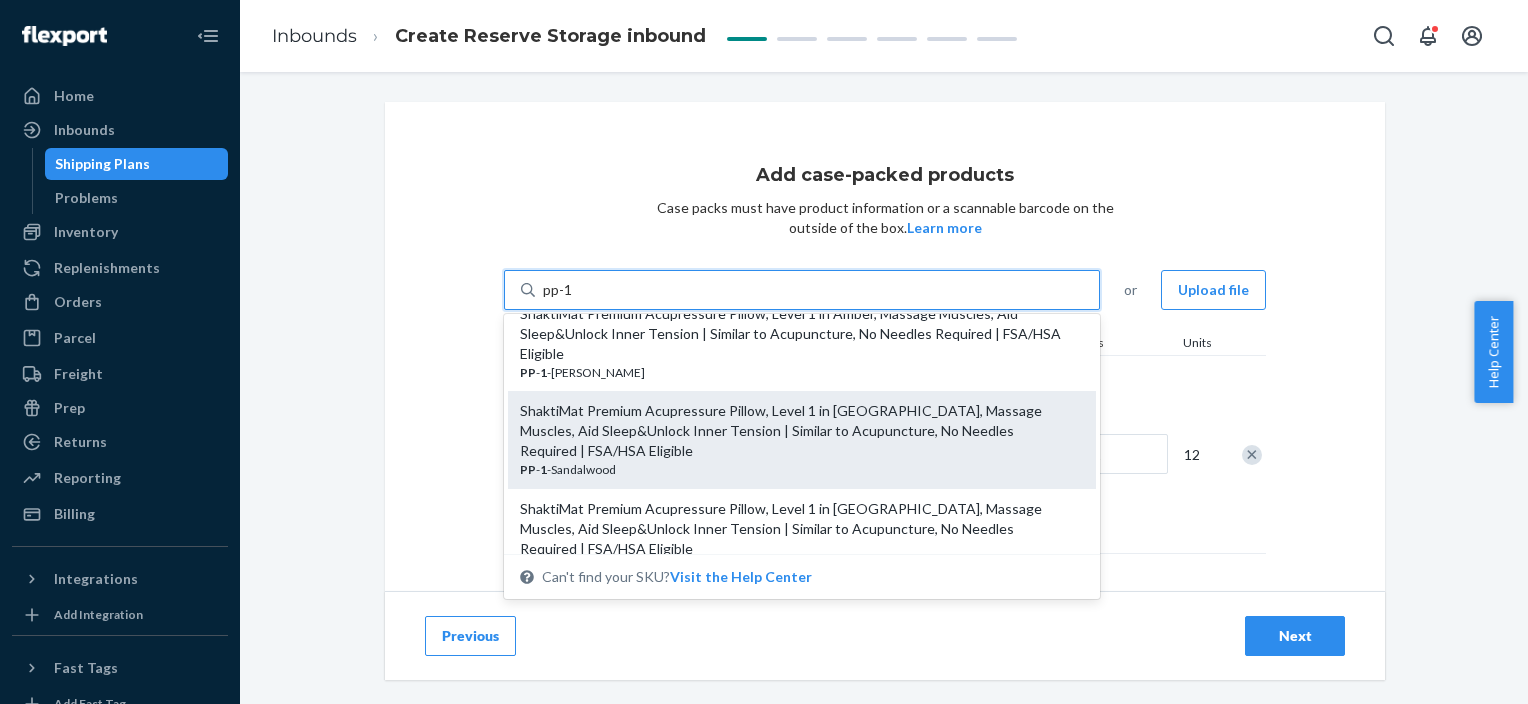 scroll, scrollTop: 300, scrollLeft: 0, axis: vertical 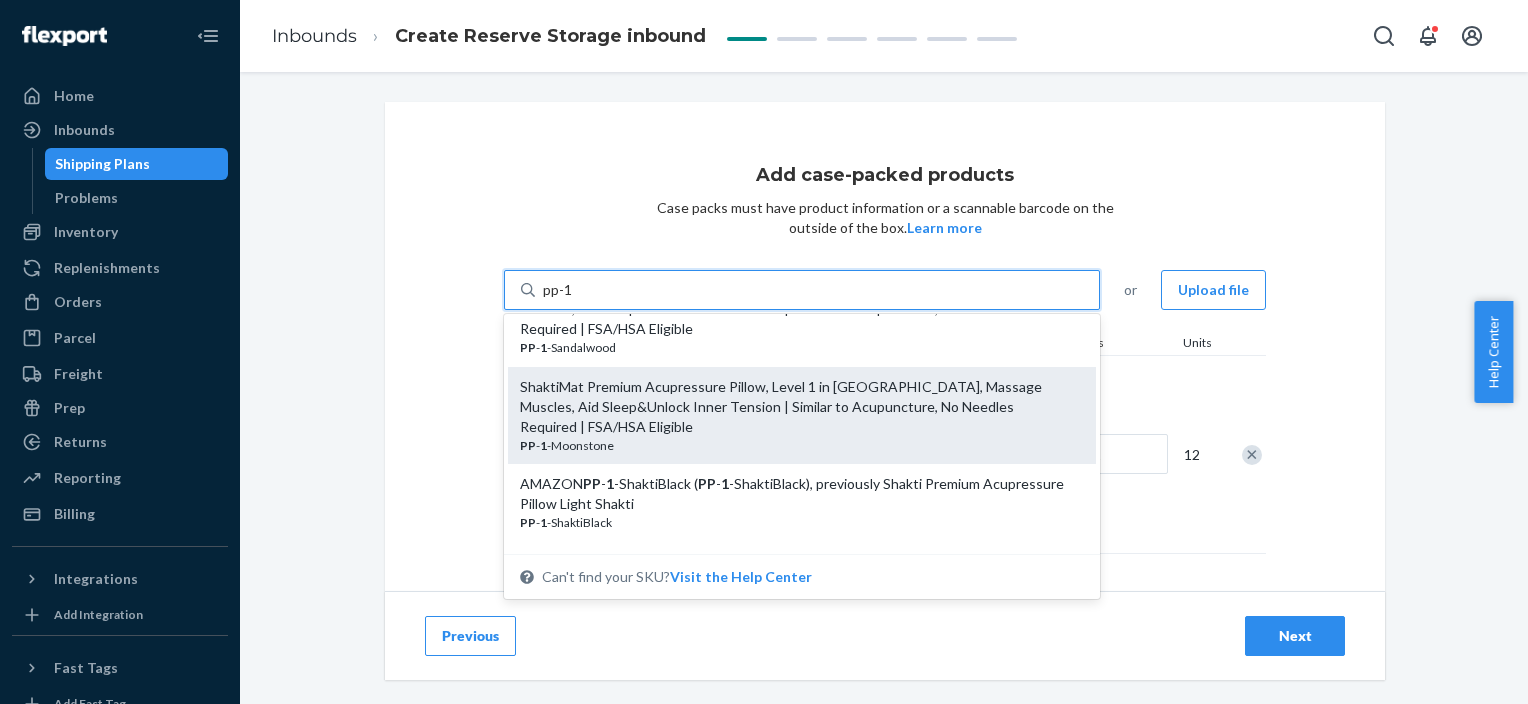 click on "ShaktiMat Premium Acupressure Pillow, Level 1 in [GEOGRAPHIC_DATA], Massage Muscles, Aid Sleep&Unlock Inner Tension | Similar to Acupuncture, No Needles Required | FSA/HSA Eligible" at bounding box center (794, 407) 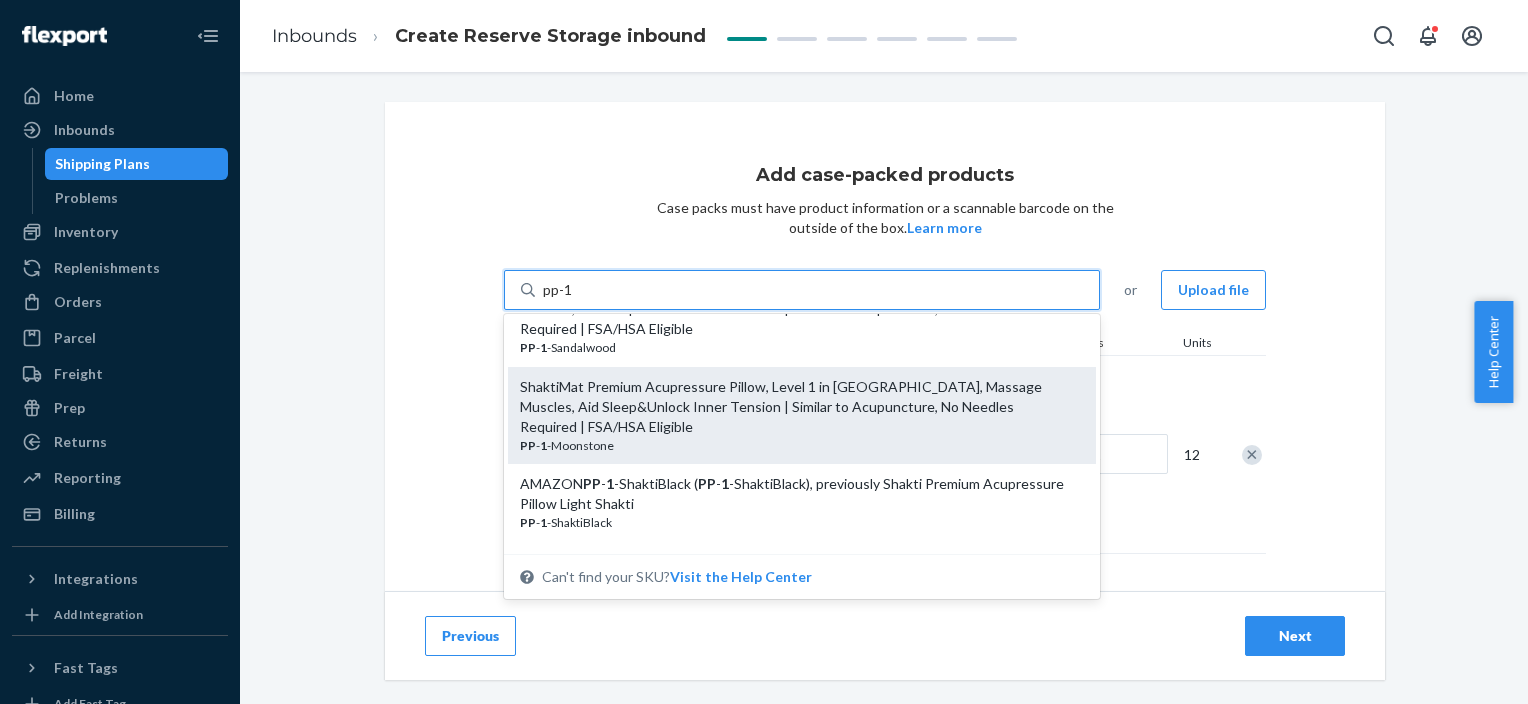 click on "pp-1" at bounding box center (558, 290) 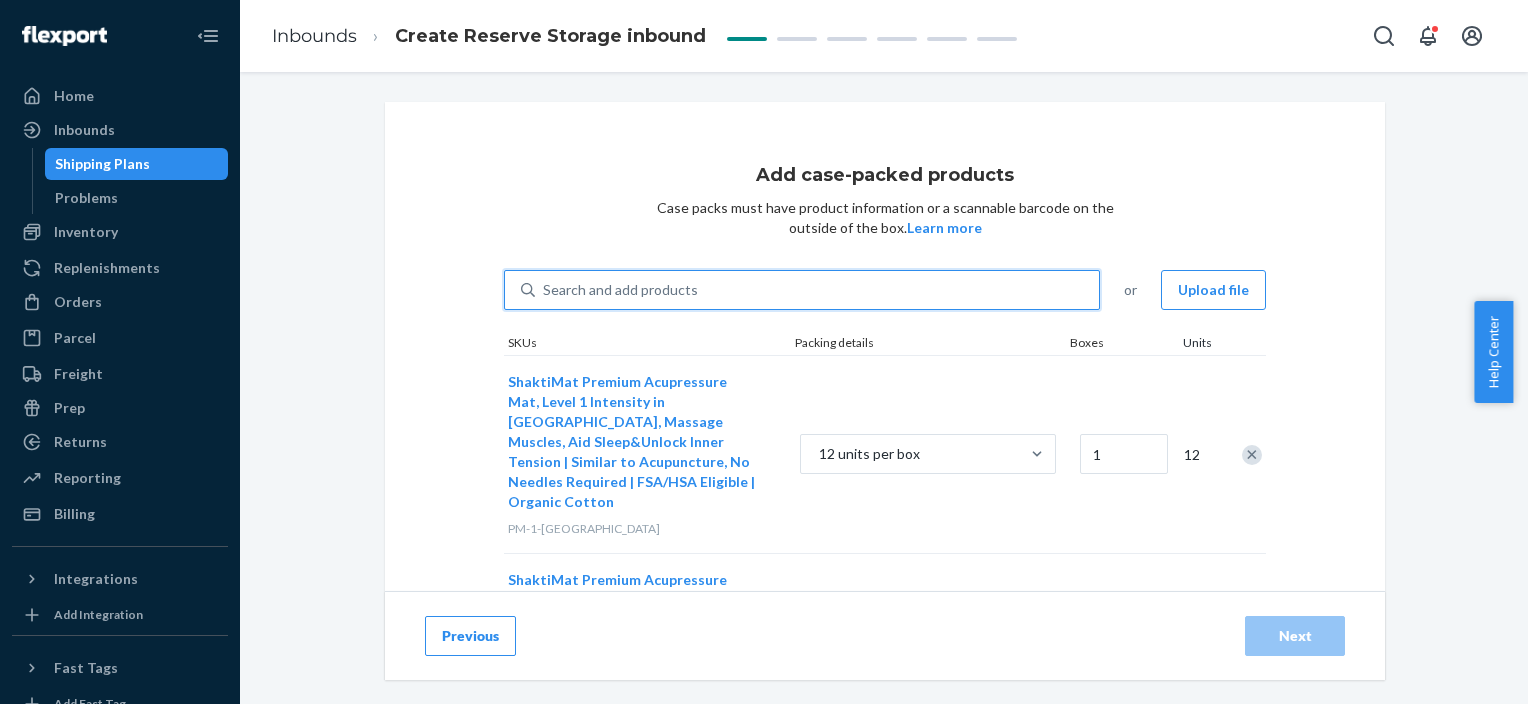 type on "1" 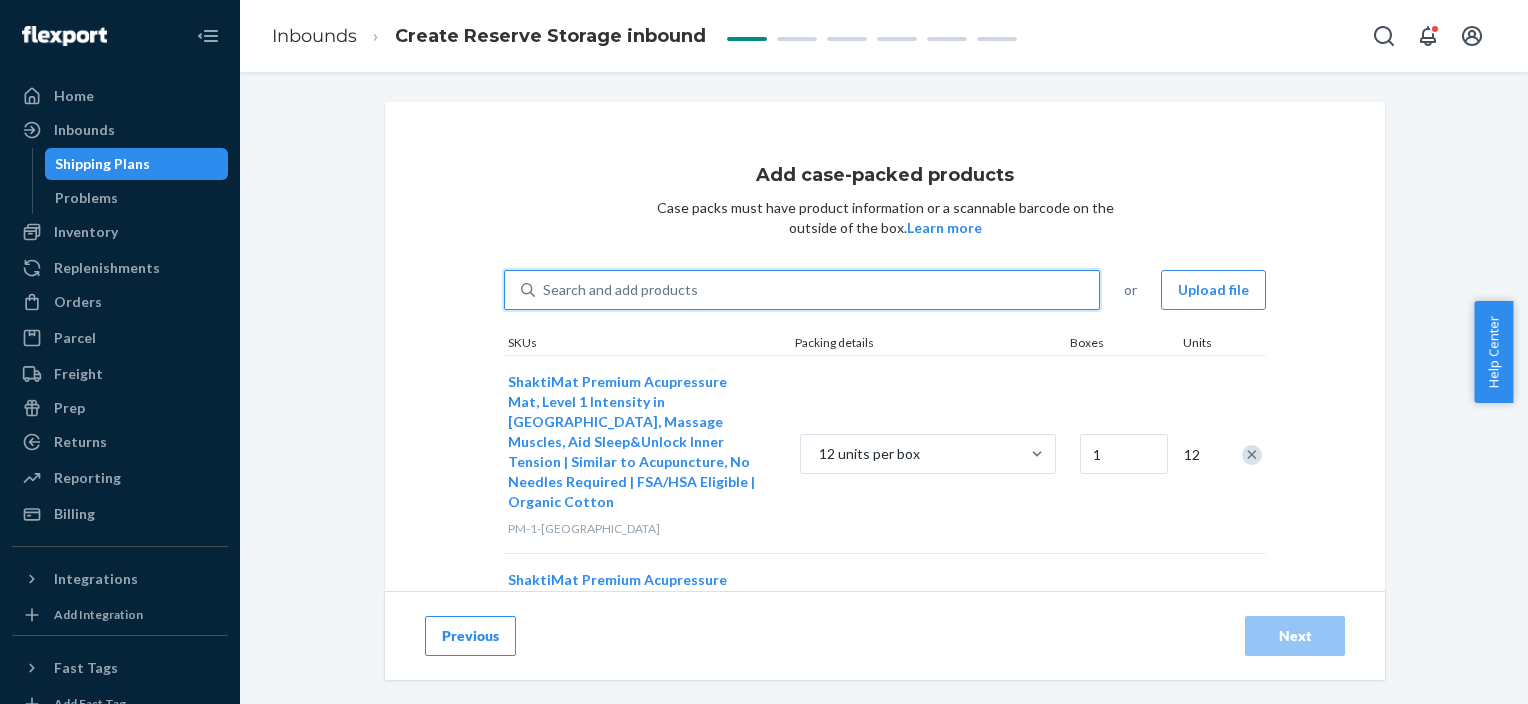 click on "Search and add products" at bounding box center (817, 290) 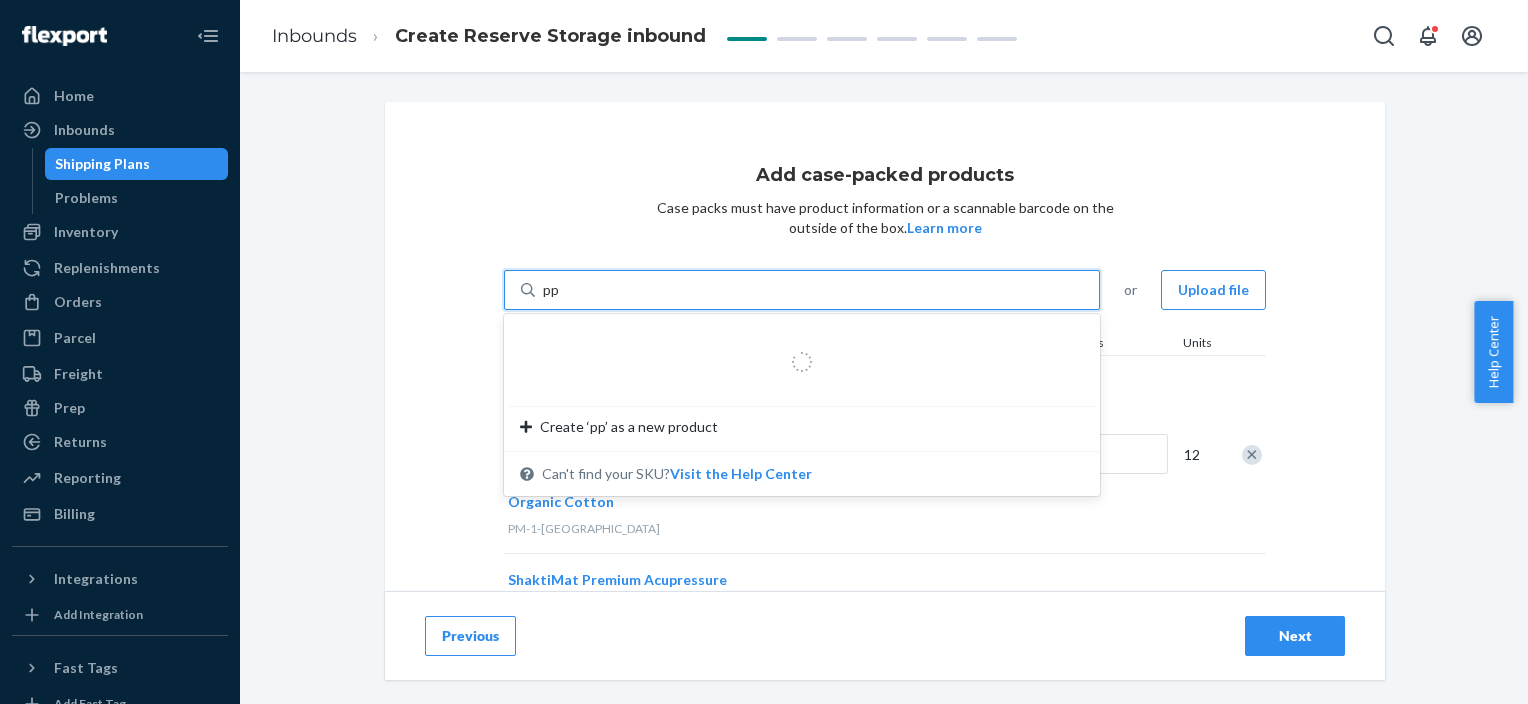 type on "pp-1" 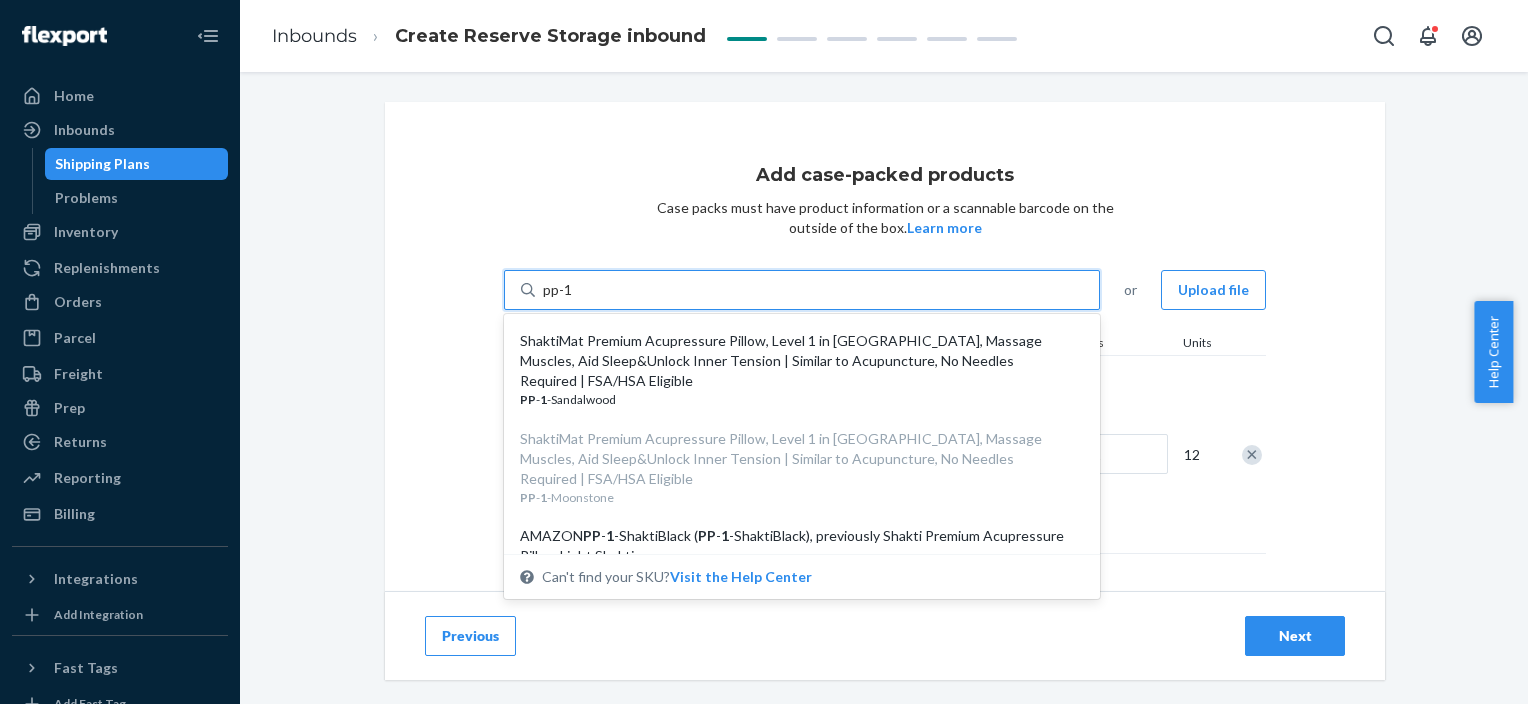scroll, scrollTop: 200, scrollLeft: 0, axis: vertical 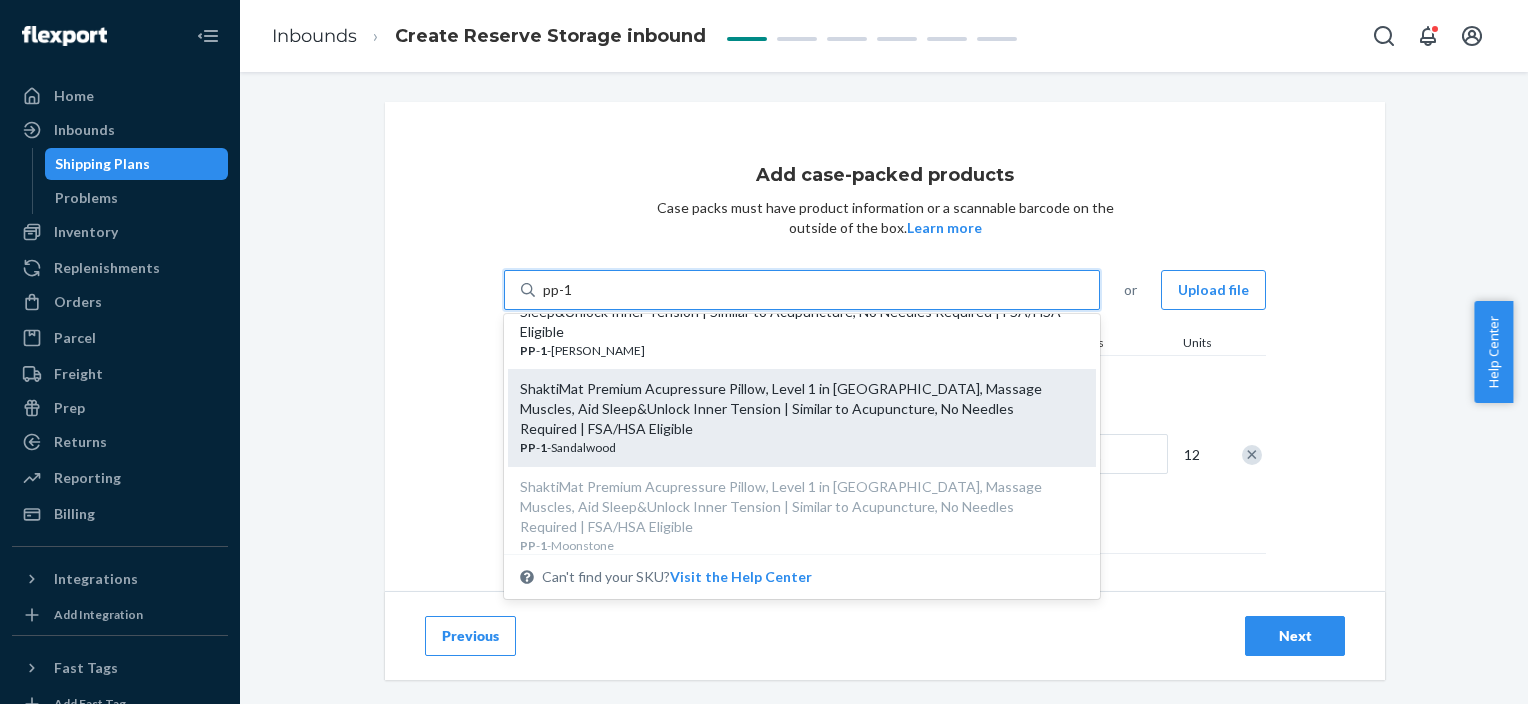 click on "ShaktiMat Premium Acupressure Pillow, Level 1 in [GEOGRAPHIC_DATA], Massage Muscles, Aid Sleep&Unlock Inner Tension | Similar to Acupuncture, No Needles Required | FSA/HSA Eligible" at bounding box center [794, 409] 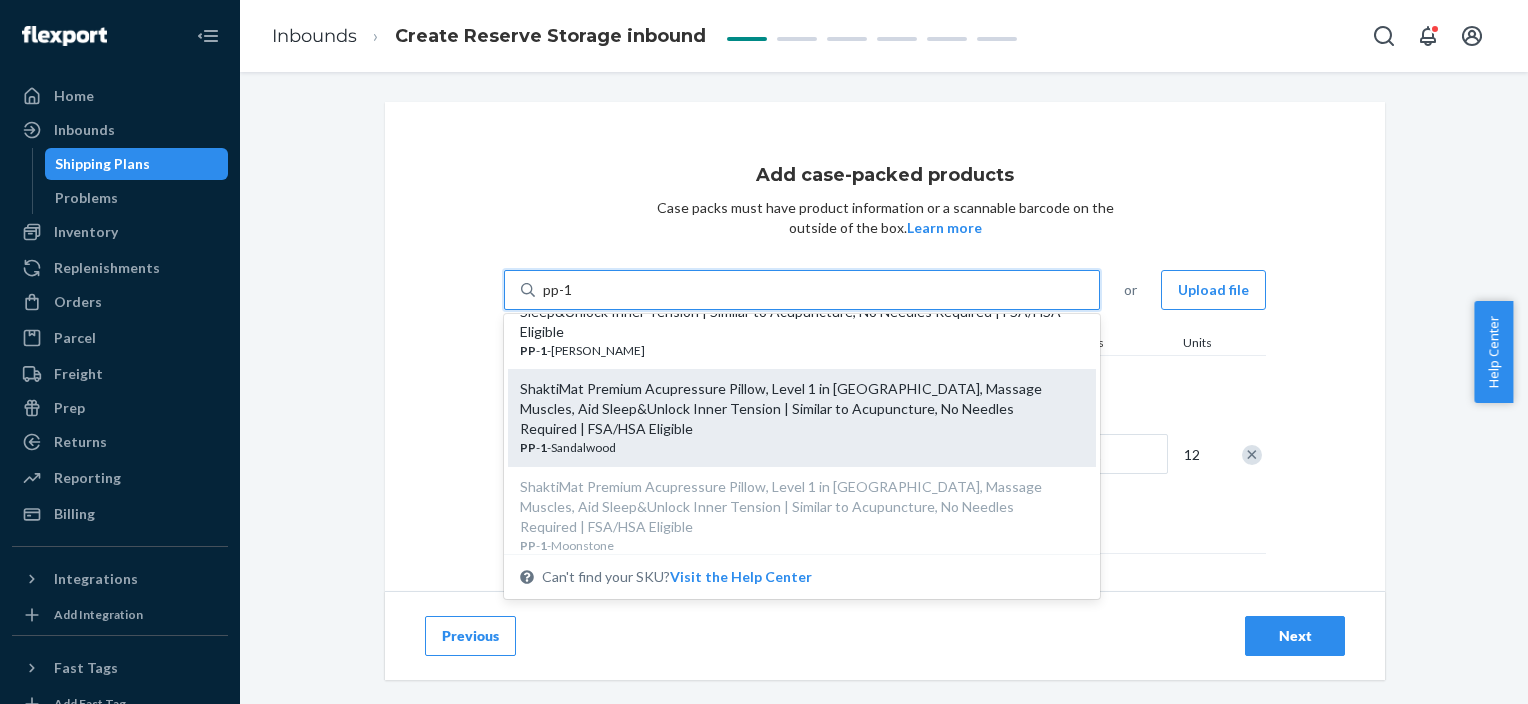 click on "pp-1" at bounding box center (558, 290) 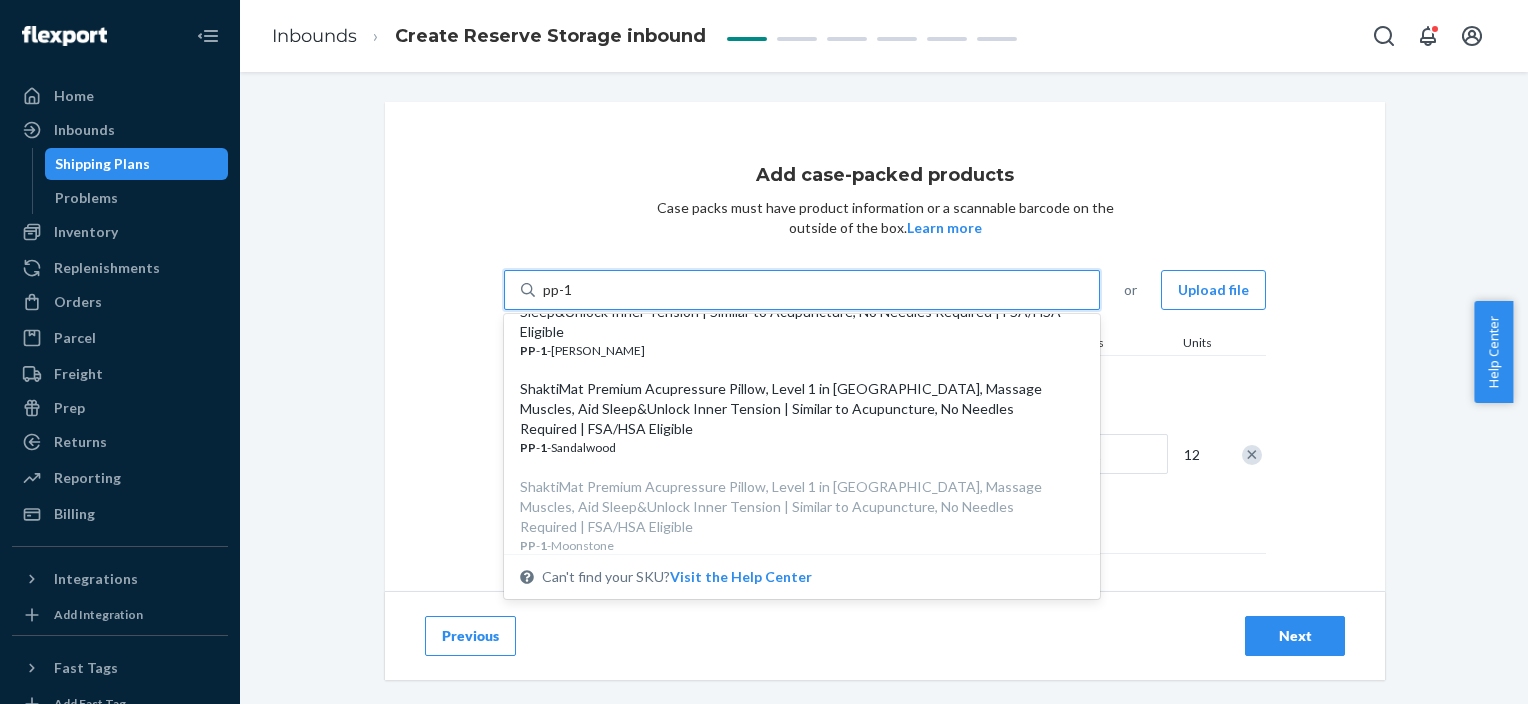 type 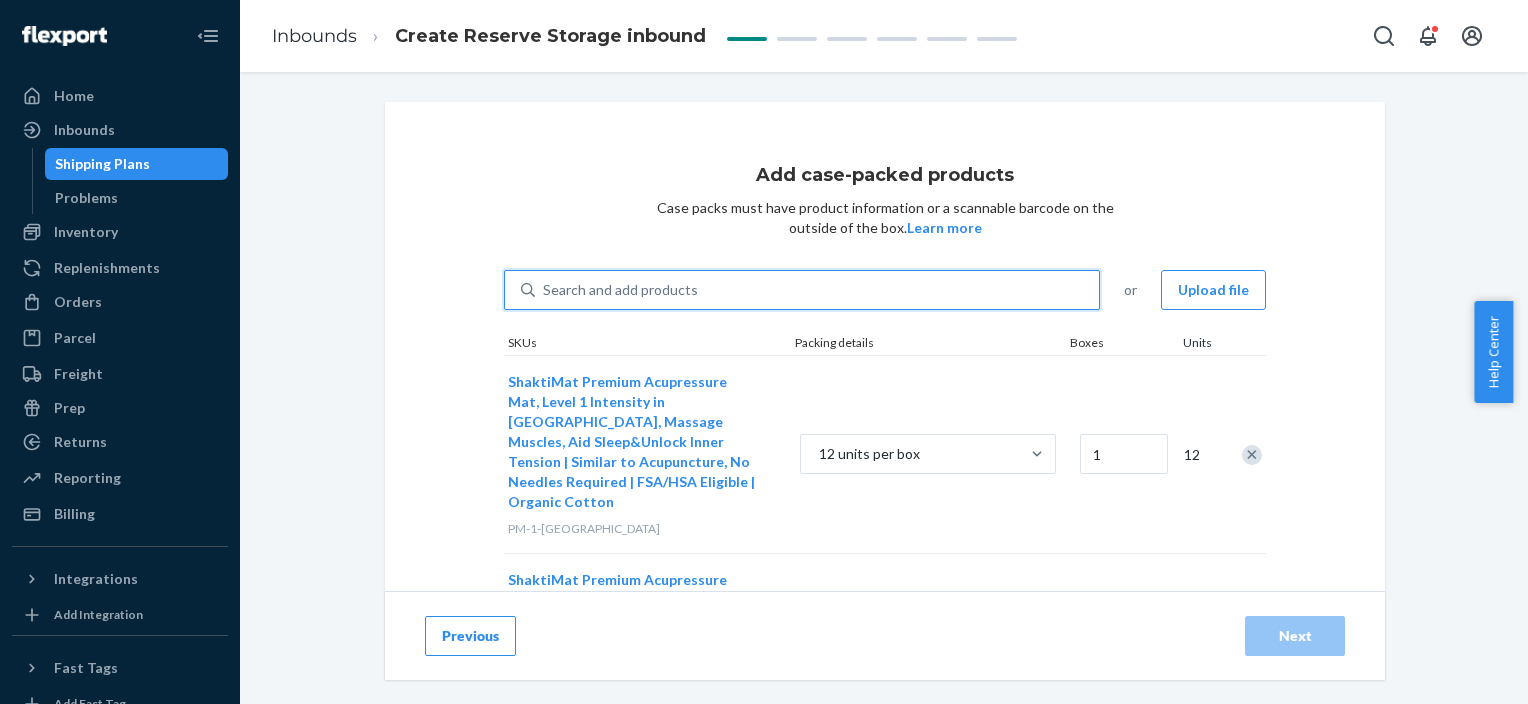 click on "Search and add products" at bounding box center (620, 290) 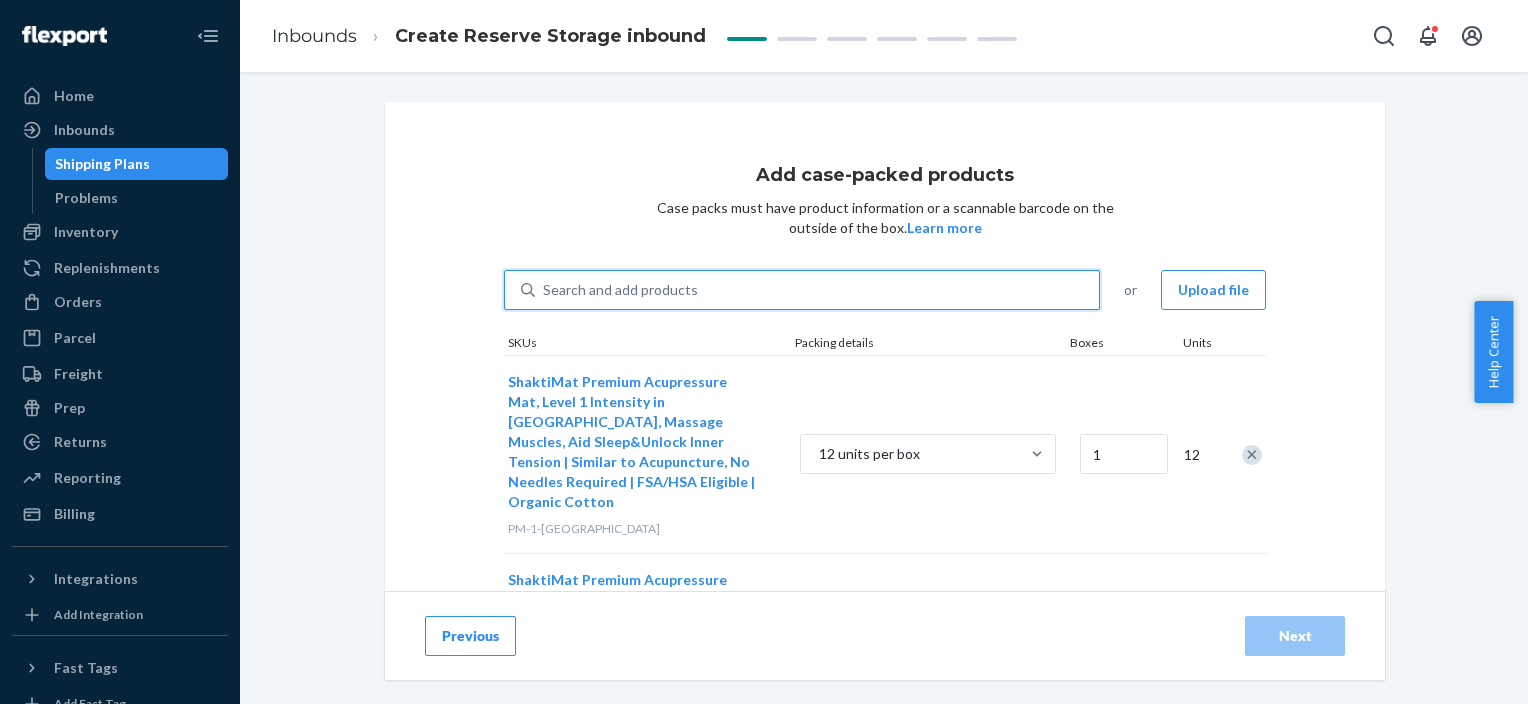 click on "0 results available. Use Up and Down to choose options, press Enter to select the currently focused option, press Escape to exit the menu, press Tab to select the option and exit the menu. Search and add products" at bounding box center [544, 290] 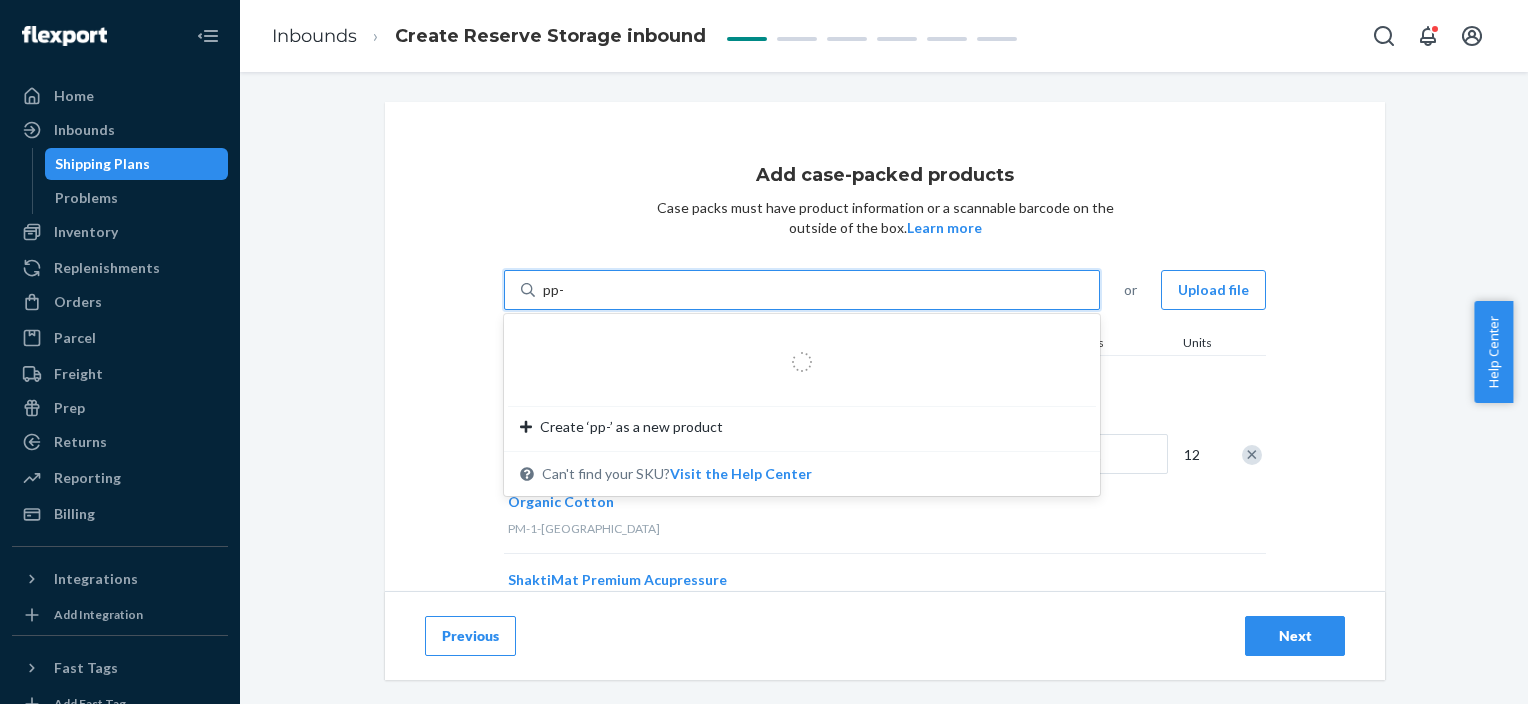 type on "pp-1" 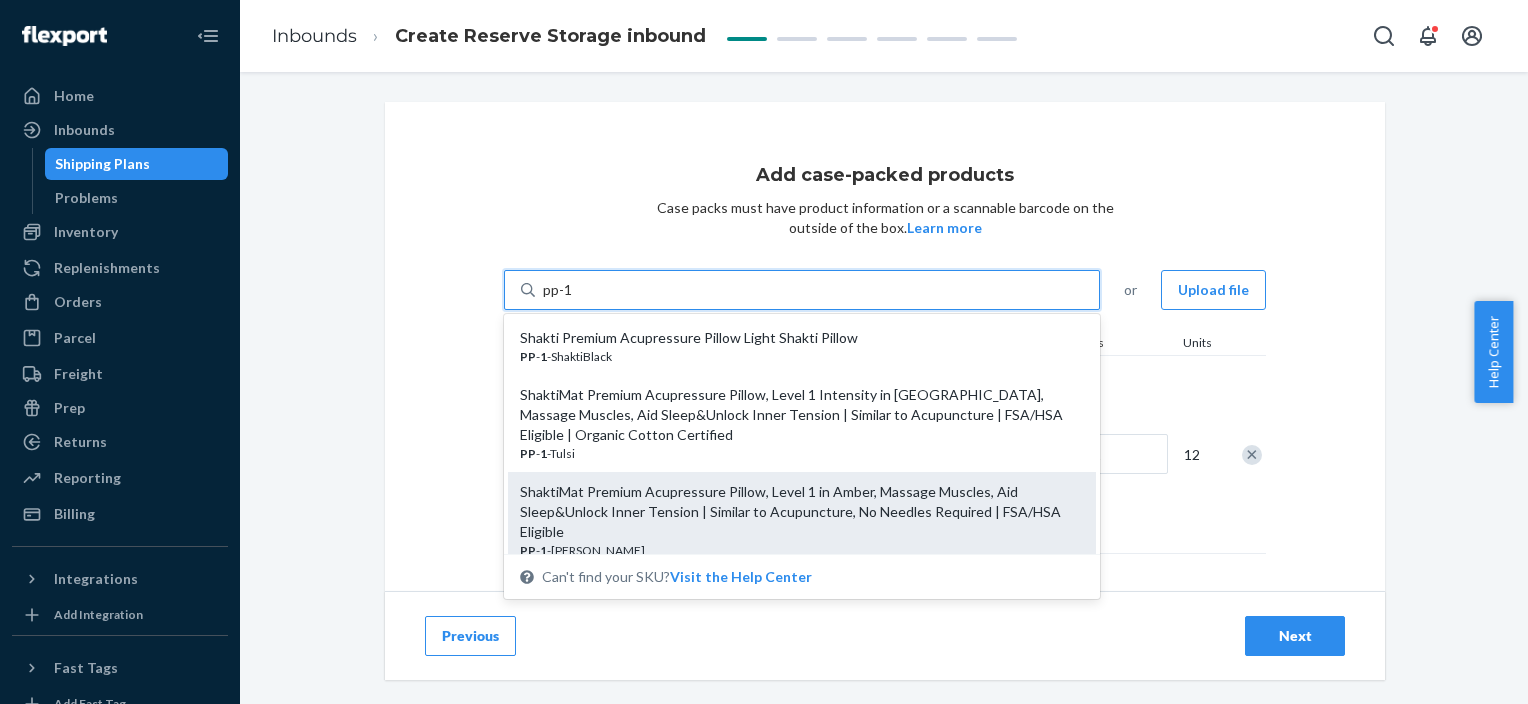 click on "ShaktiMat Premium Acupressure Pillow, Level 1 in Amber, Massage Muscles, Aid Sleep&Unlock Inner Tension | Similar to Acupuncture, No Needles Required | FSA/HSA Eligible" at bounding box center (794, 512) 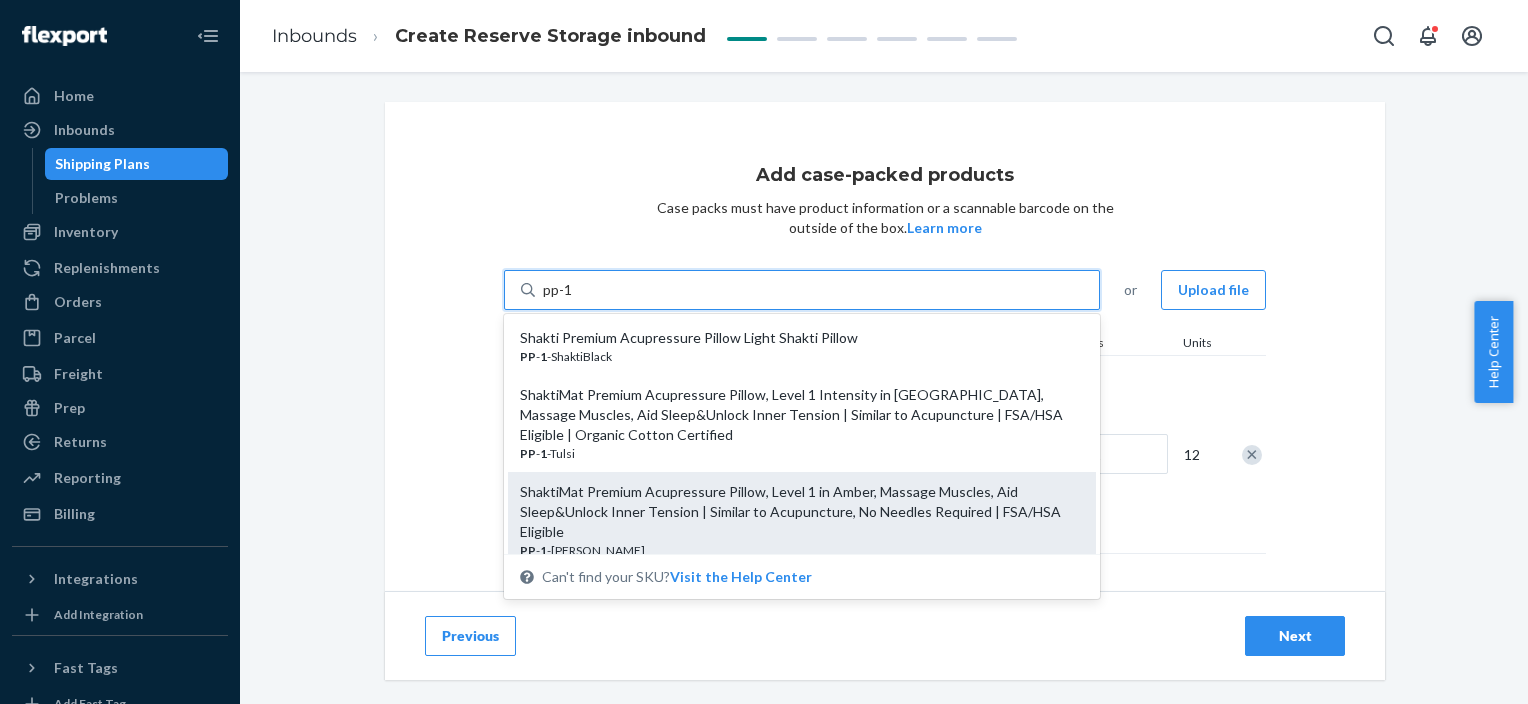 click on "pp-1" at bounding box center [558, 290] 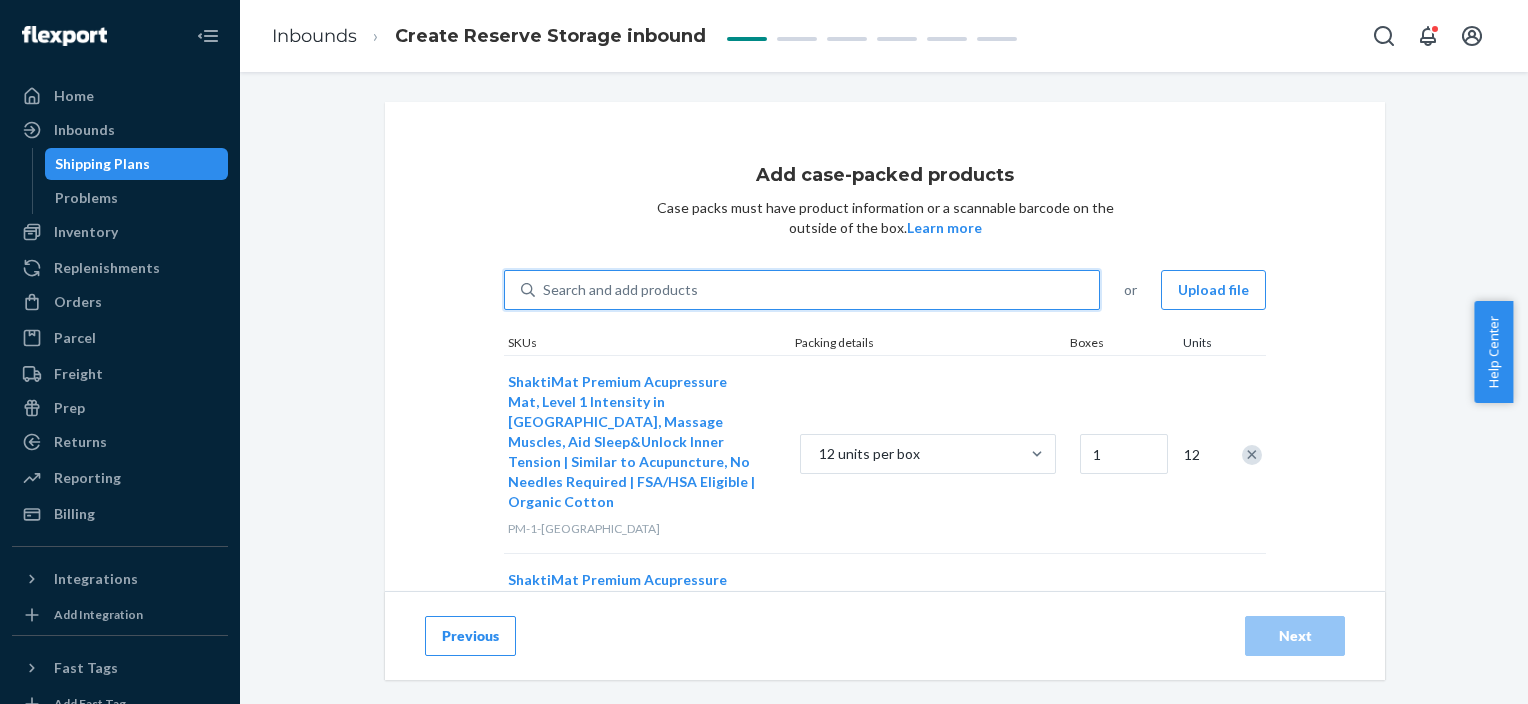 click on "Search and add products" at bounding box center [817, 290] 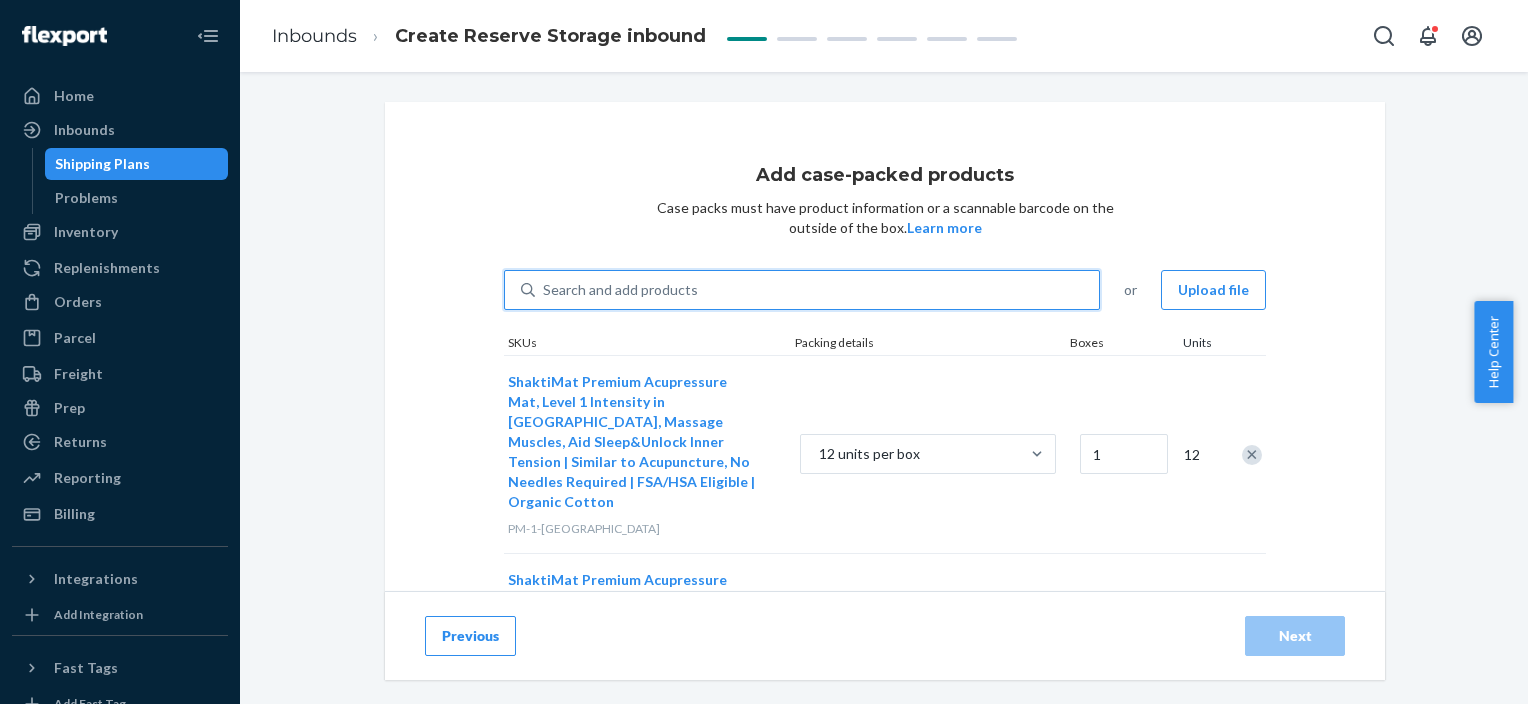click on "0 results available. Select is focused ,type to refine list, press Down to open the menu,  Search and add products" at bounding box center (544, 290) 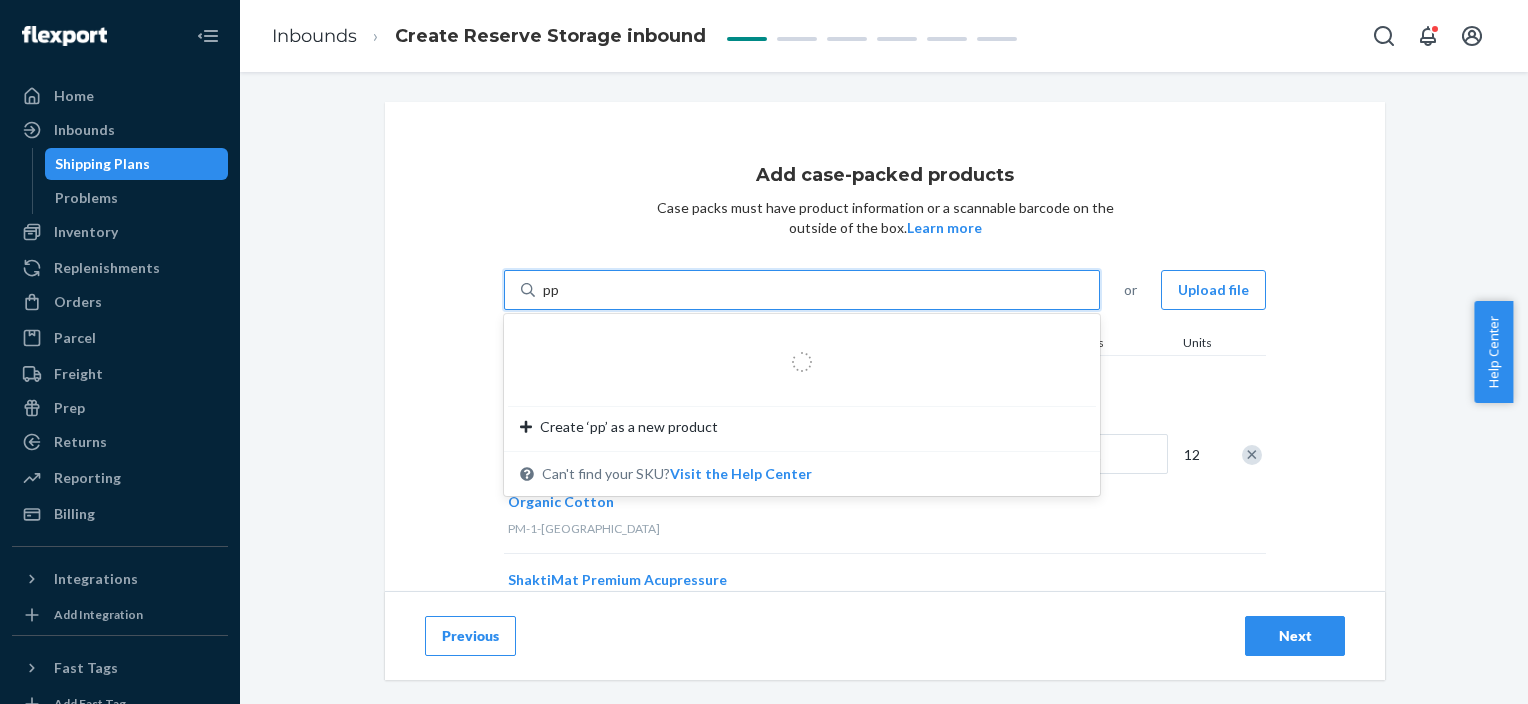 type on "pp-2" 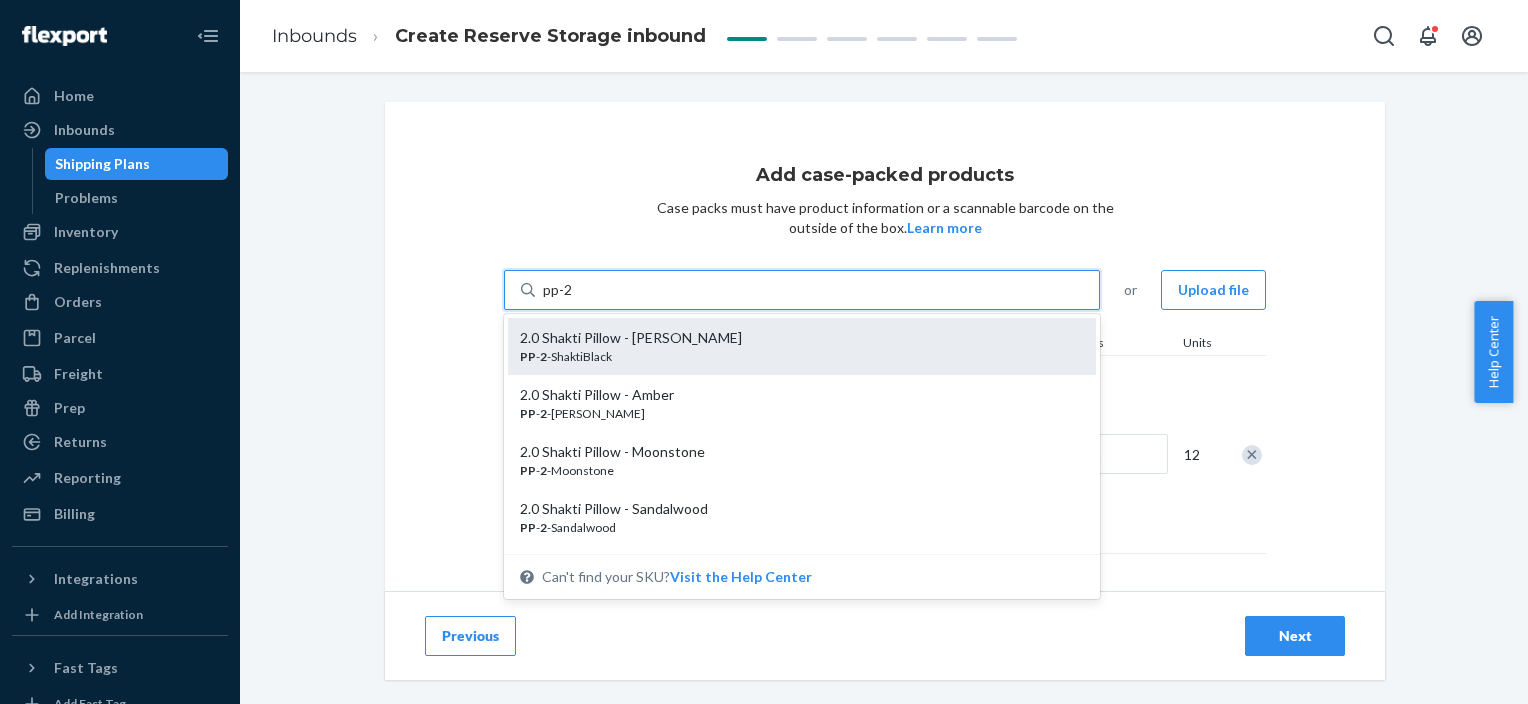 click on "2.0 Shakti Pillow - [PERSON_NAME]" at bounding box center [794, 338] 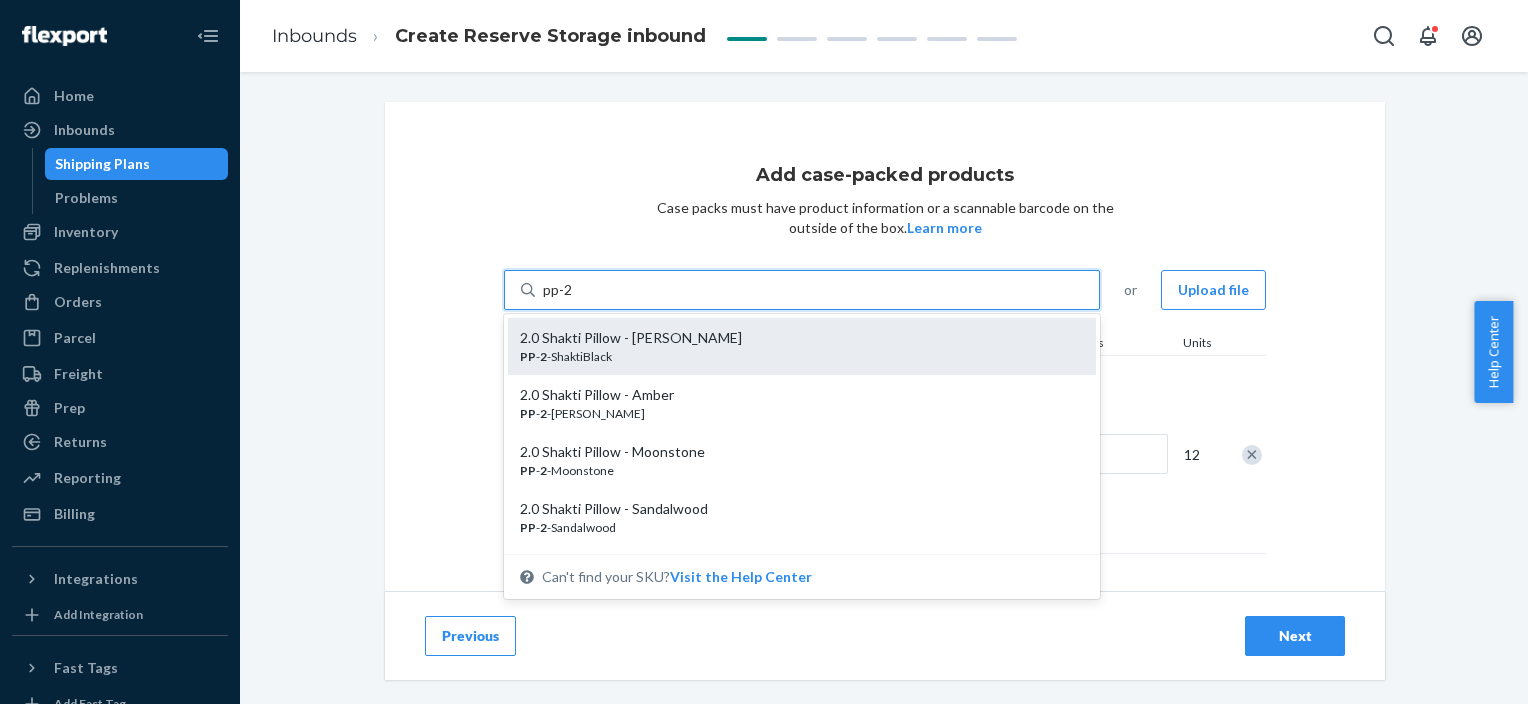 click on "pp-2" at bounding box center (558, 290) 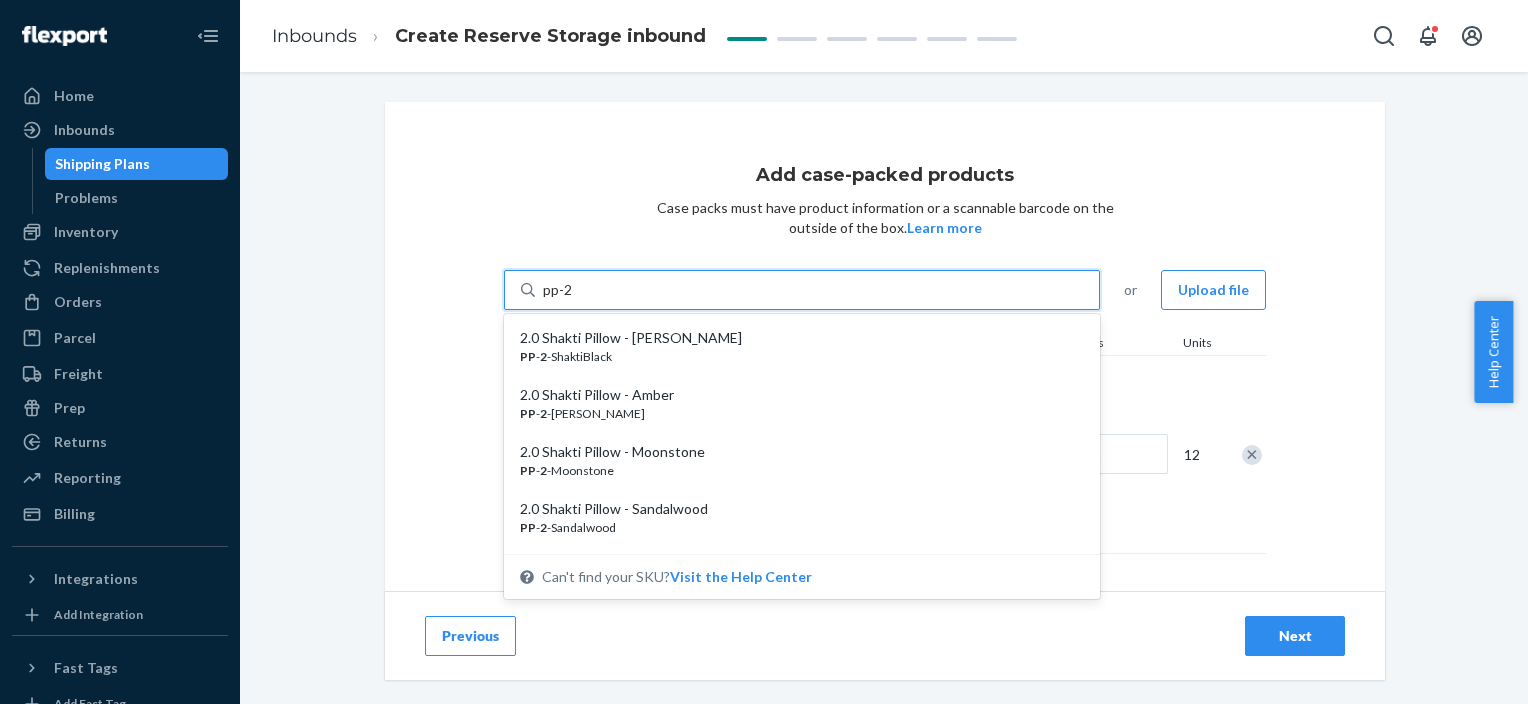 type 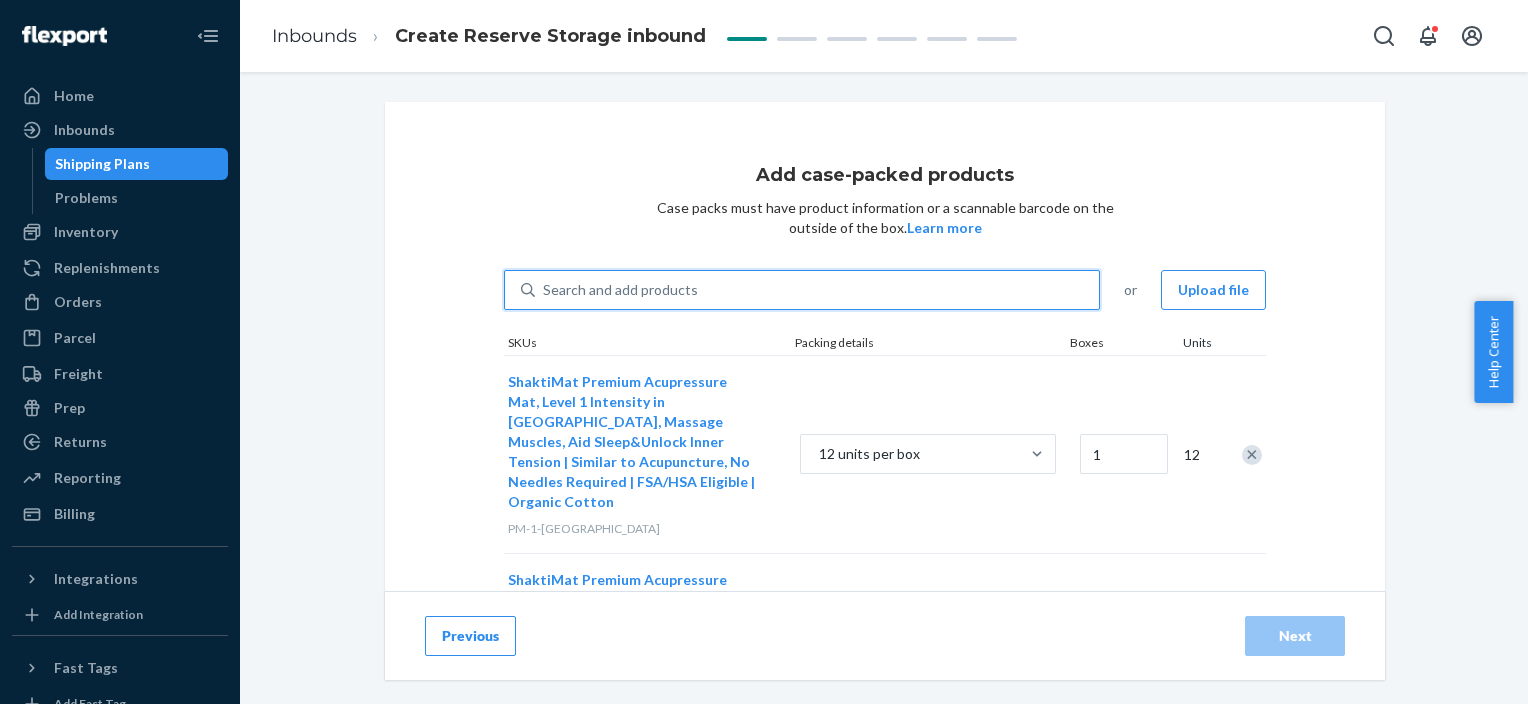 click on "Search and add products" at bounding box center (620, 290) 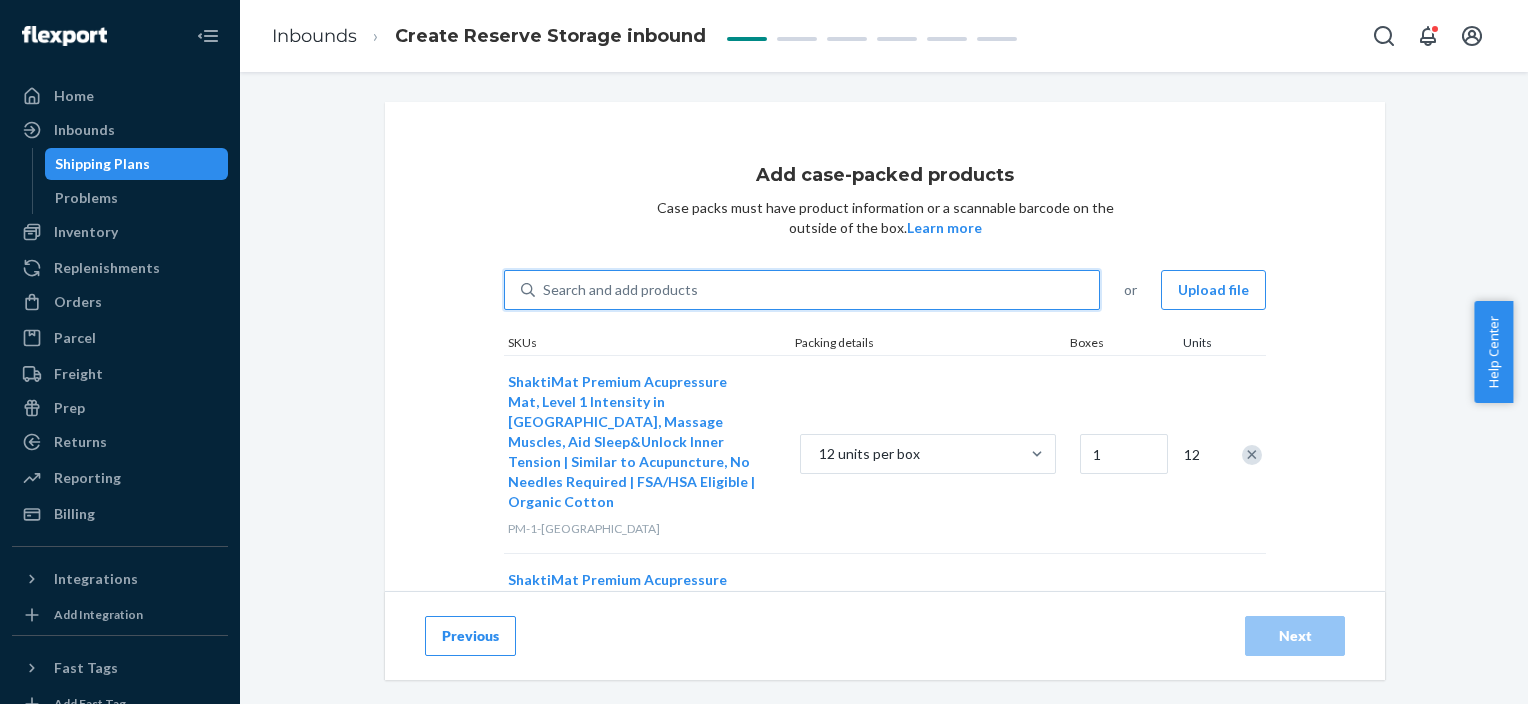 click on "0 results available. Select is focused ,type to refine list, press Down to open the menu,  Search and add products" at bounding box center (544, 290) 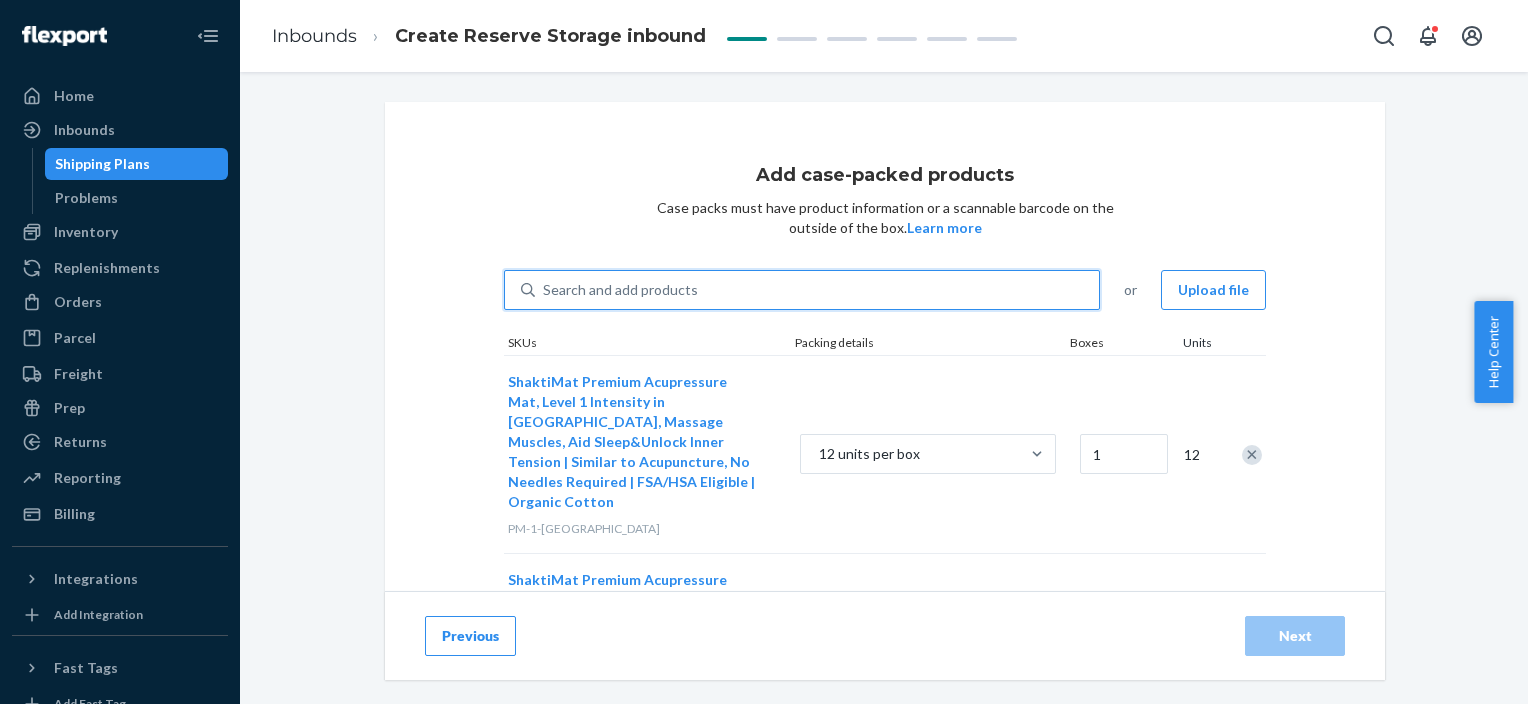 type on "1" 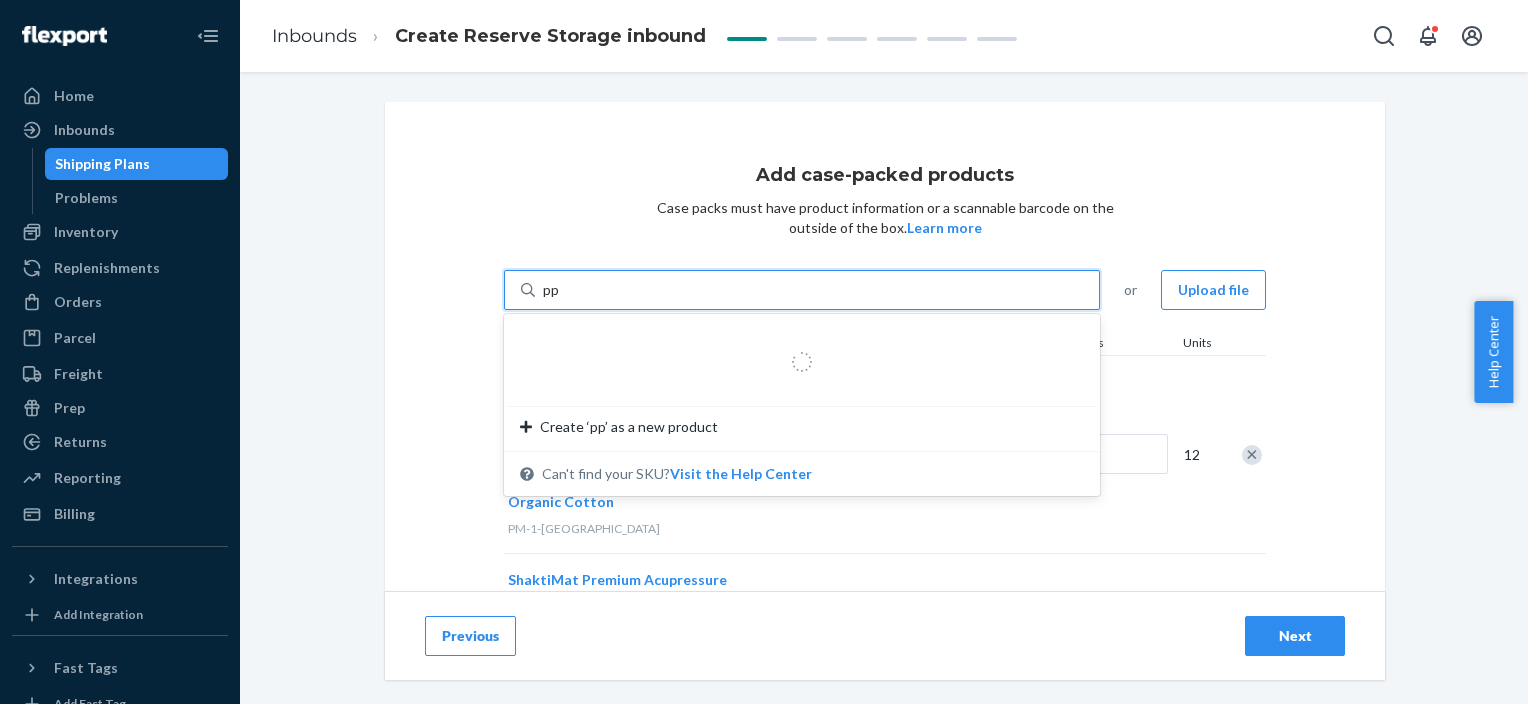 type on "pp-2" 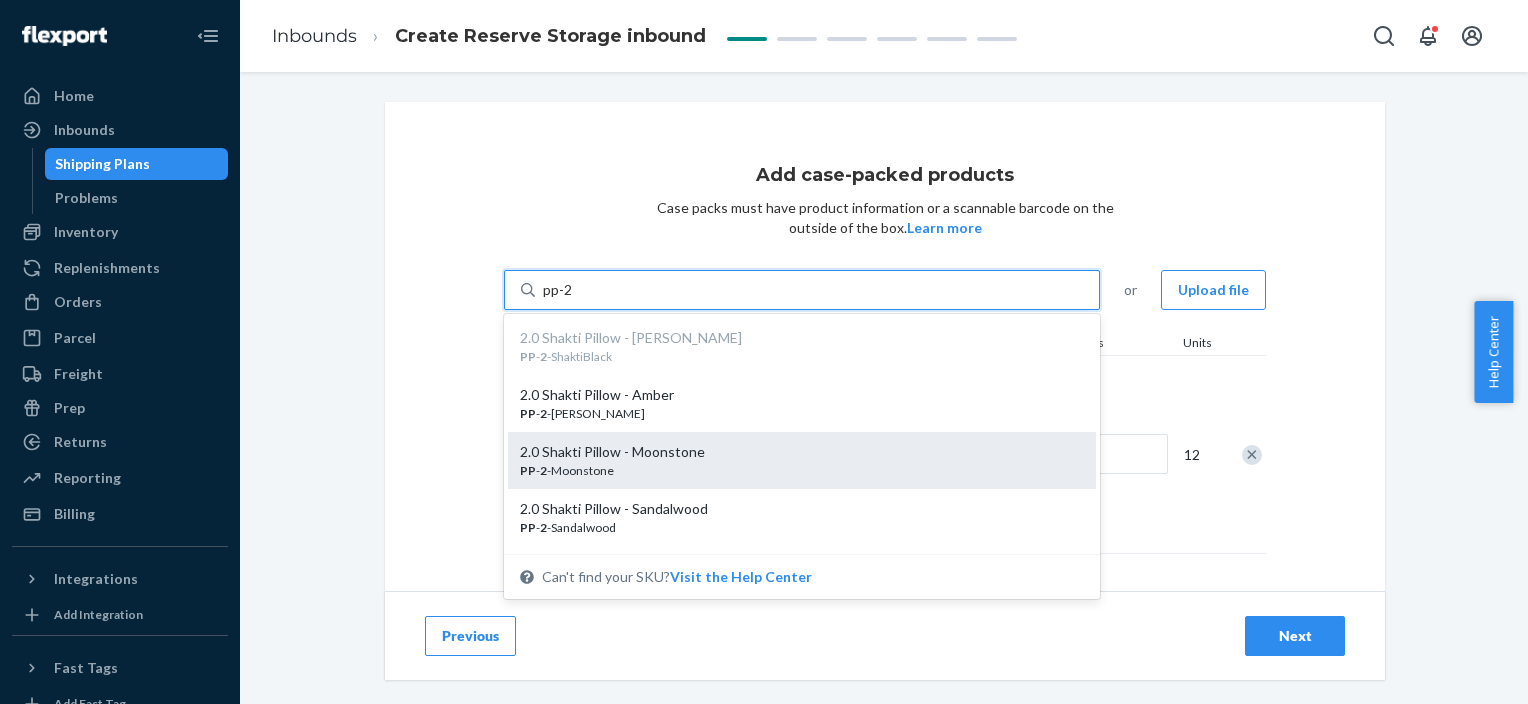 click on "PP - 2 -Moonstone" at bounding box center [794, 470] 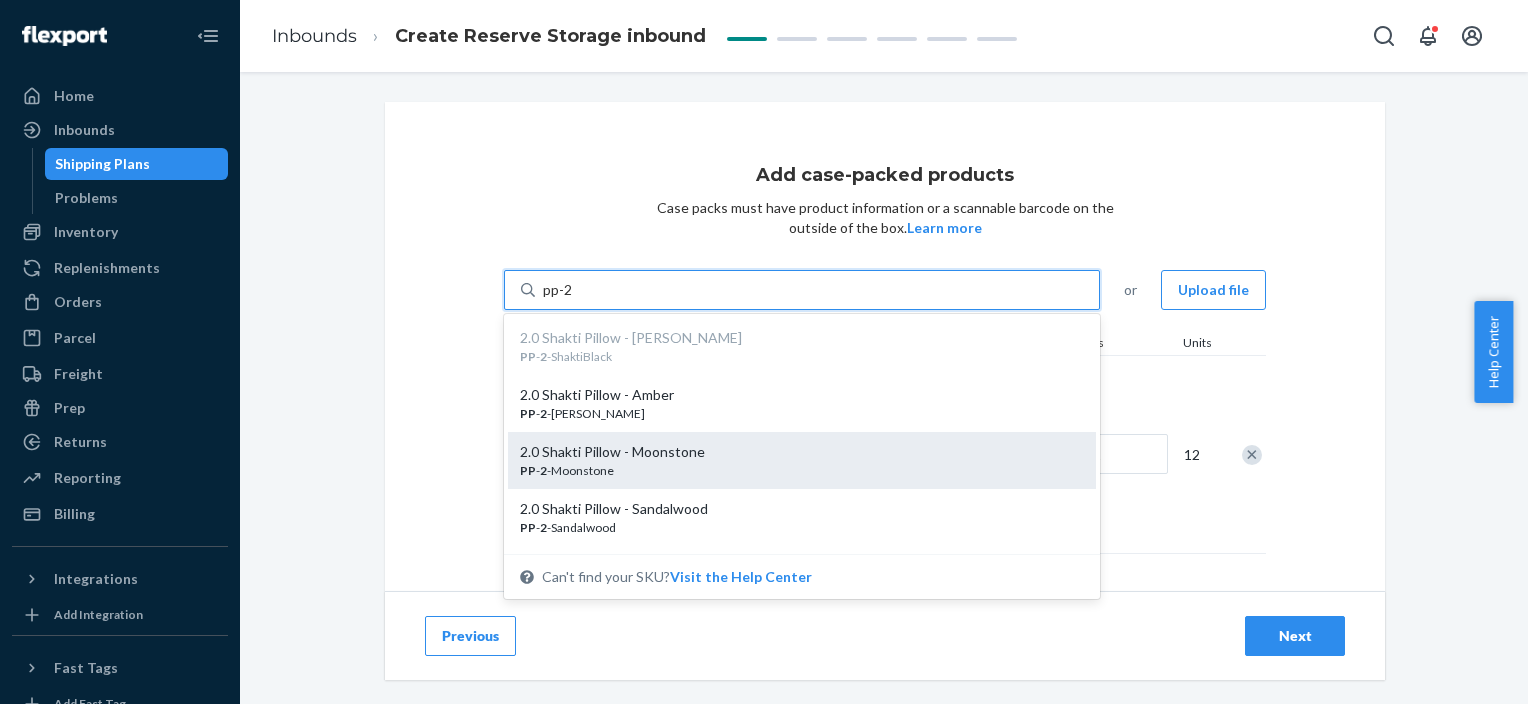 click on "pp-2" at bounding box center [558, 290] 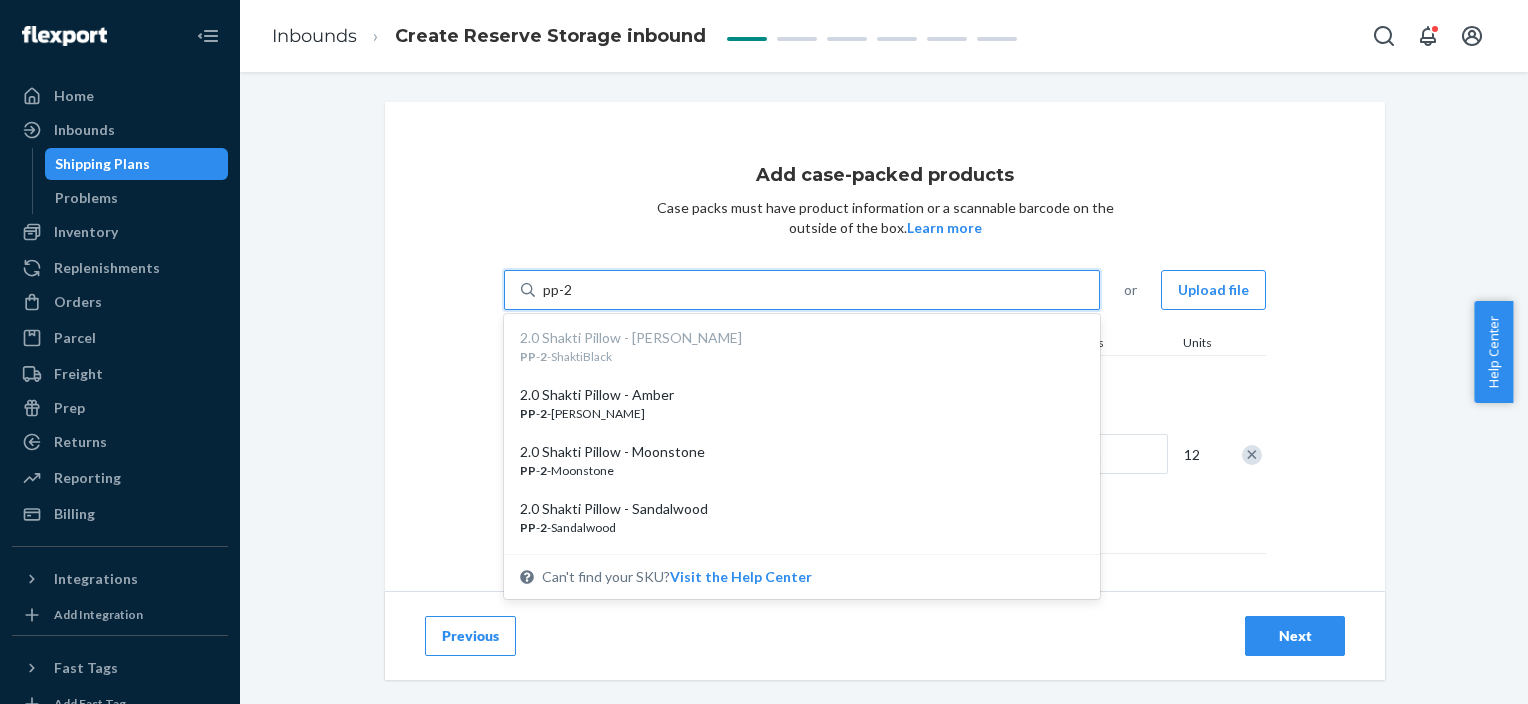 type 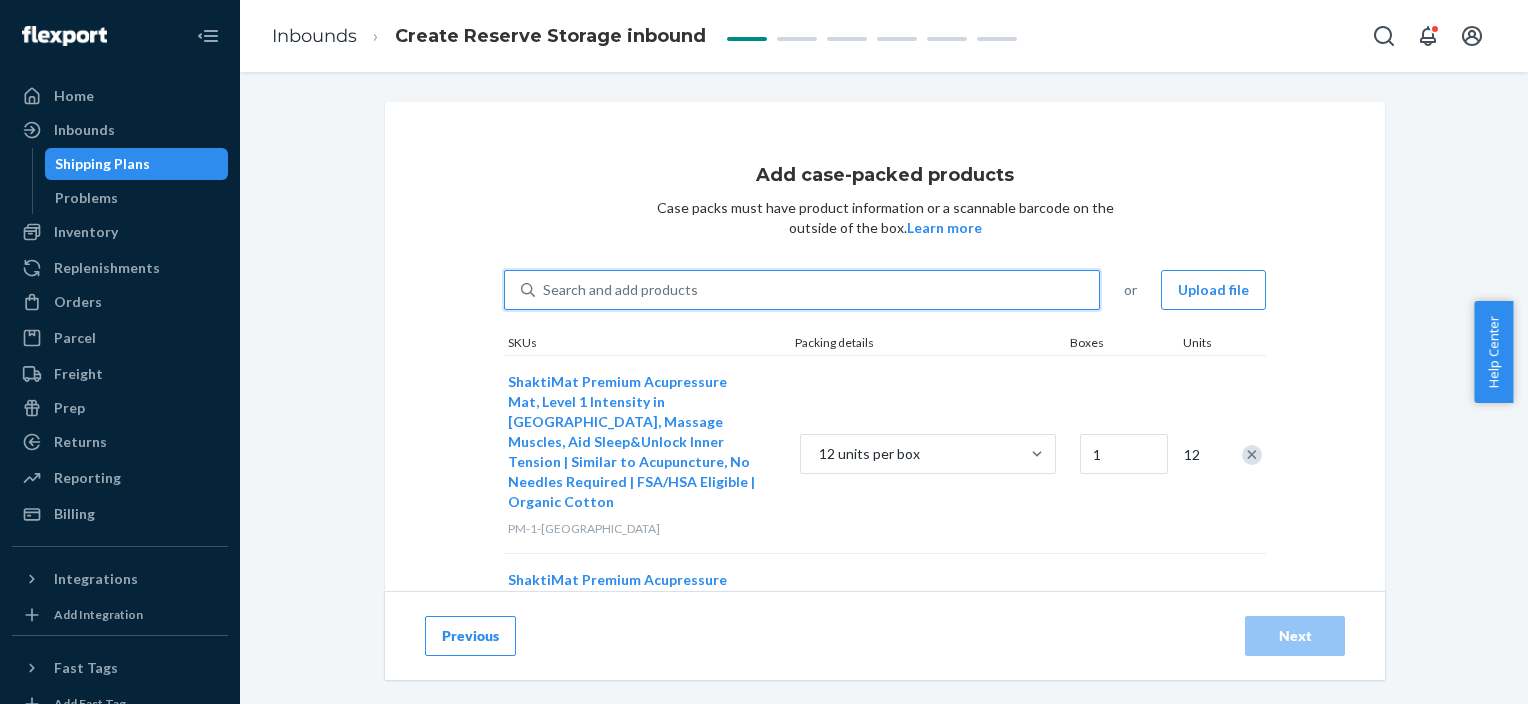 type on "1" 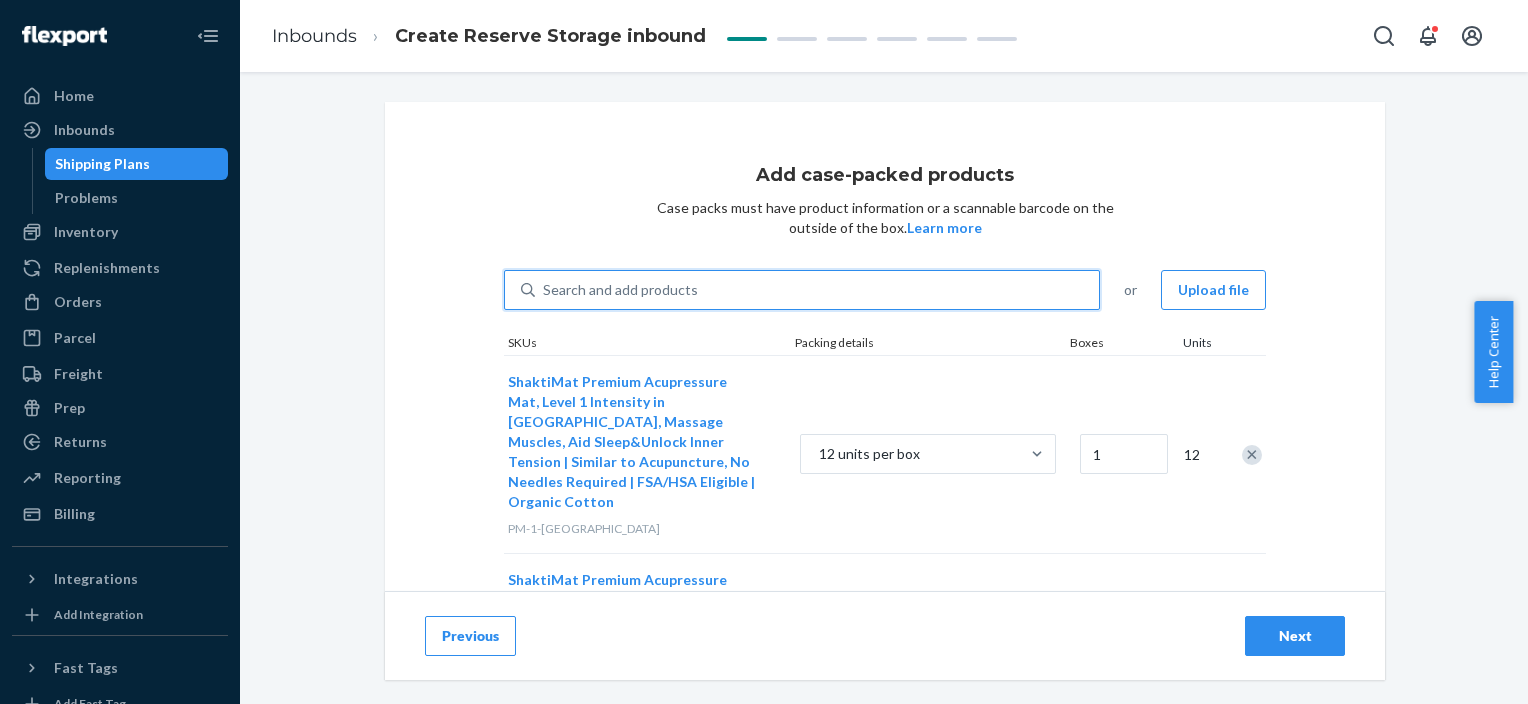 click on "Search and add products" at bounding box center (620, 290) 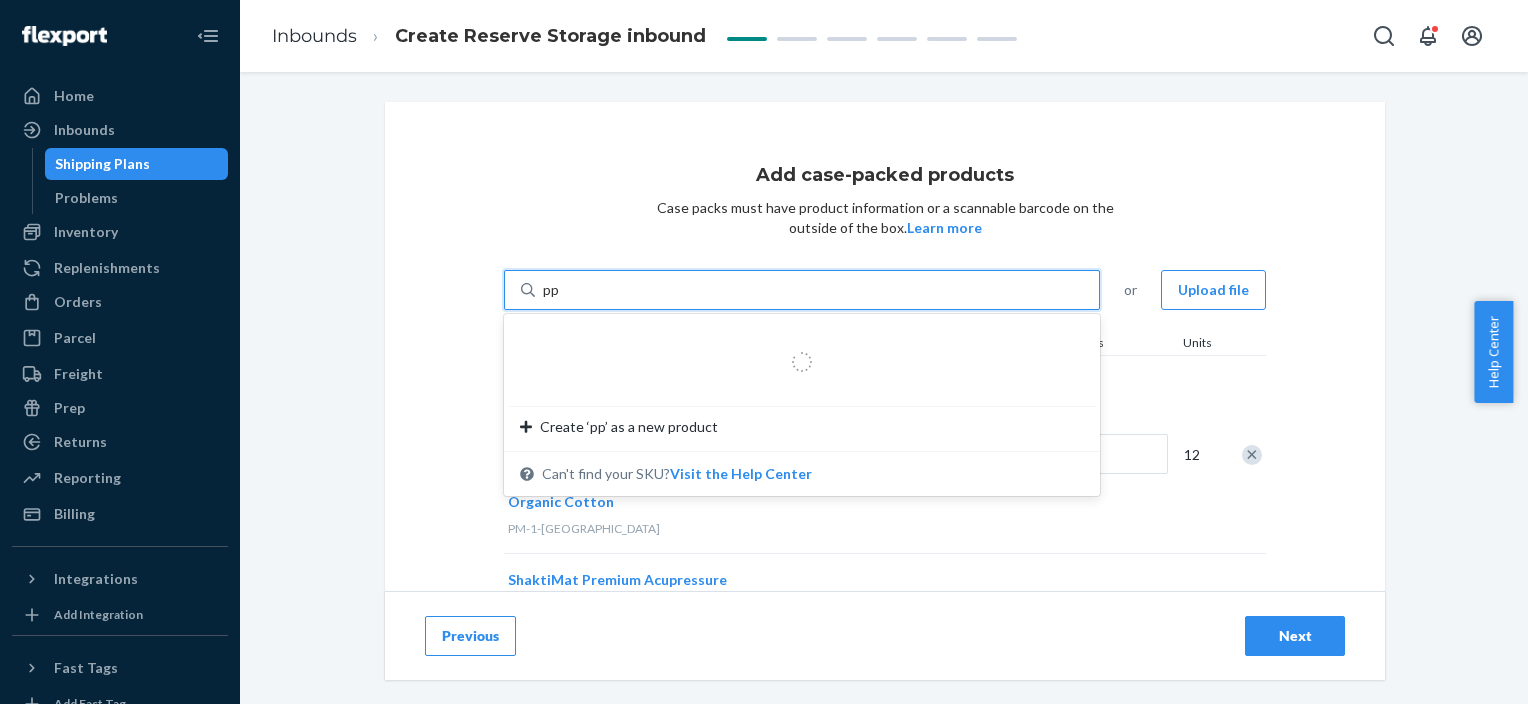 type on "pp-2" 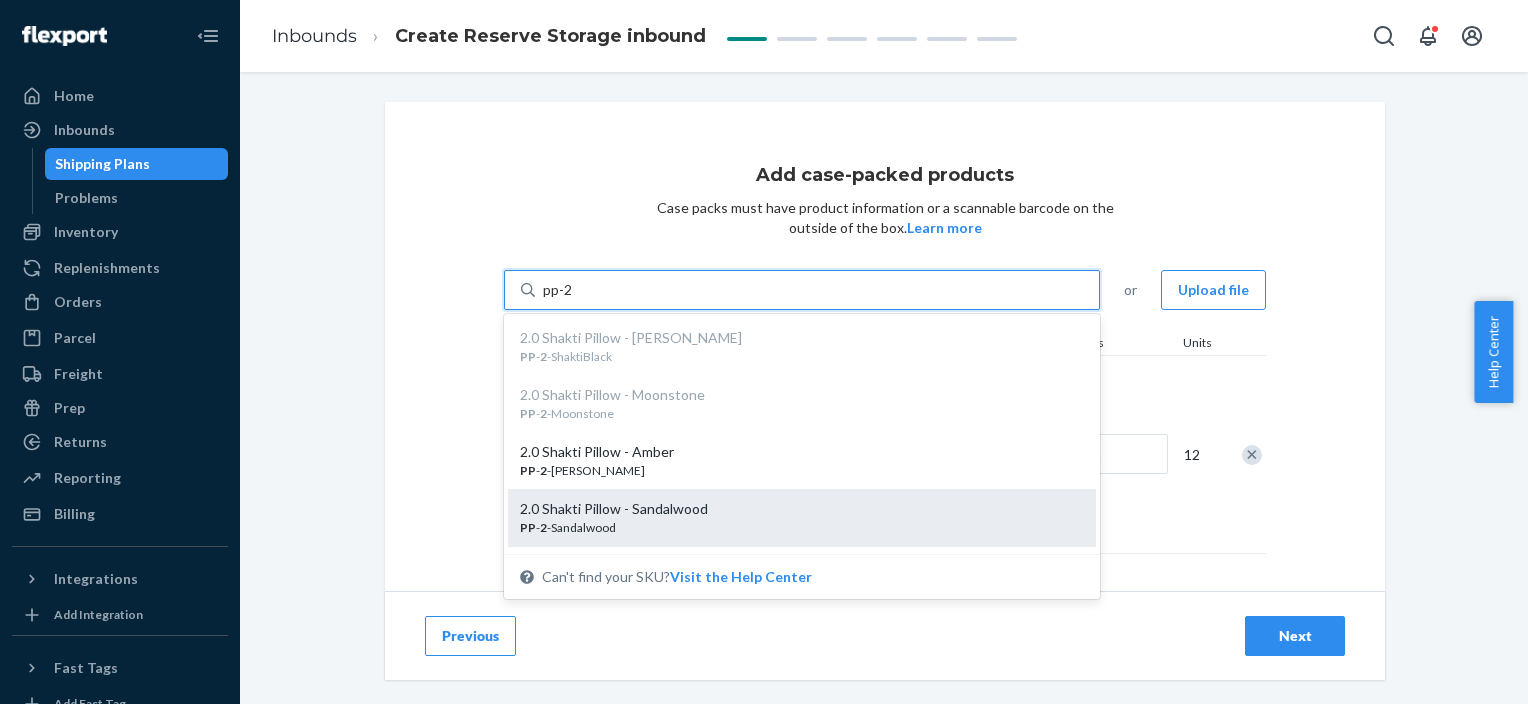 click on "2.0 Shakti Pillow - Sandalwood" at bounding box center (794, 509) 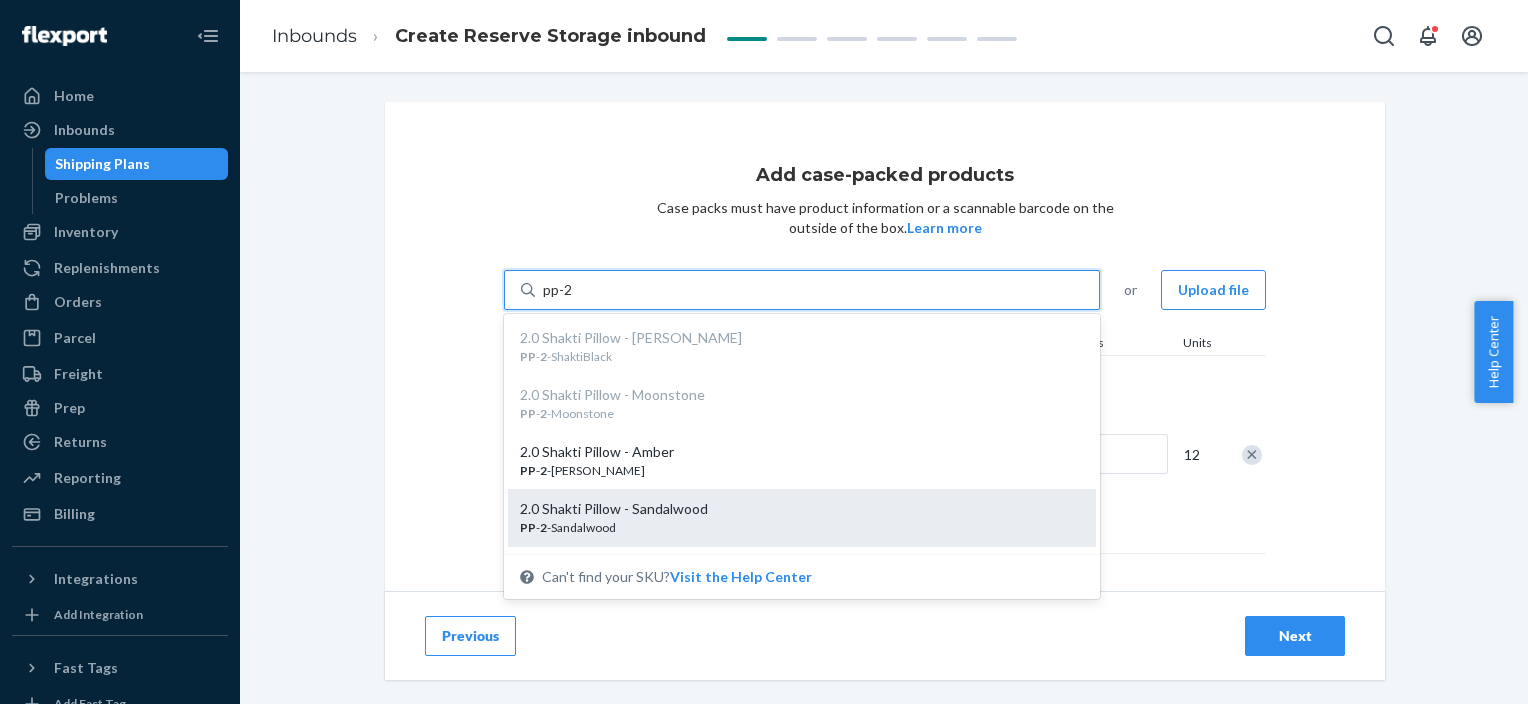 click on "pp-2" at bounding box center (558, 290) 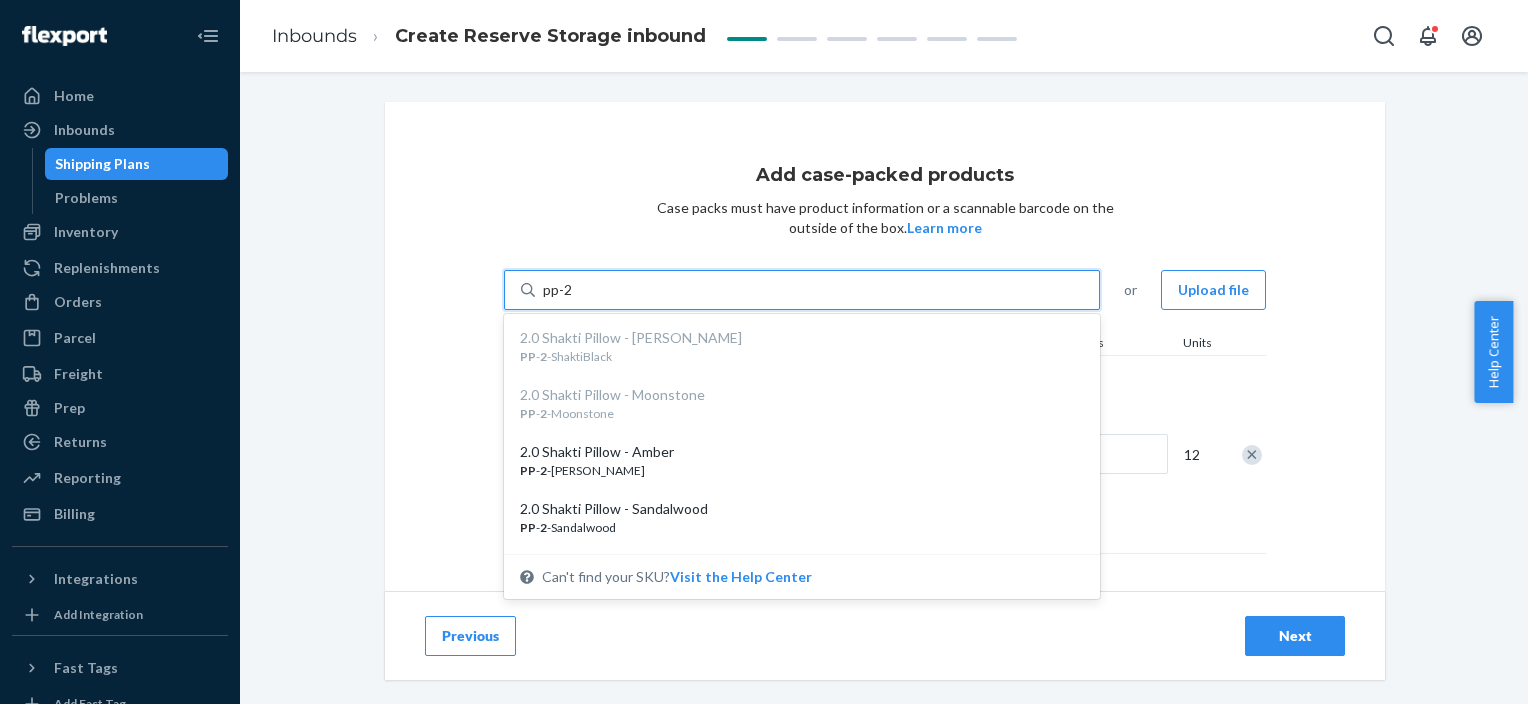 type 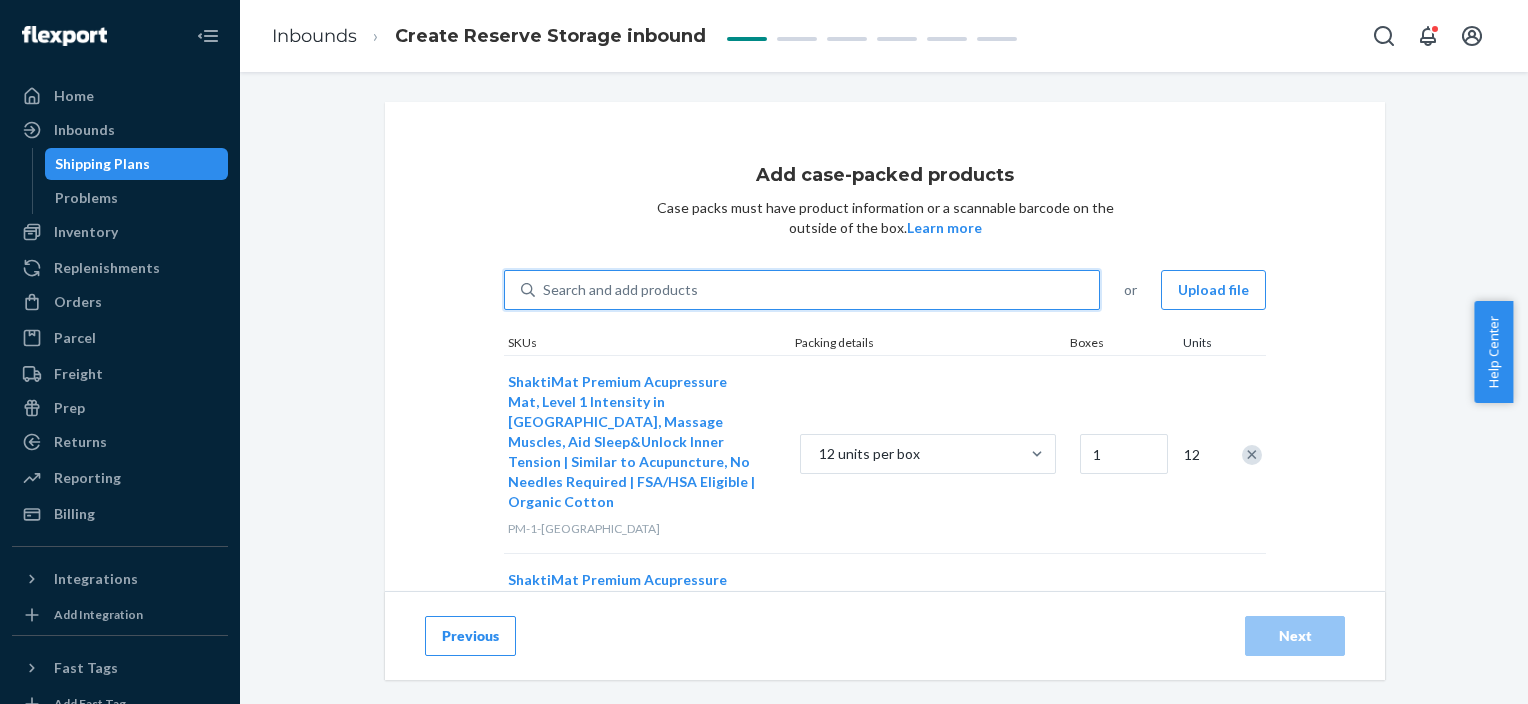click on "Search and add products" at bounding box center [620, 290] 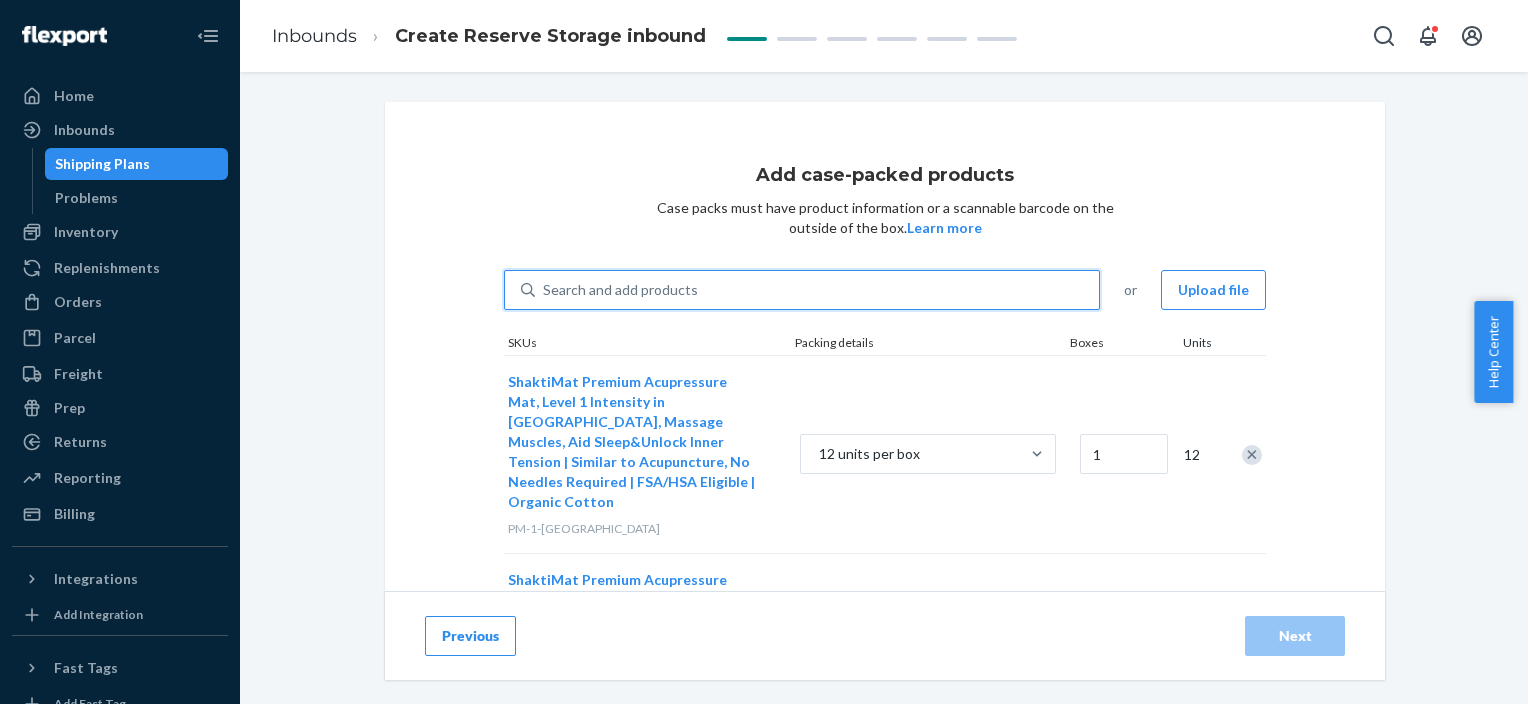 click on "0 results available. Select is focused ,type to refine list, press Down to open the menu,  Search and add products" at bounding box center [544, 290] 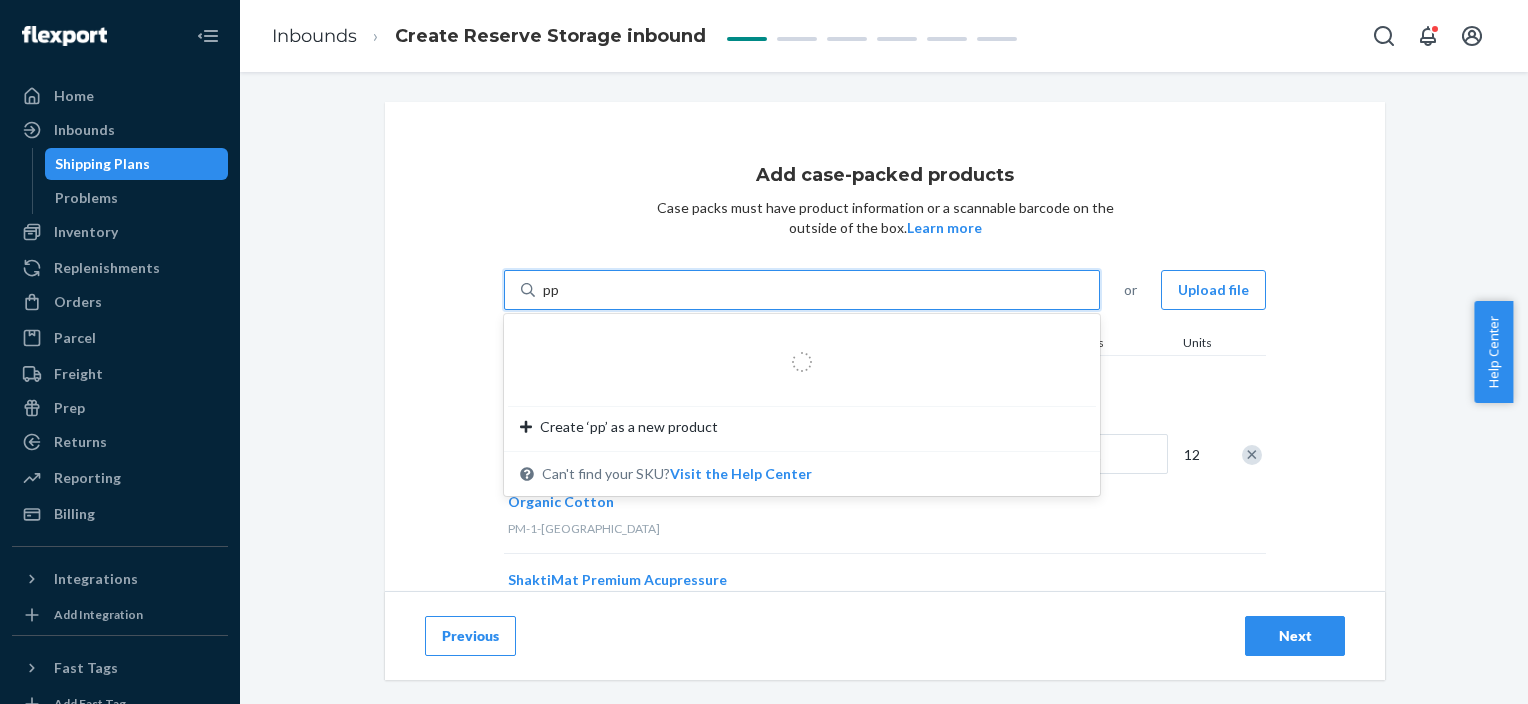 type on "pp-2" 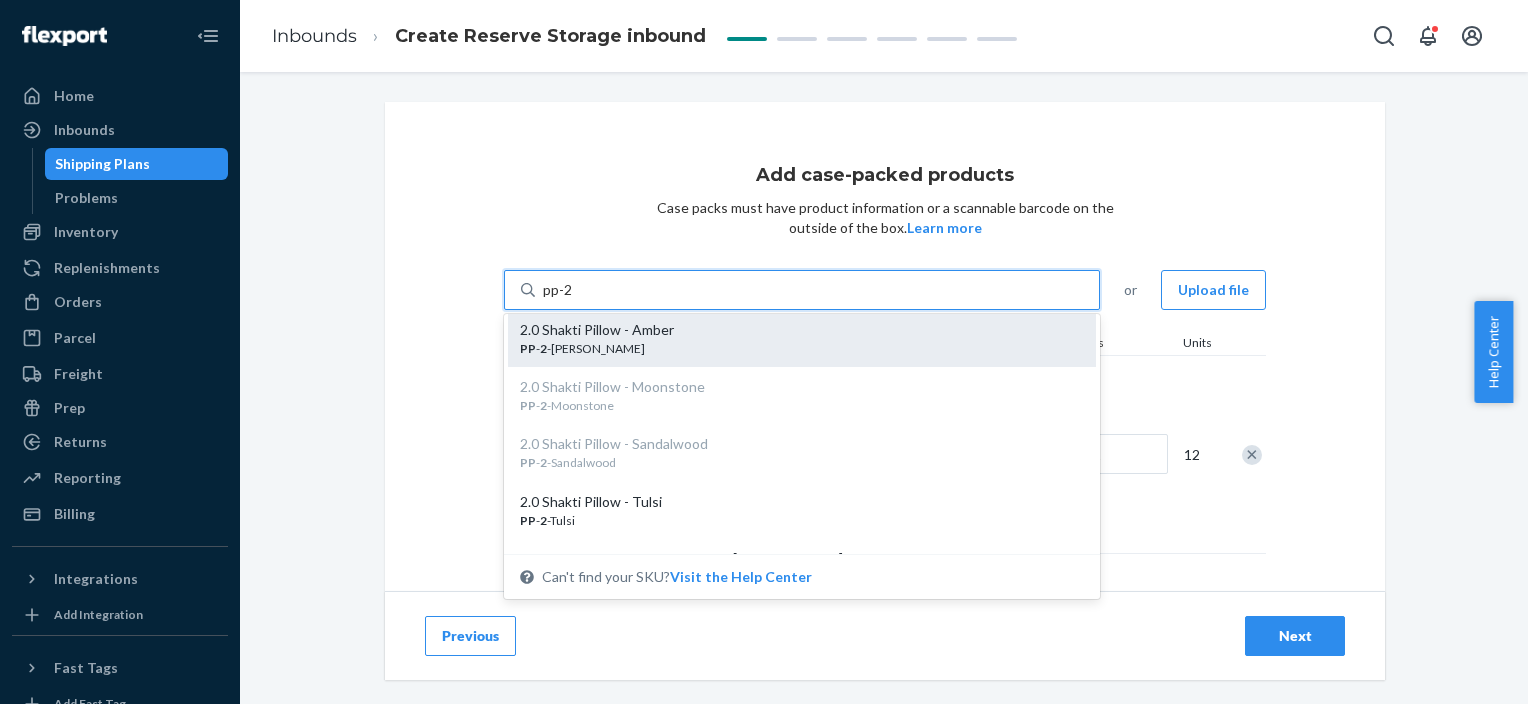 scroll, scrollTop: 100, scrollLeft: 0, axis: vertical 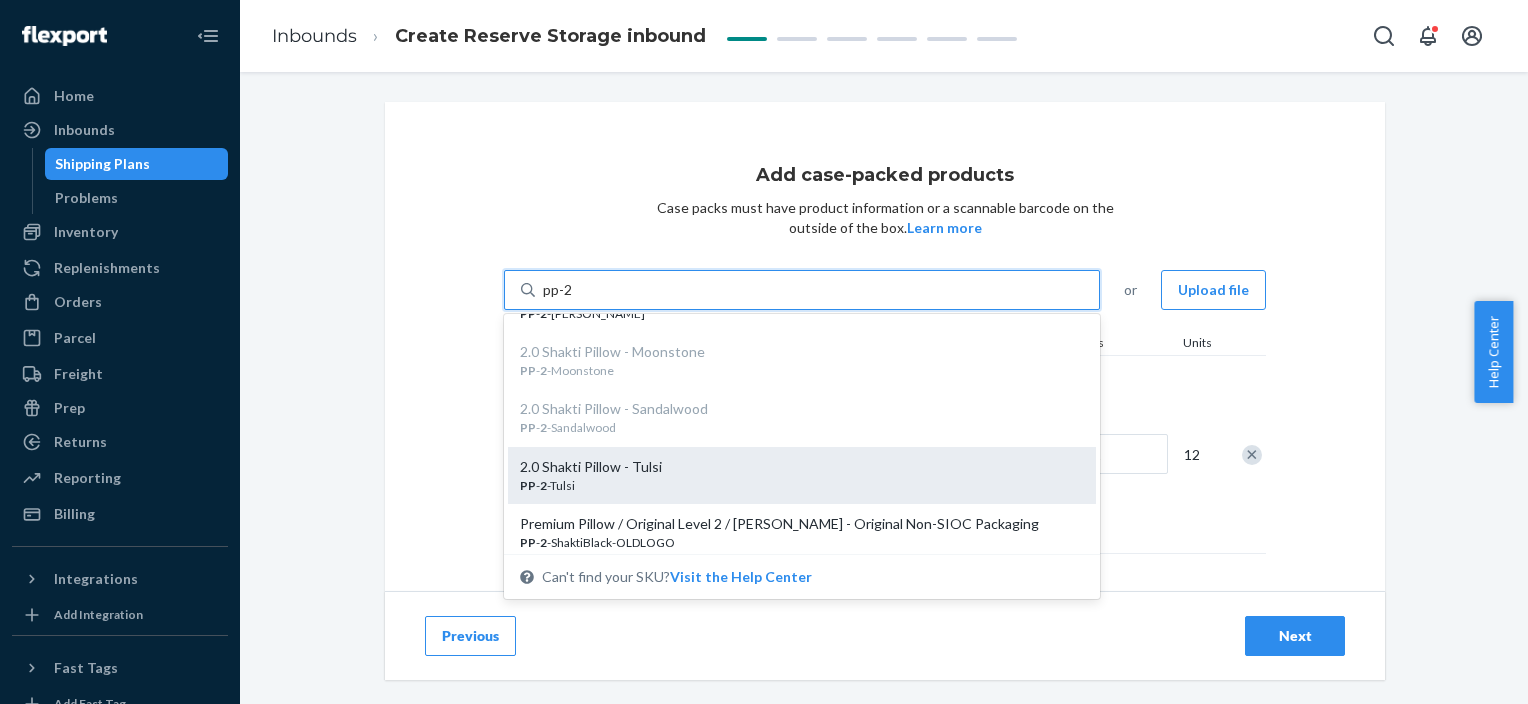 click on "PP - 2 -Tulsi" at bounding box center [794, 485] 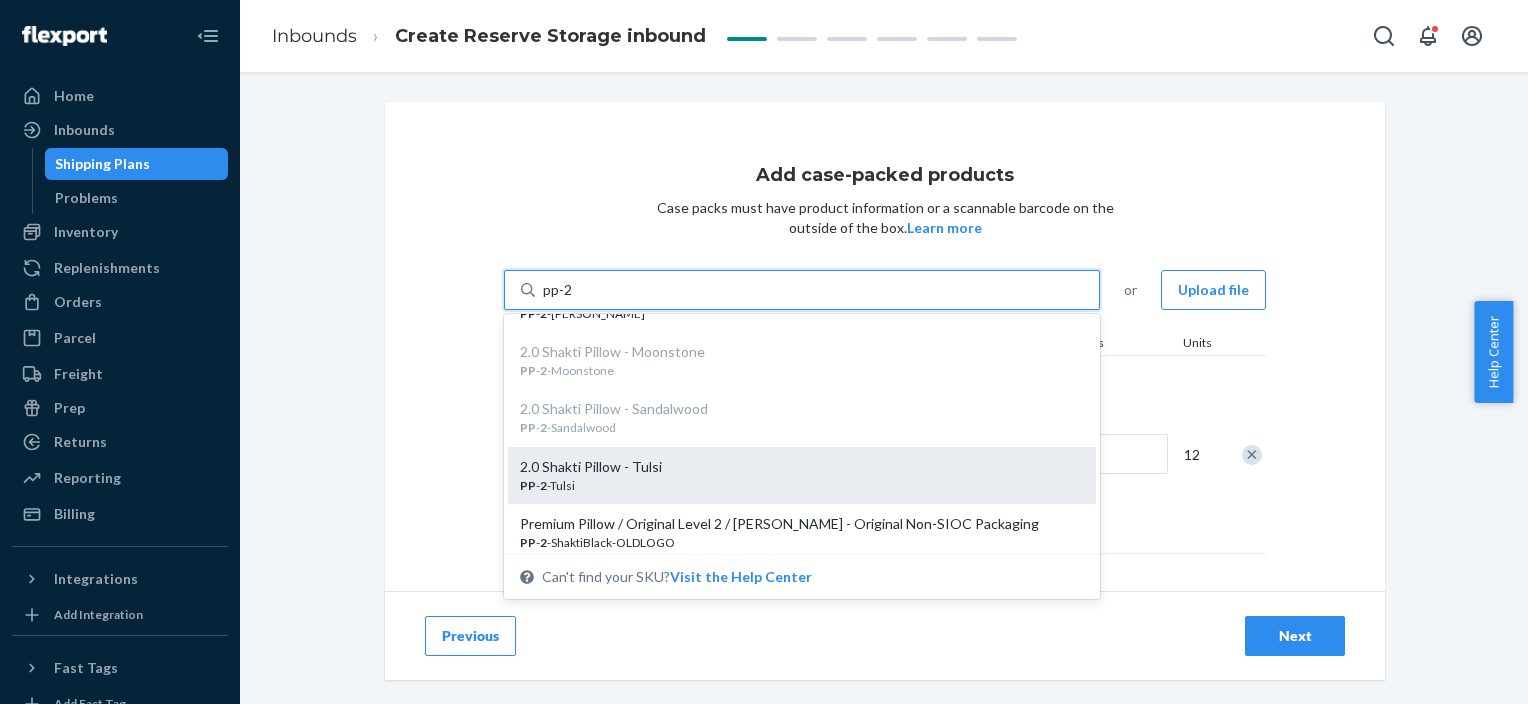 click on "pp-2" at bounding box center [558, 290] 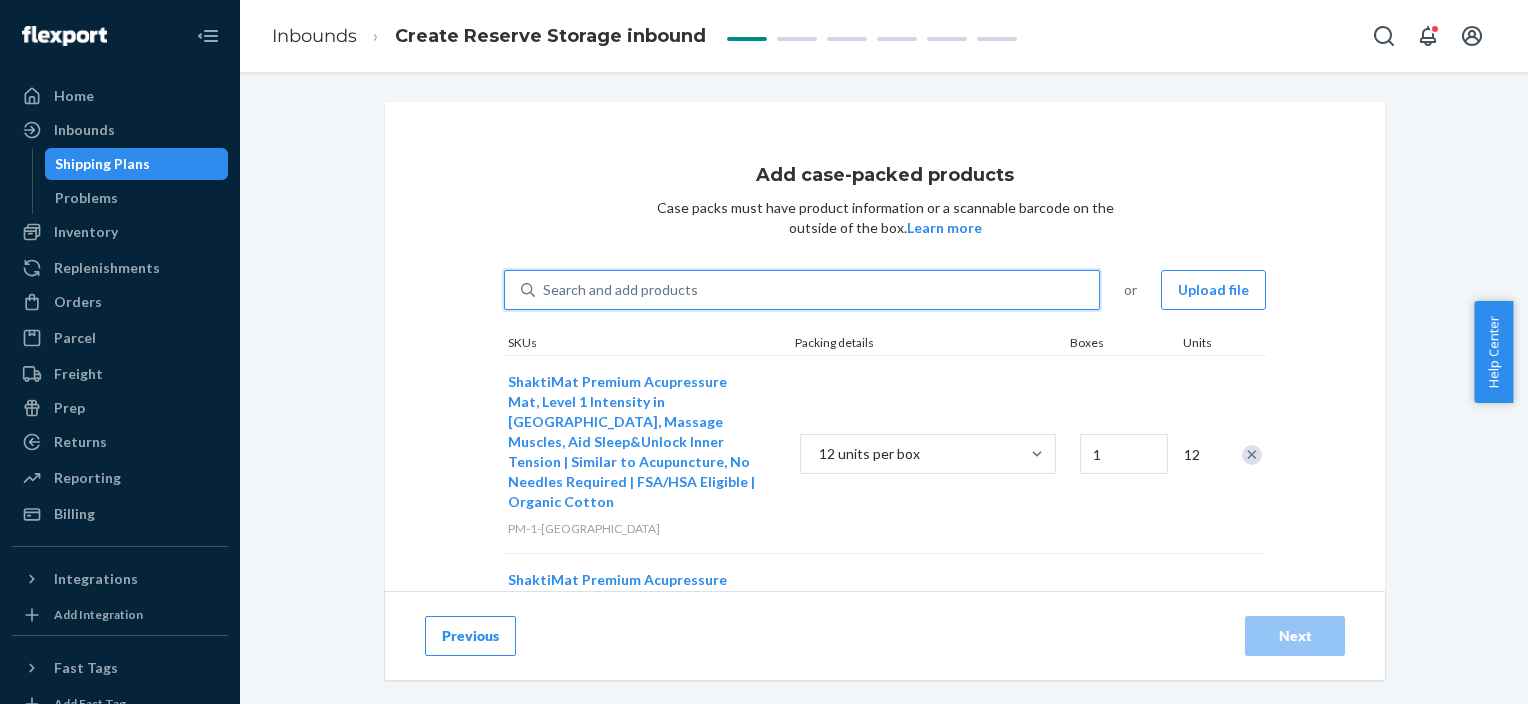 type on "1" 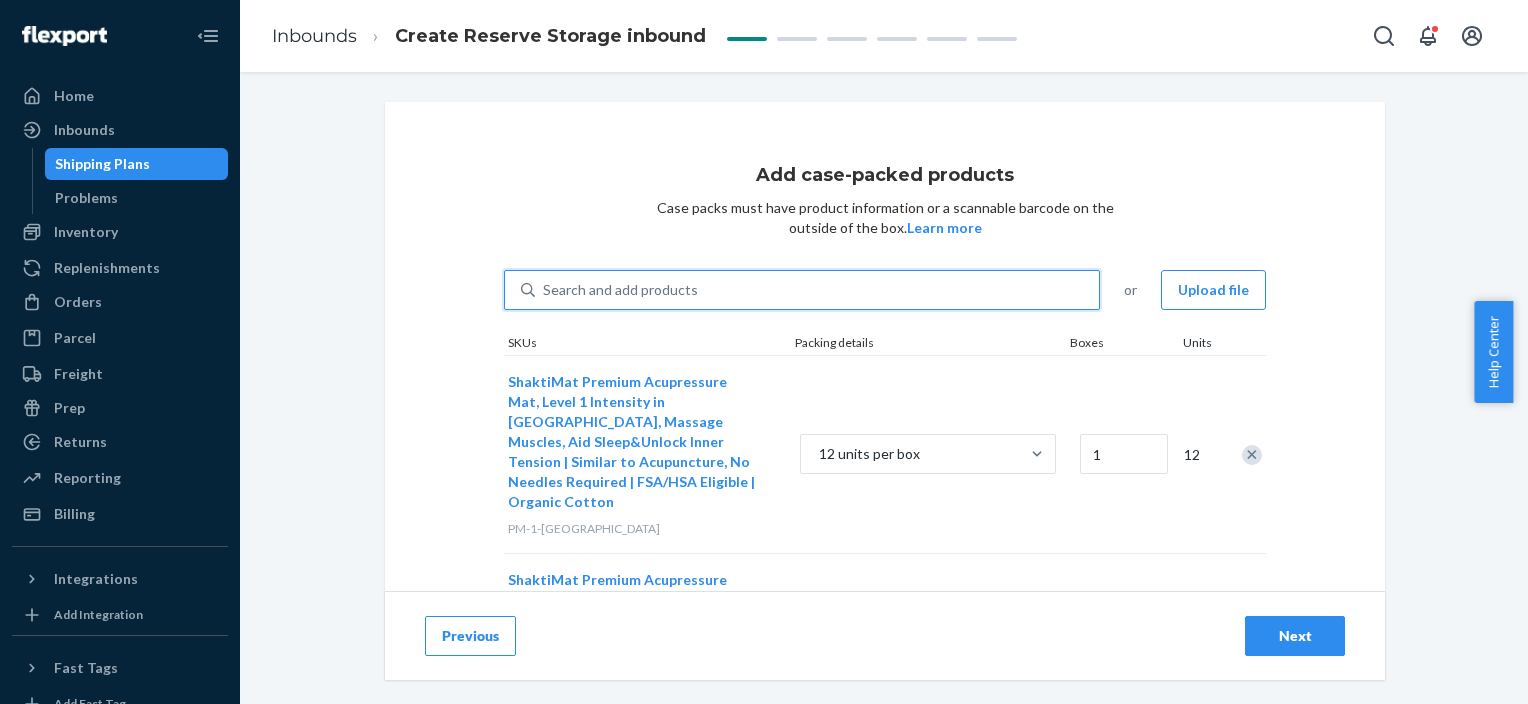click on "Search and add products" at bounding box center [620, 290] 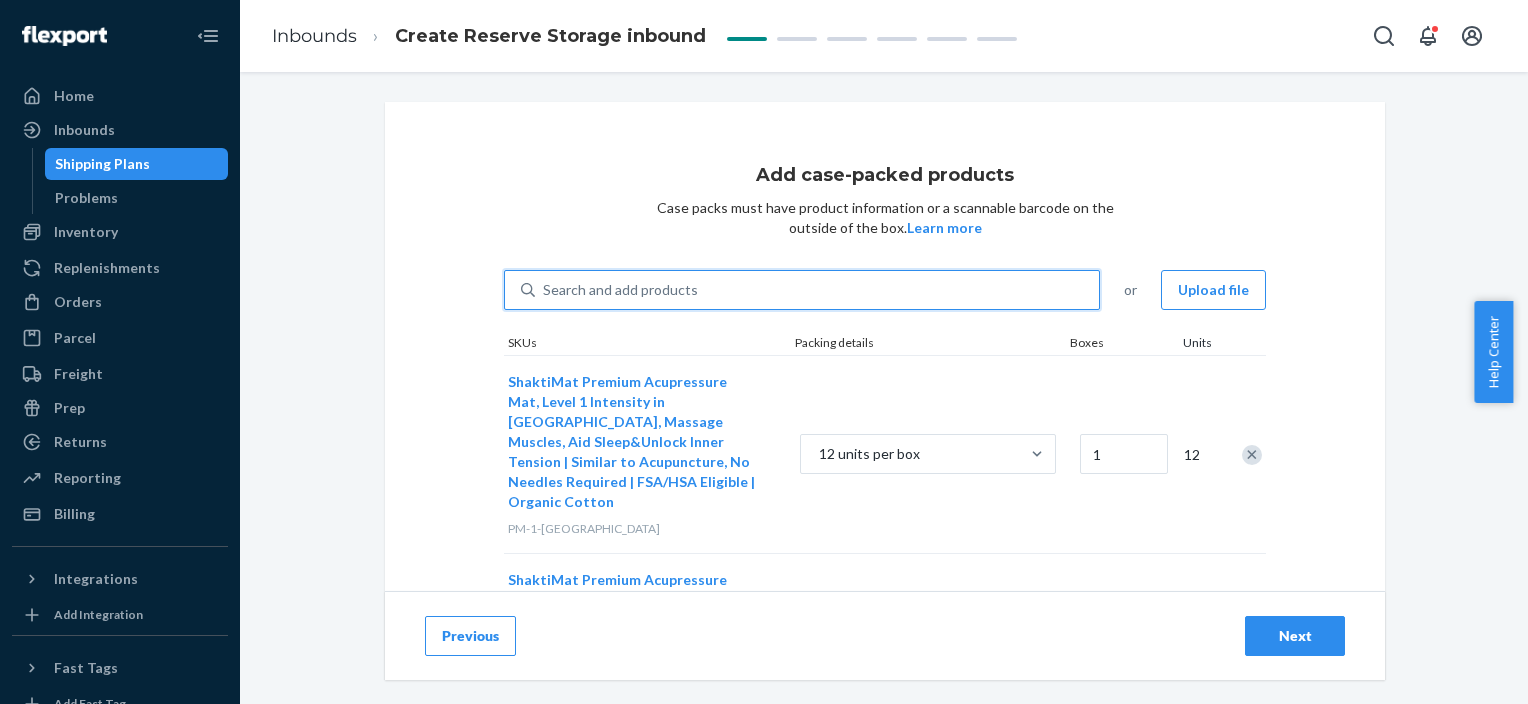 click on "0 results available. Use Up and Down to choose options, press Enter to select the currently focused option, press Escape to exit the menu, press Tab to select the option and exit the menu. Search and add products" at bounding box center (544, 290) 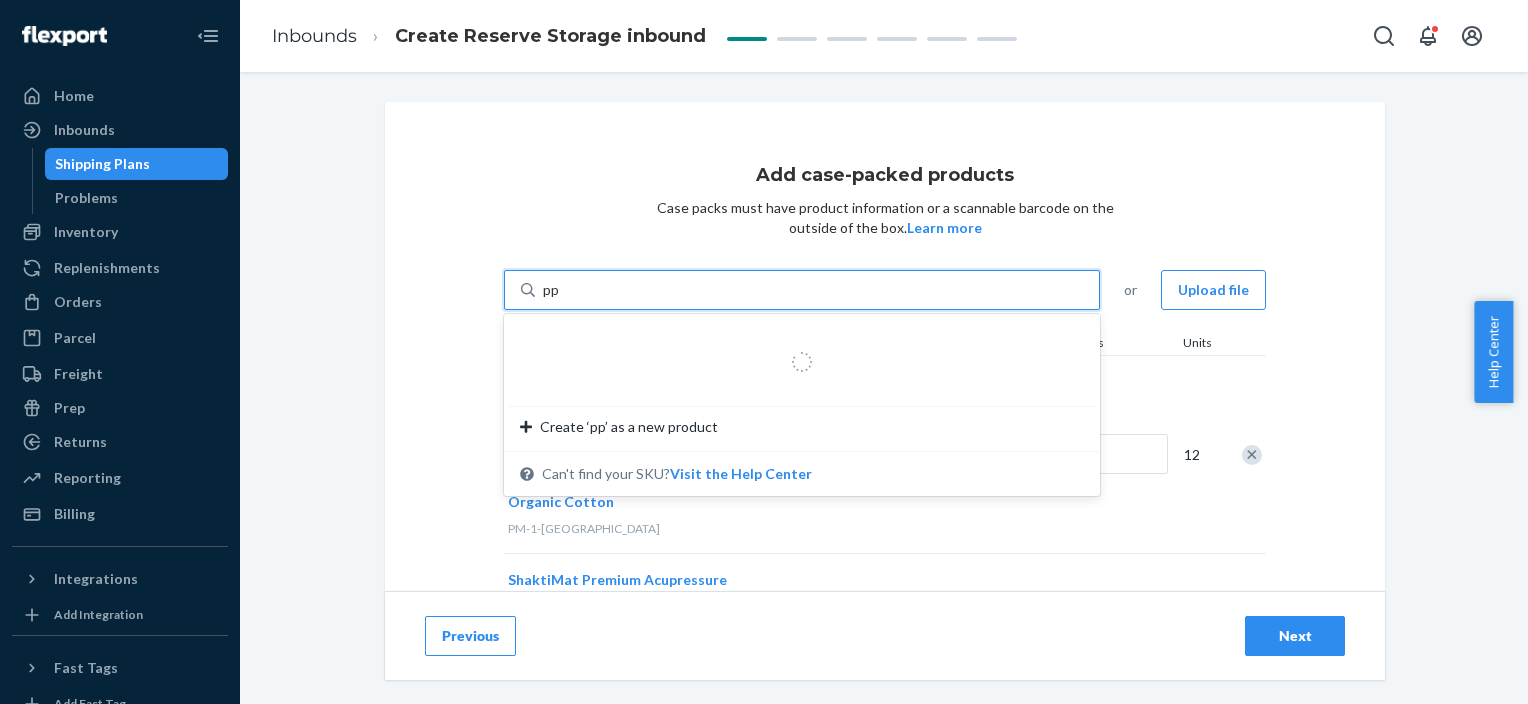 type on "pp-2" 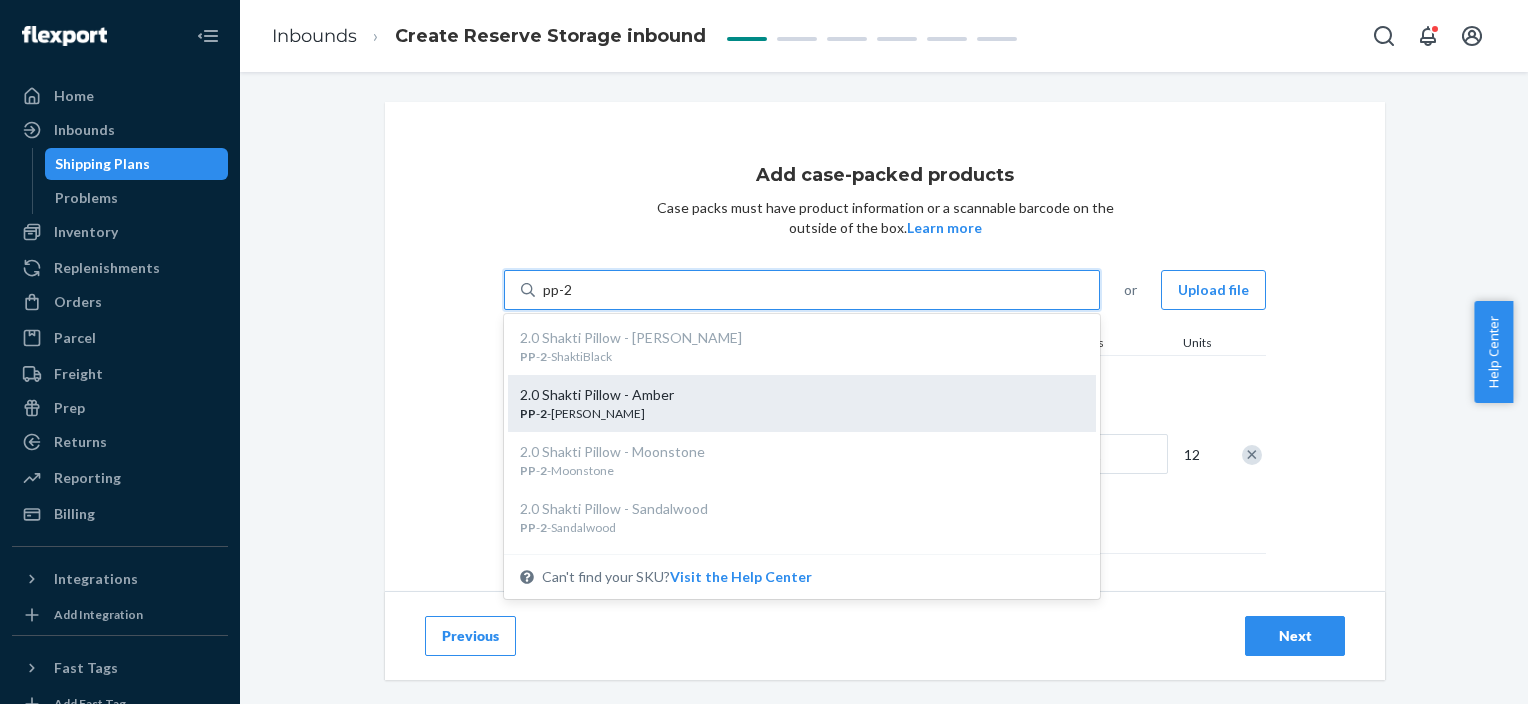 click on "2.0 Shakti Pillow - Amber" at bounding box center [794, 395] 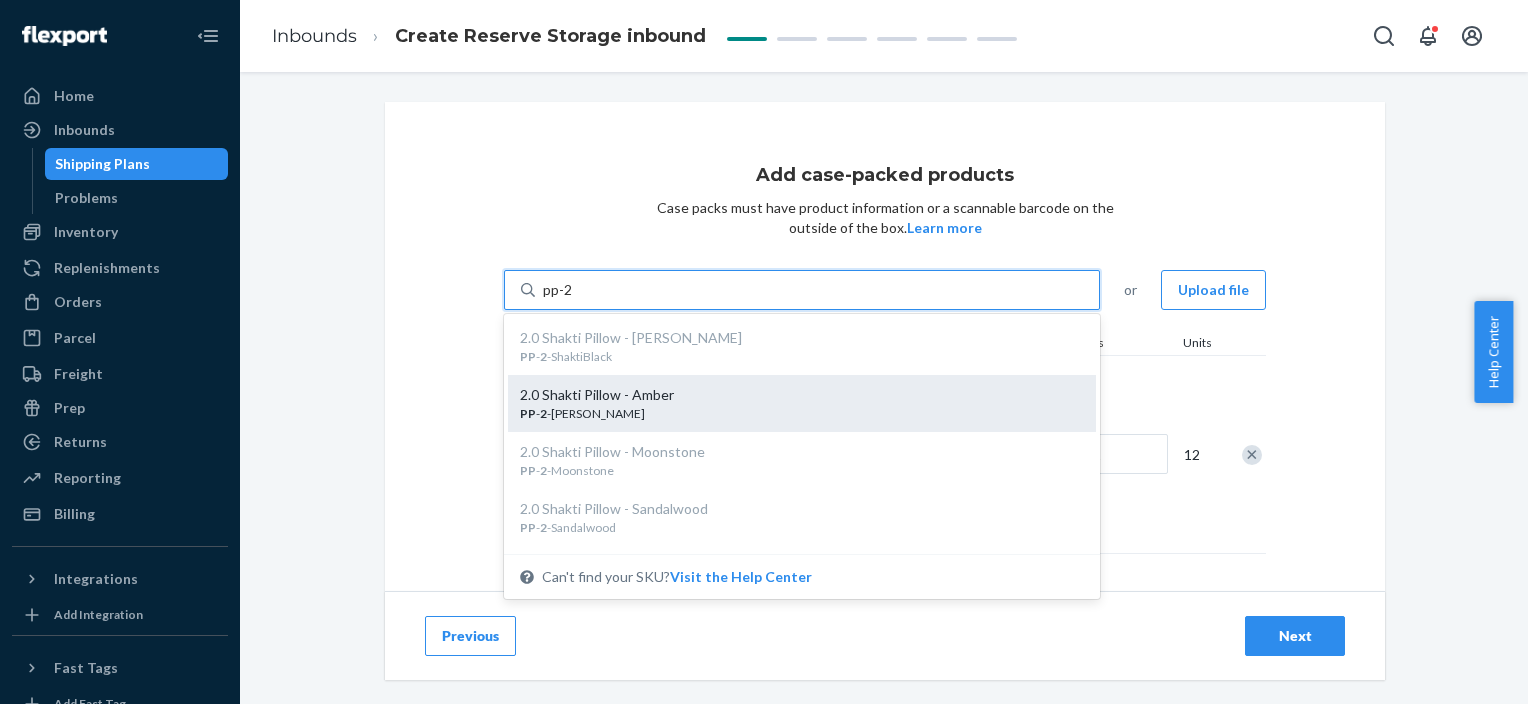 click on "pp-2" at bounding box center (558, 290) 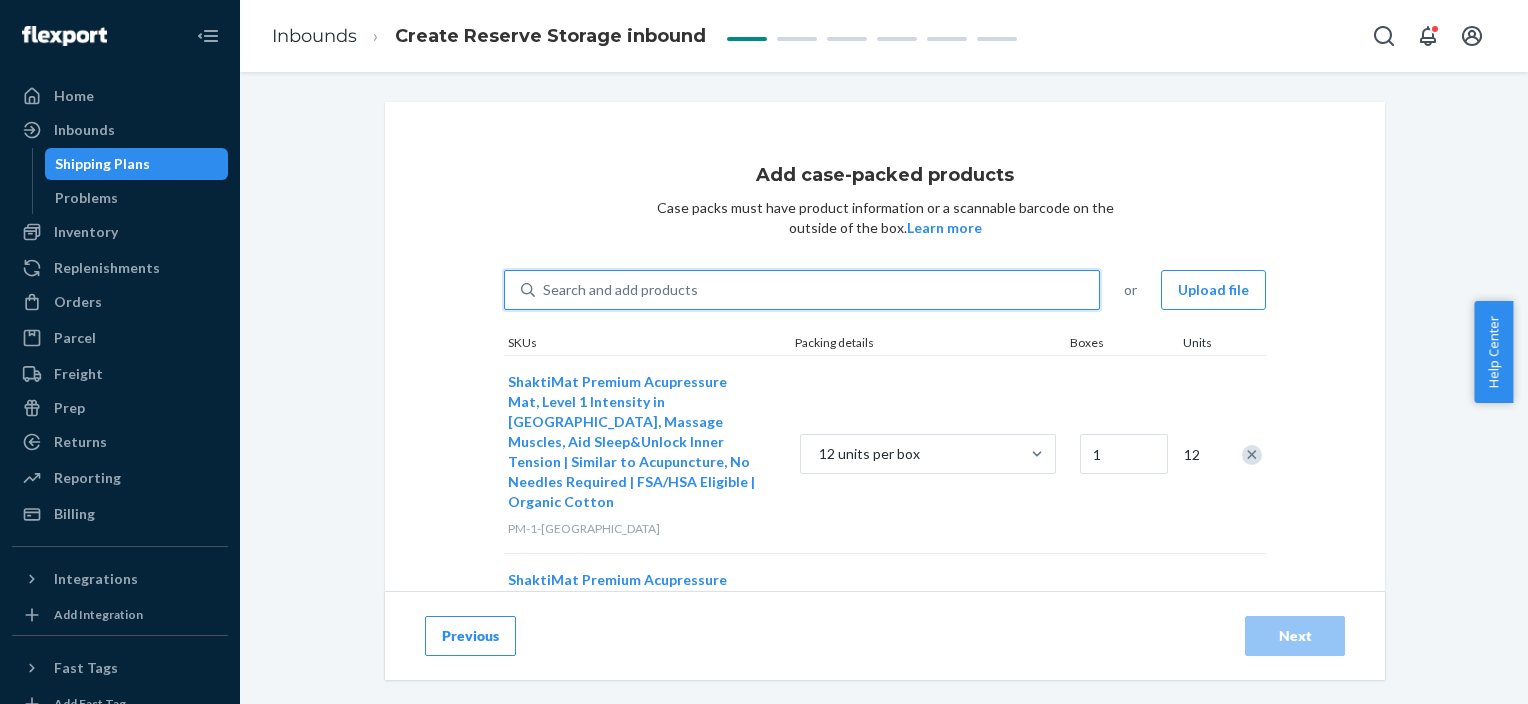 type on "1" 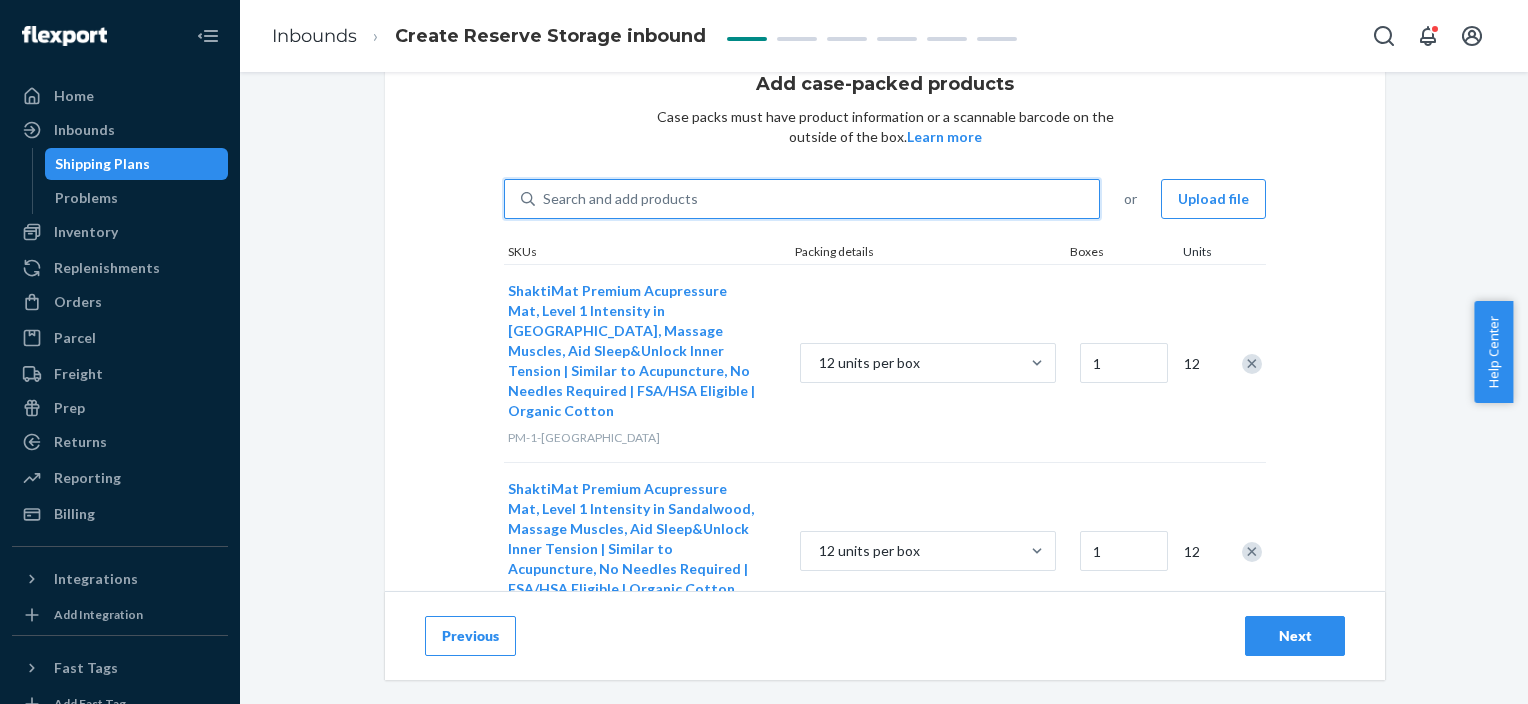 scroll, scrollTop: 200, scrollLeft: 0, axis: vertical 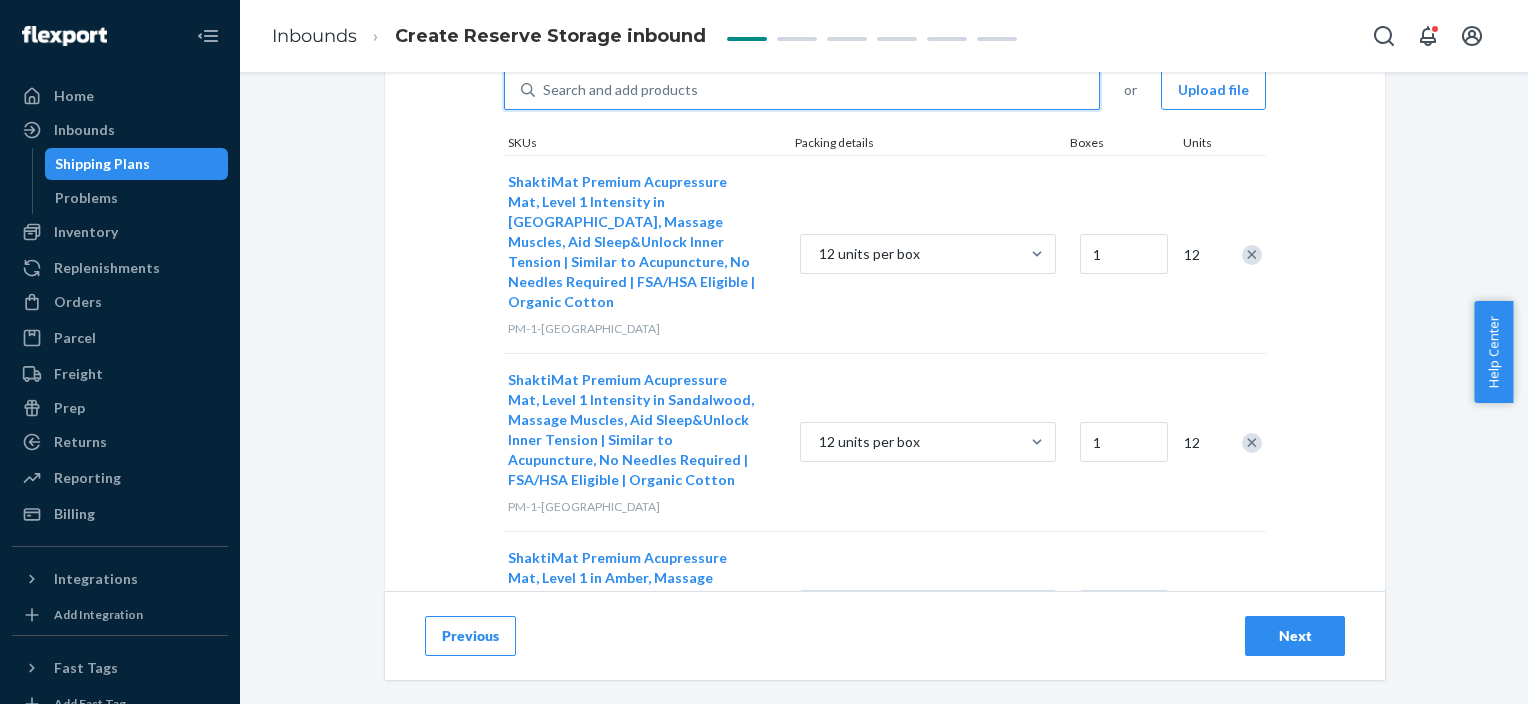 click on "12 units per box" at bounding box center (928, 256) 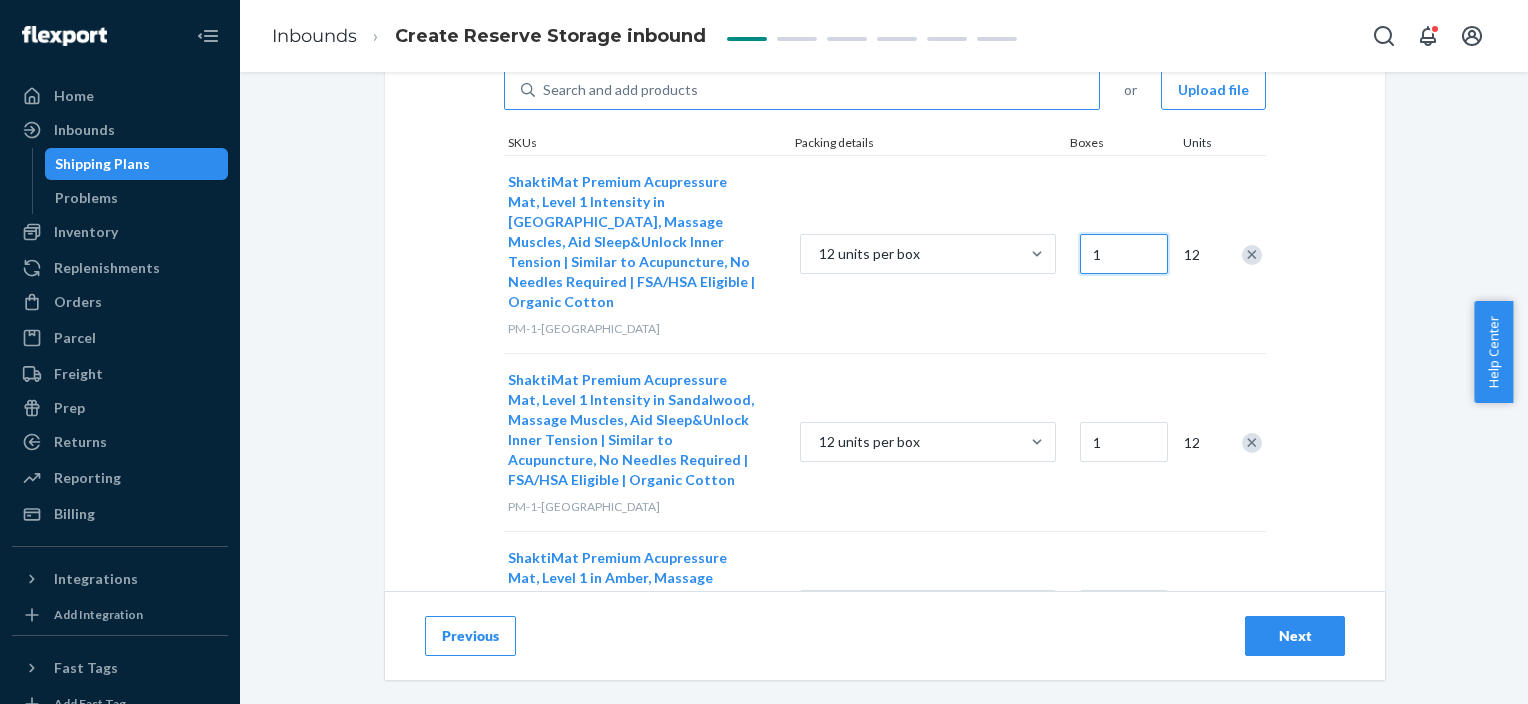 click on "1" at bounding box center [1124, 254] 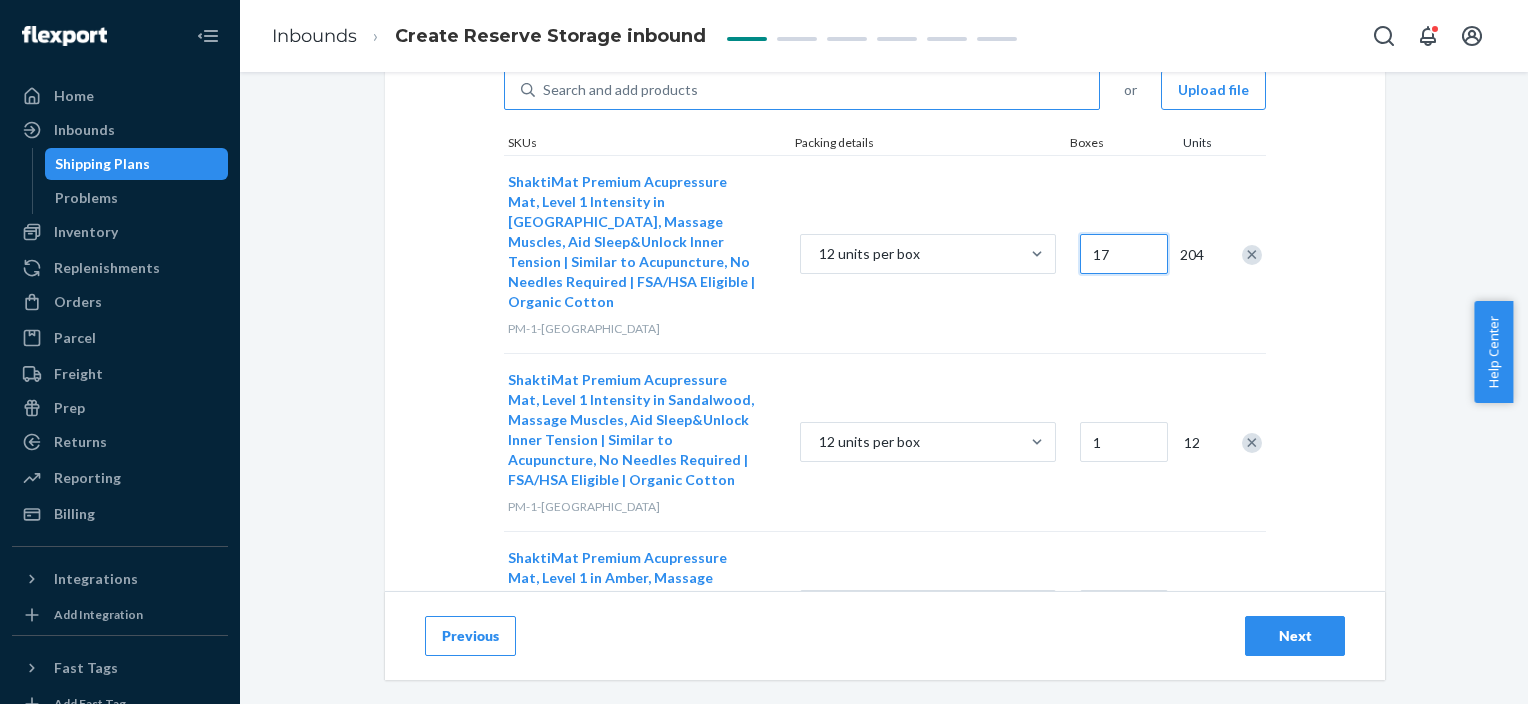 type on "17" 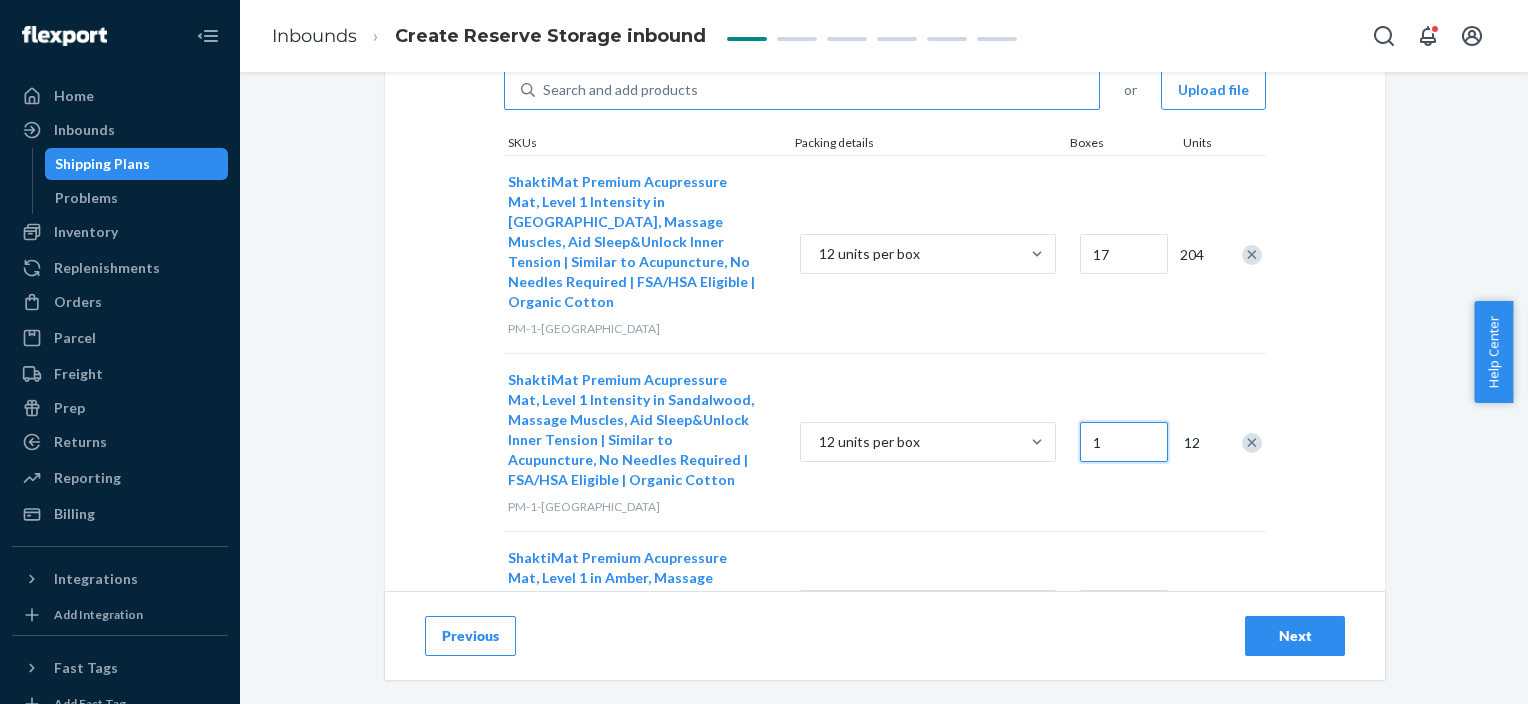click on "1" at bounding box center (1124, 442) 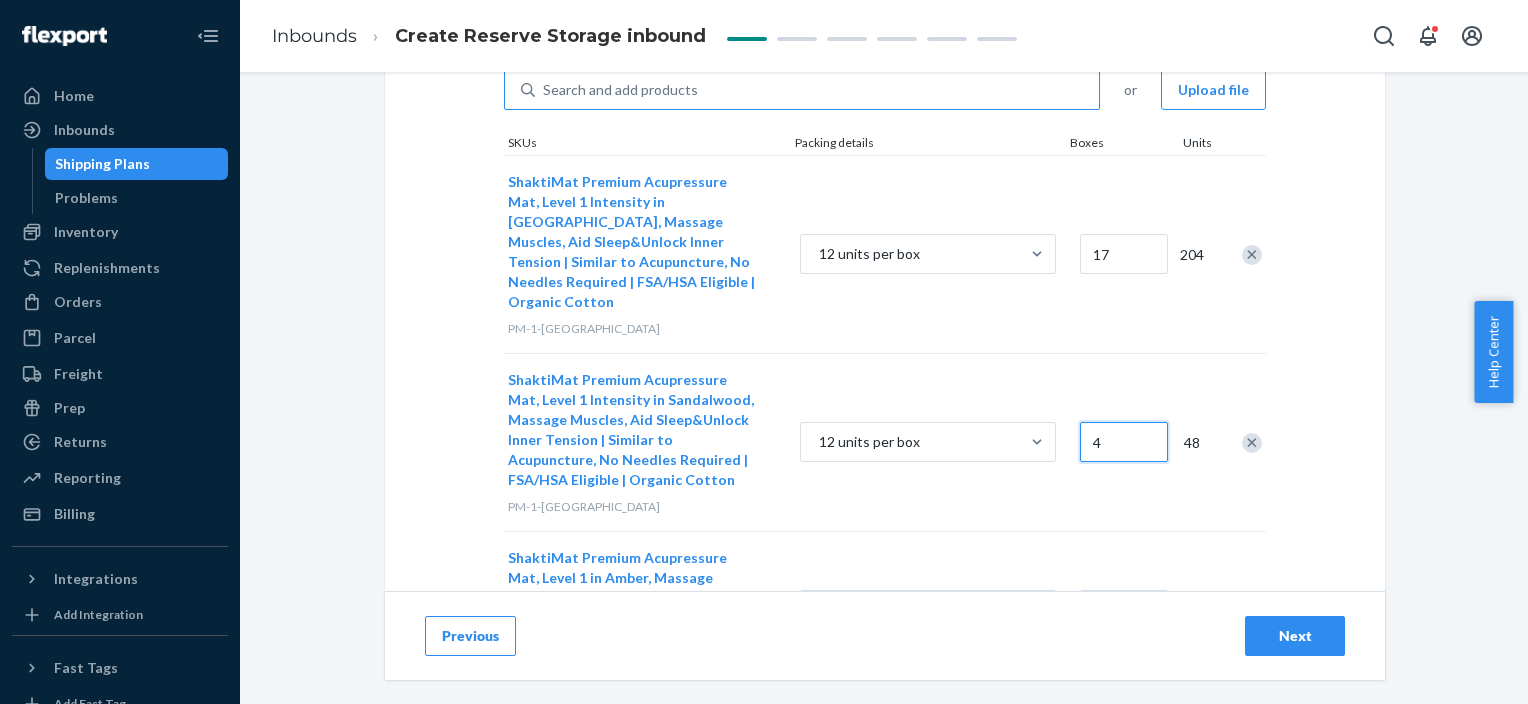 type on "4" 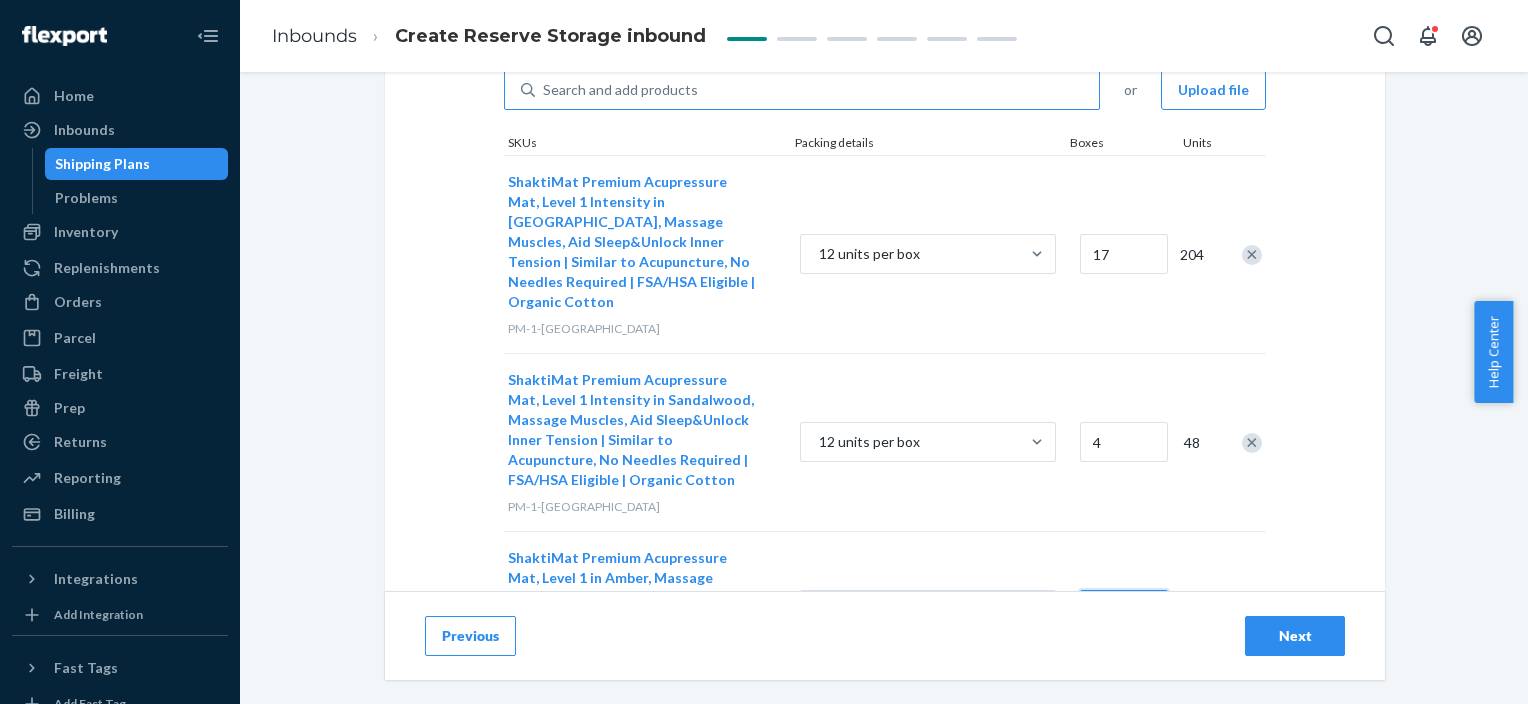 click on "1" at bounding box center (1124, 610) 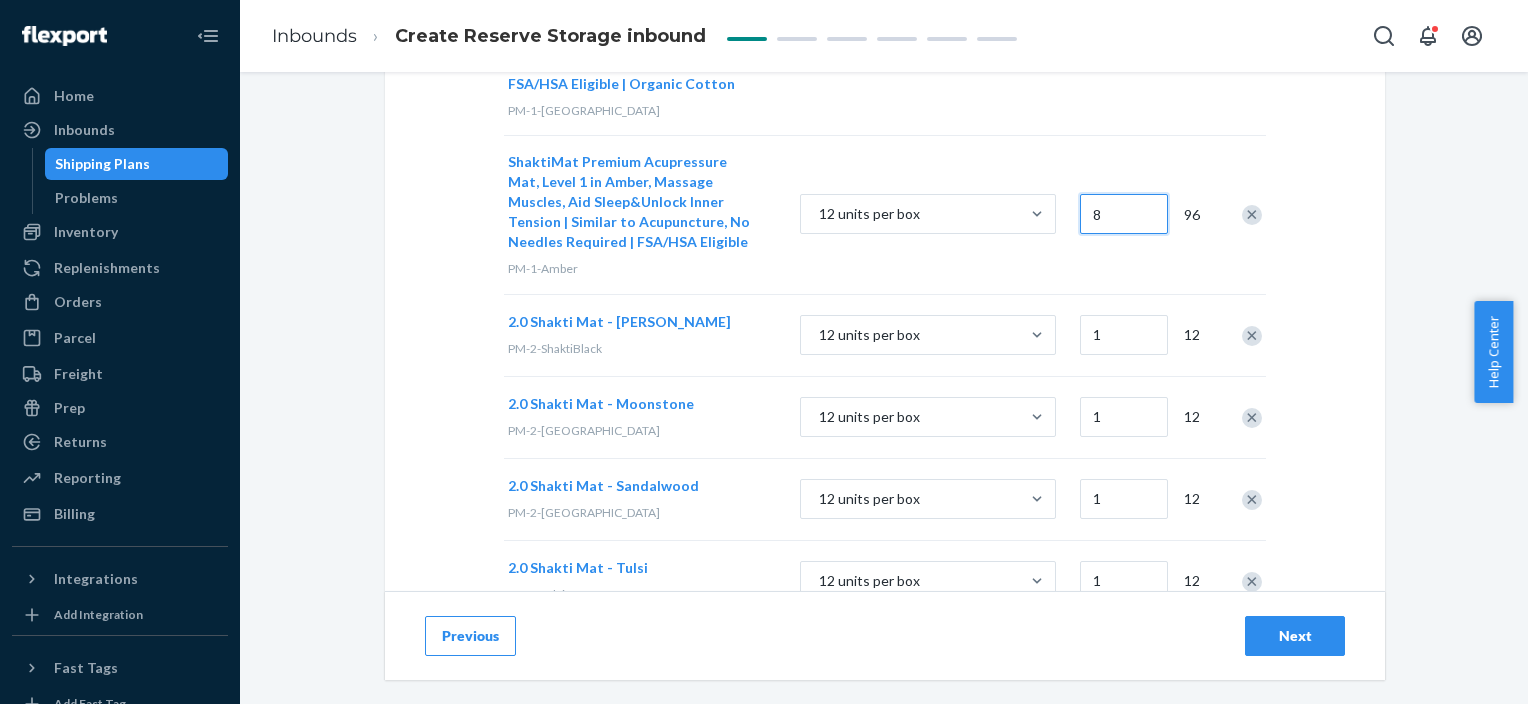scroll, scrollTop: 600, scrollLeft: 0, axis: vertical 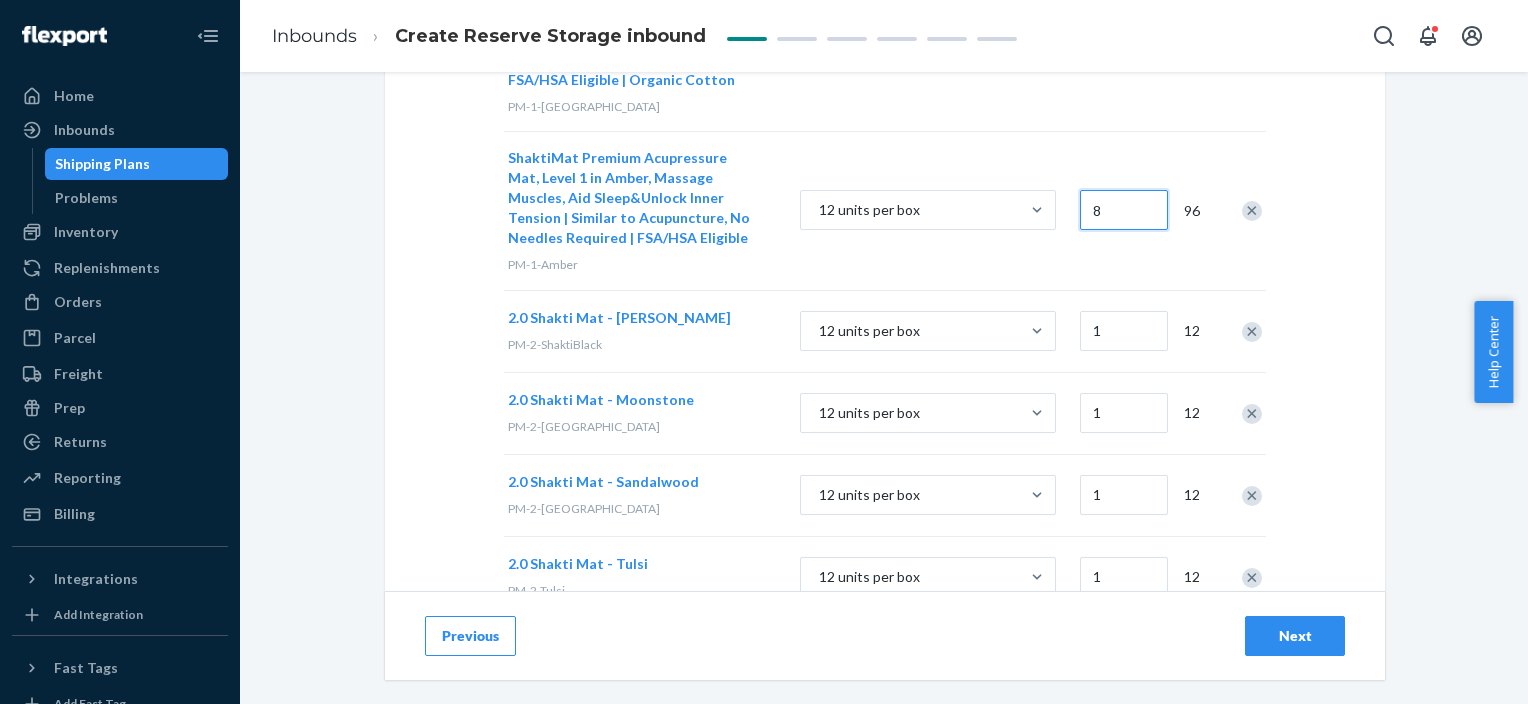 type on "8" 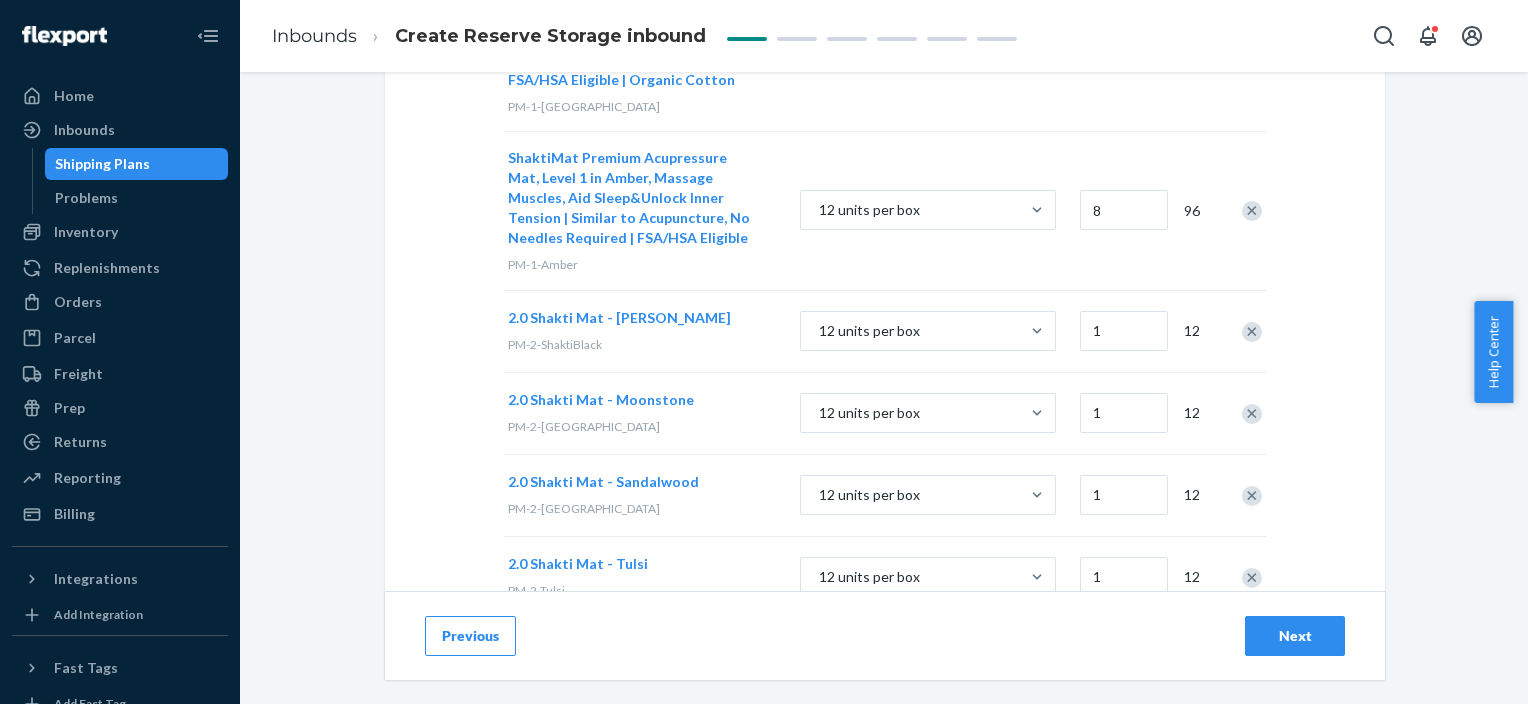 click on "1" at bounding box center [1121, 331] 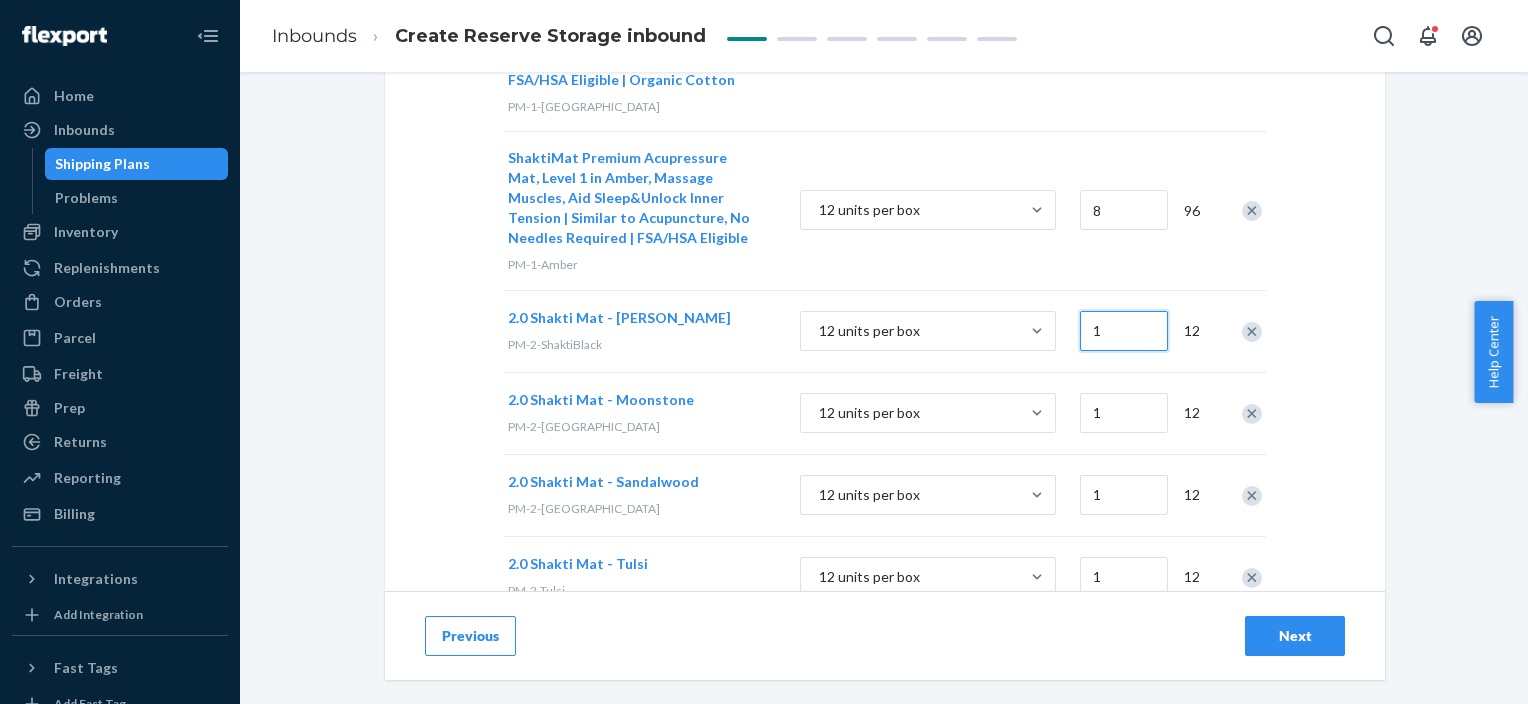 click on "1" at bounding box center (1124, 331) 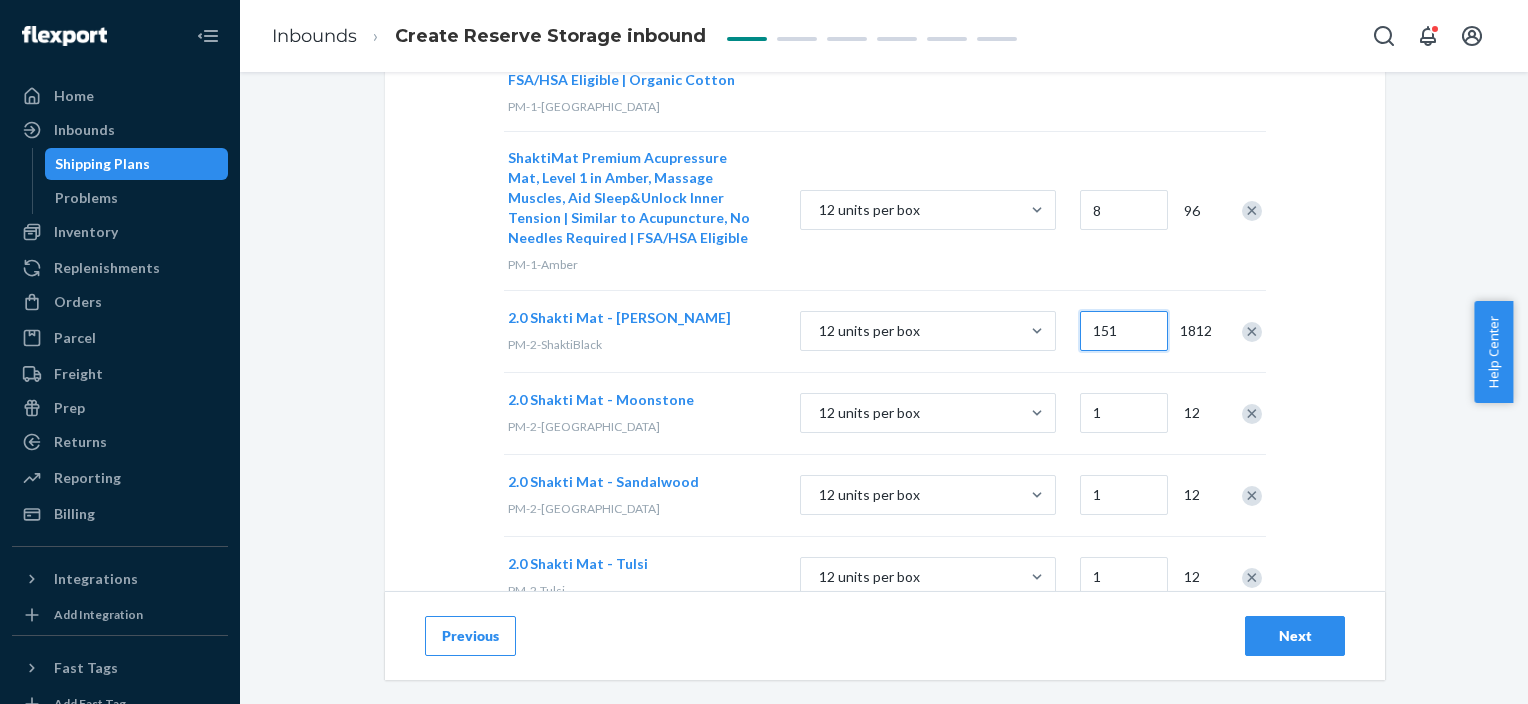 type on "151" 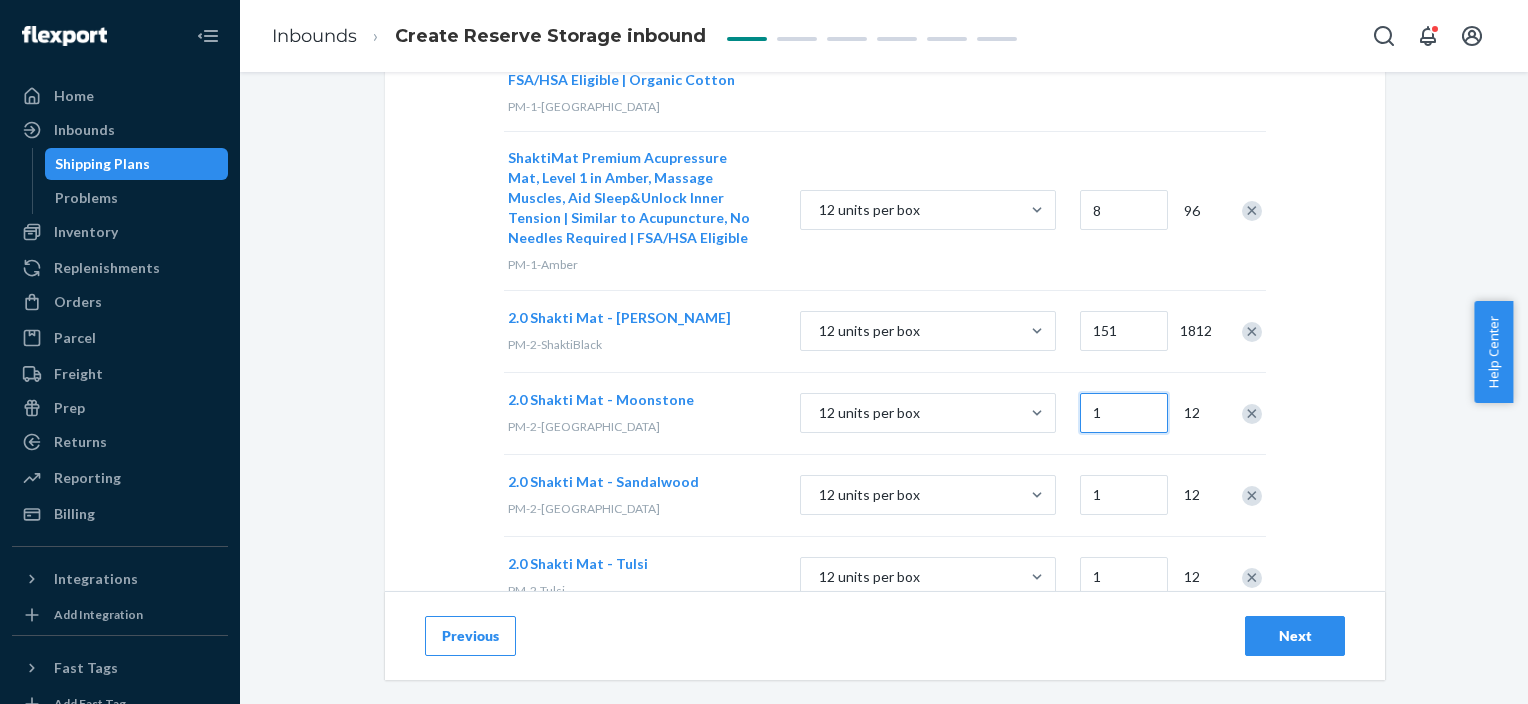 click on "1" at bounding box center [1124, 413] 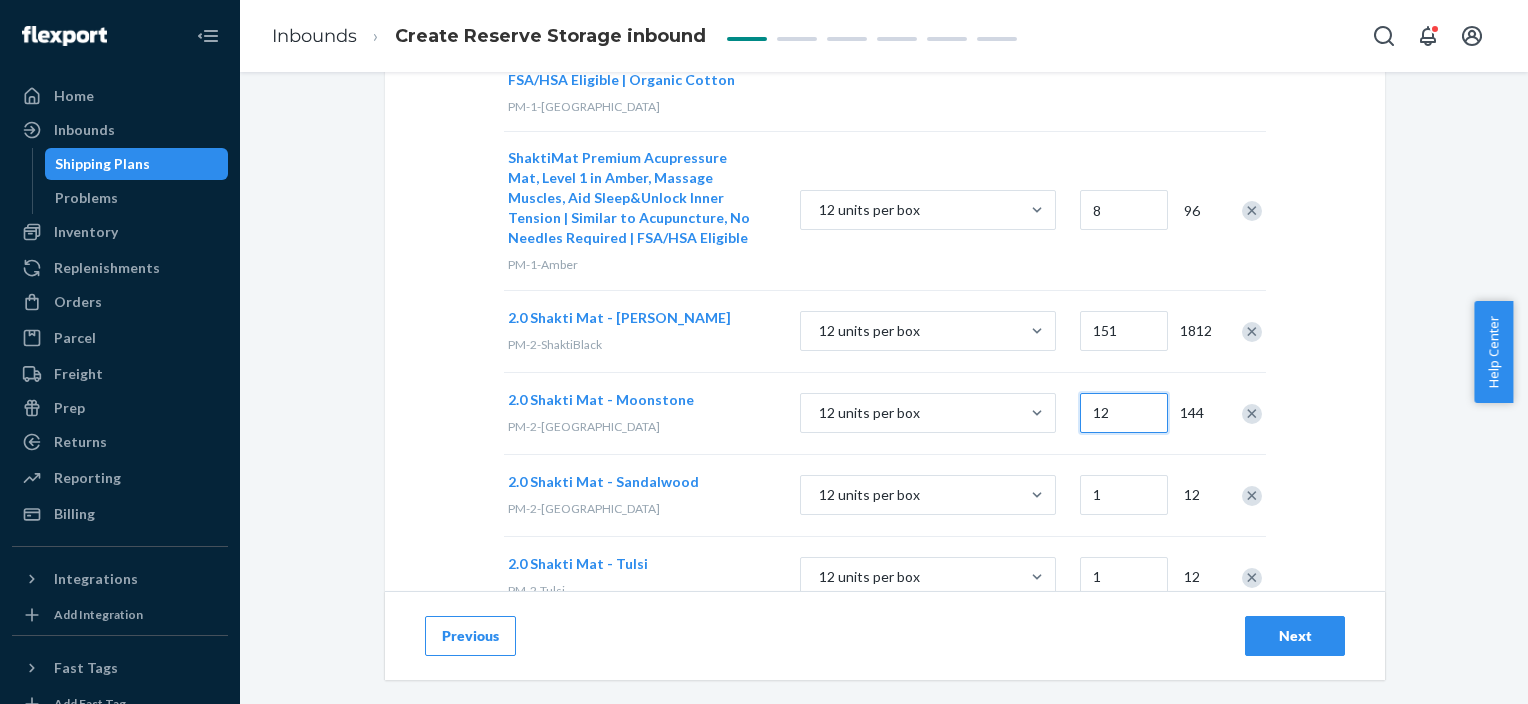 type on "12" 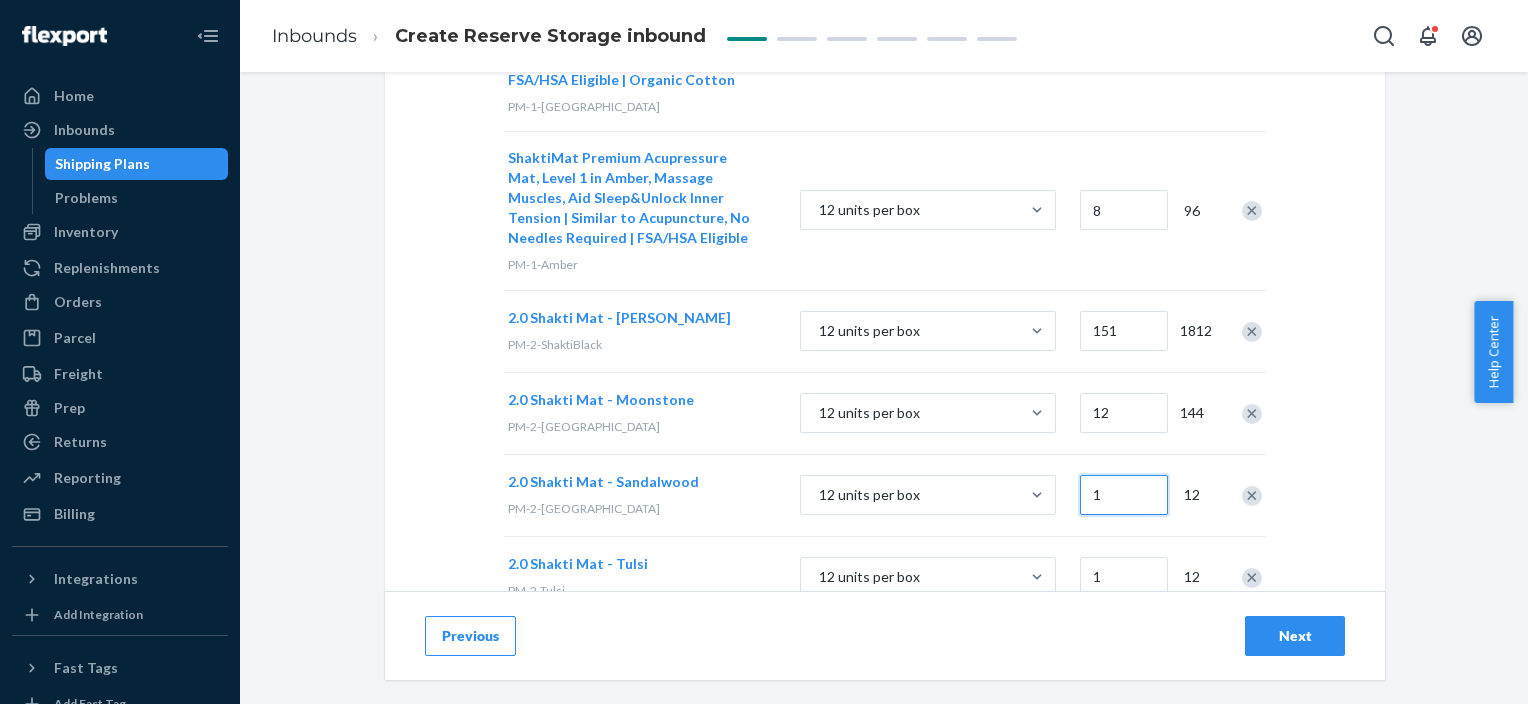 click on "1" at bounding box center [1124, 495] 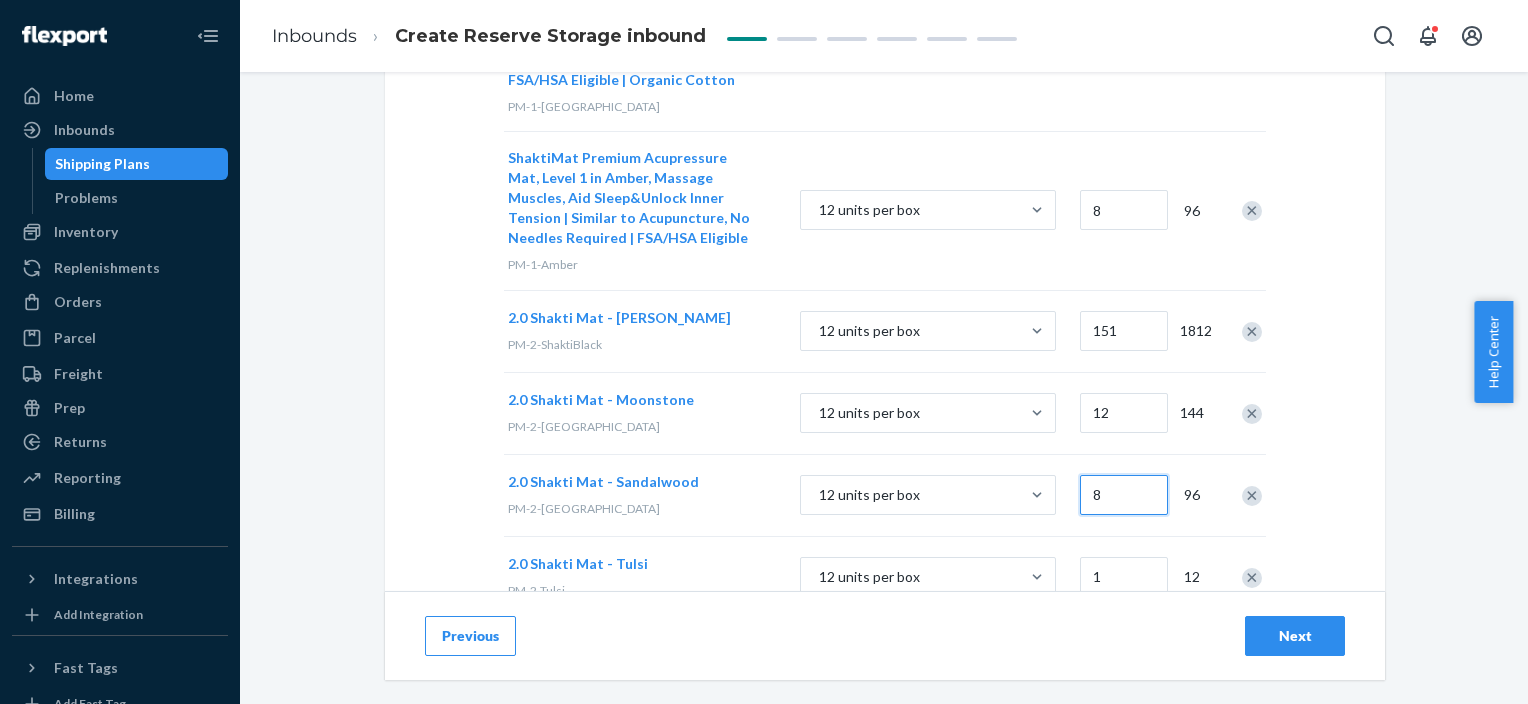 type on "8" 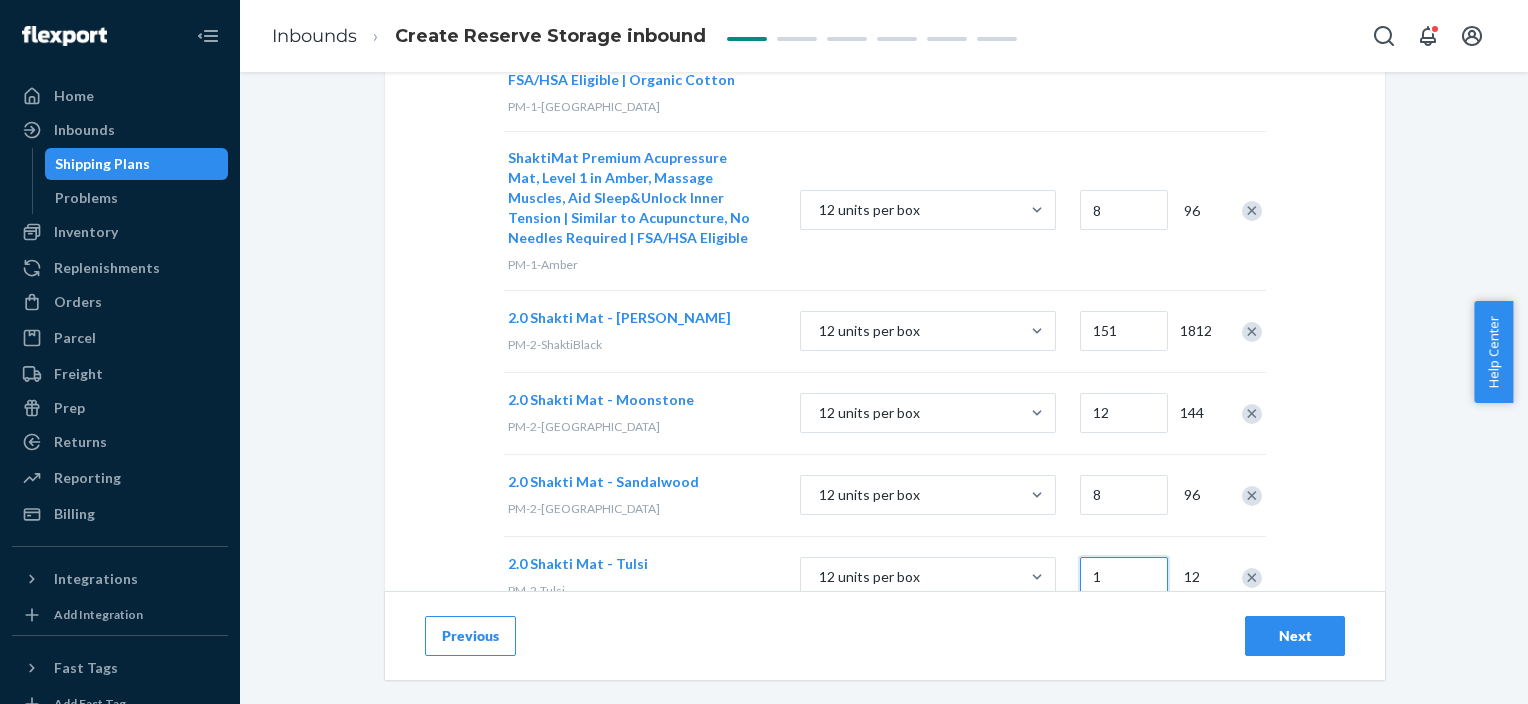 click on "1" at bounding box center (1124, 577) 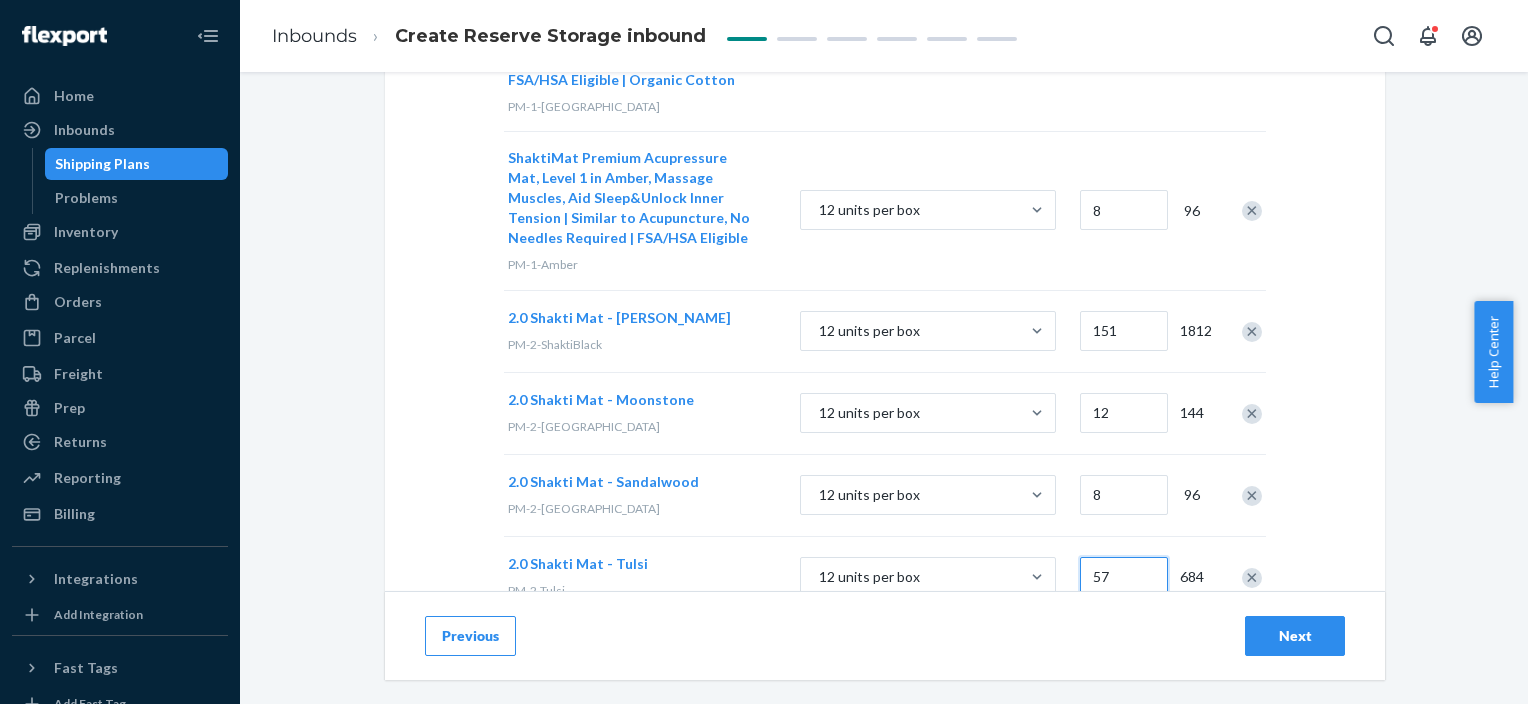 type on "57" 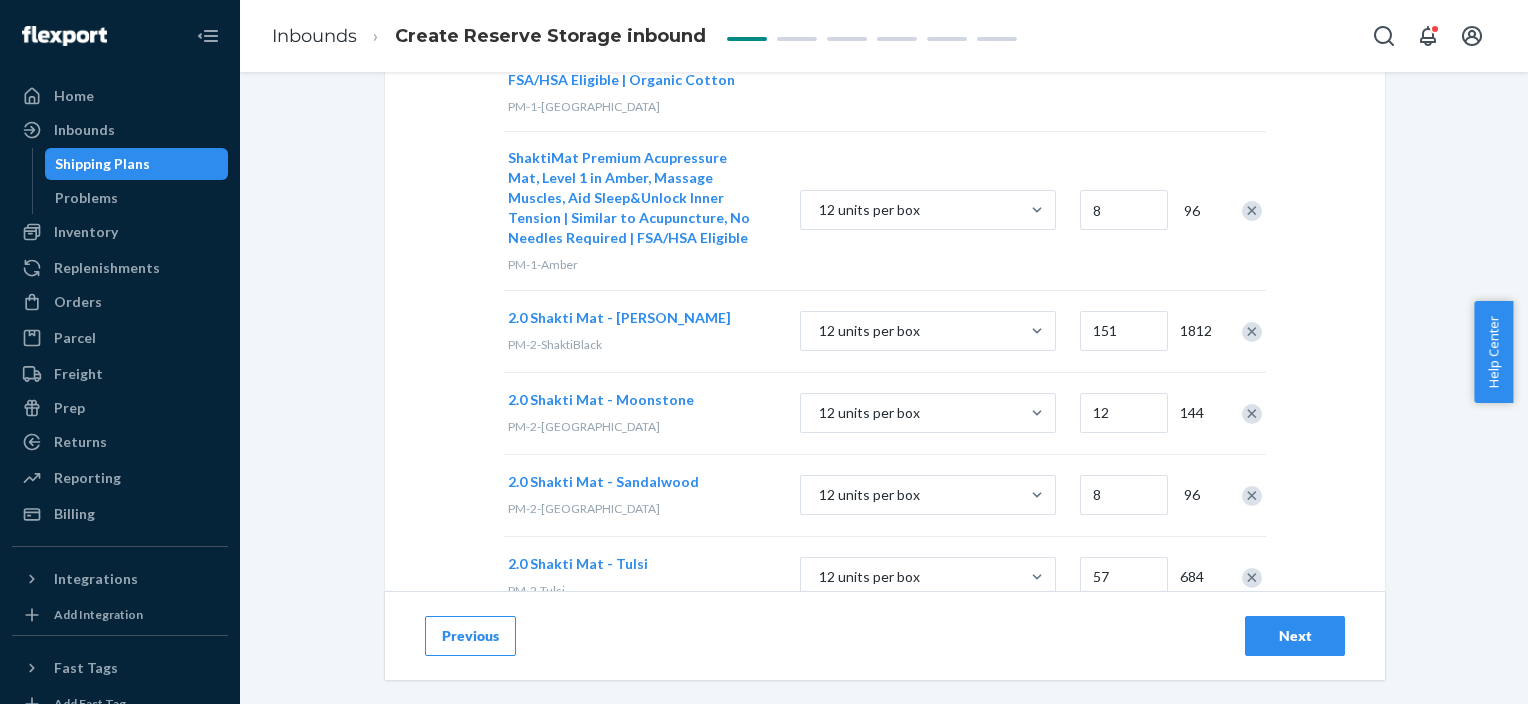 click on "Add case-packed products Case packs must have product information or a scannable barcode on the outside of the box.  Learn more Search and add products or Upload file SKUs Packing details Boxes Units ShaktiMat Premium Acupressure Mat, Level 1 Intensity in [GEOGRAPHIC_DATA], Massage Muscles, Aid Sleep&Unlock Inner Tension | Similar to Acupuncture, No Needles Required | FSA/HSA Eligible | Organic Cotton PM-1-Moonstone 12 units per box 17 204 ShaktiMat Premium Acupressure Mat, Level 1 Intensity in Sandalwood, Massage Muscles, Aid Sleep&Unlock Inner Tension | Similar to Acupuncture, No Needles Required | FSA/HSA Eligible | Organic Cotton PM-1-Sandalwood 12 units per box 4 48 ShaktiMat Premium Acupressure Mat, Level 1 in Amber, Massage Muscles, Aid Sleep&Unlock Inner Tension | Similar to Acupuncture, No Needles Required | FSA/HSA Eligible PM-1-Amber 12 units per box 8 96 2.0 Shakti Mat - [PERSON_NAME] PM-2-ShaktiBlack 12 units per box 151 1812 2.0 Shakti Mat - Moonstone PM-2-[GEOGRAPHIC_DATA] 12 units per box 12 144 8 96 57 684 1" at bounding box center (885, 583) 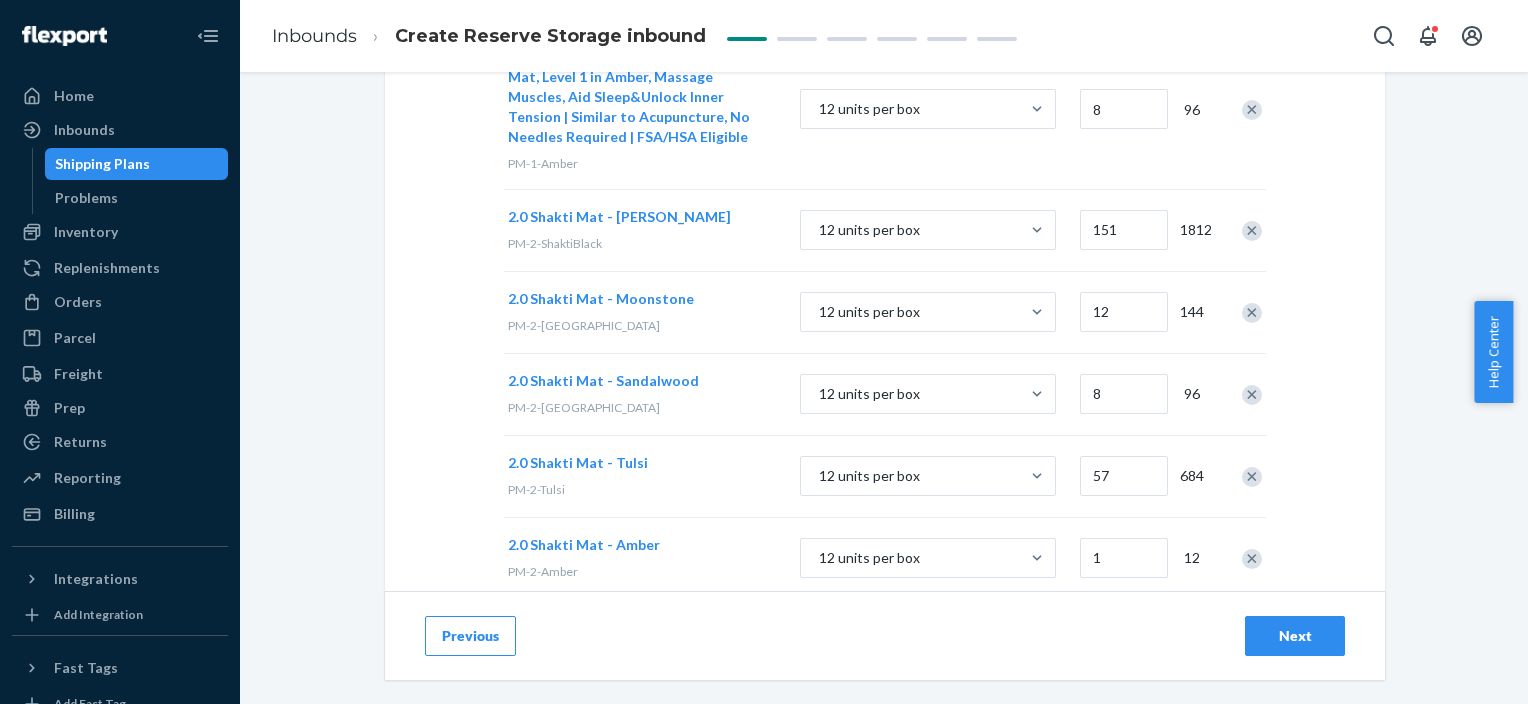 scroll, scrollTop: 900, scrollLeft: 0, axis: vertical 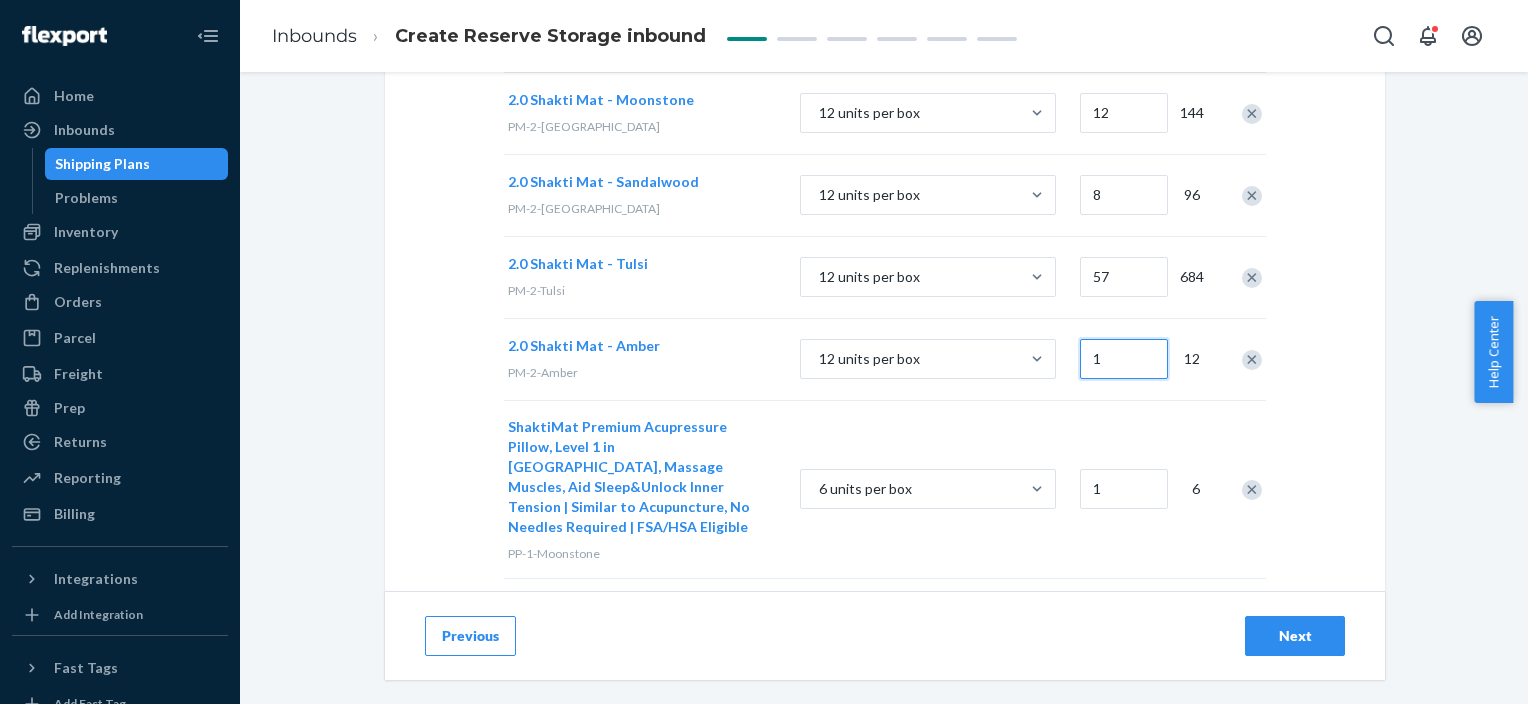 click on "1" at bounding box center [1124, 359] 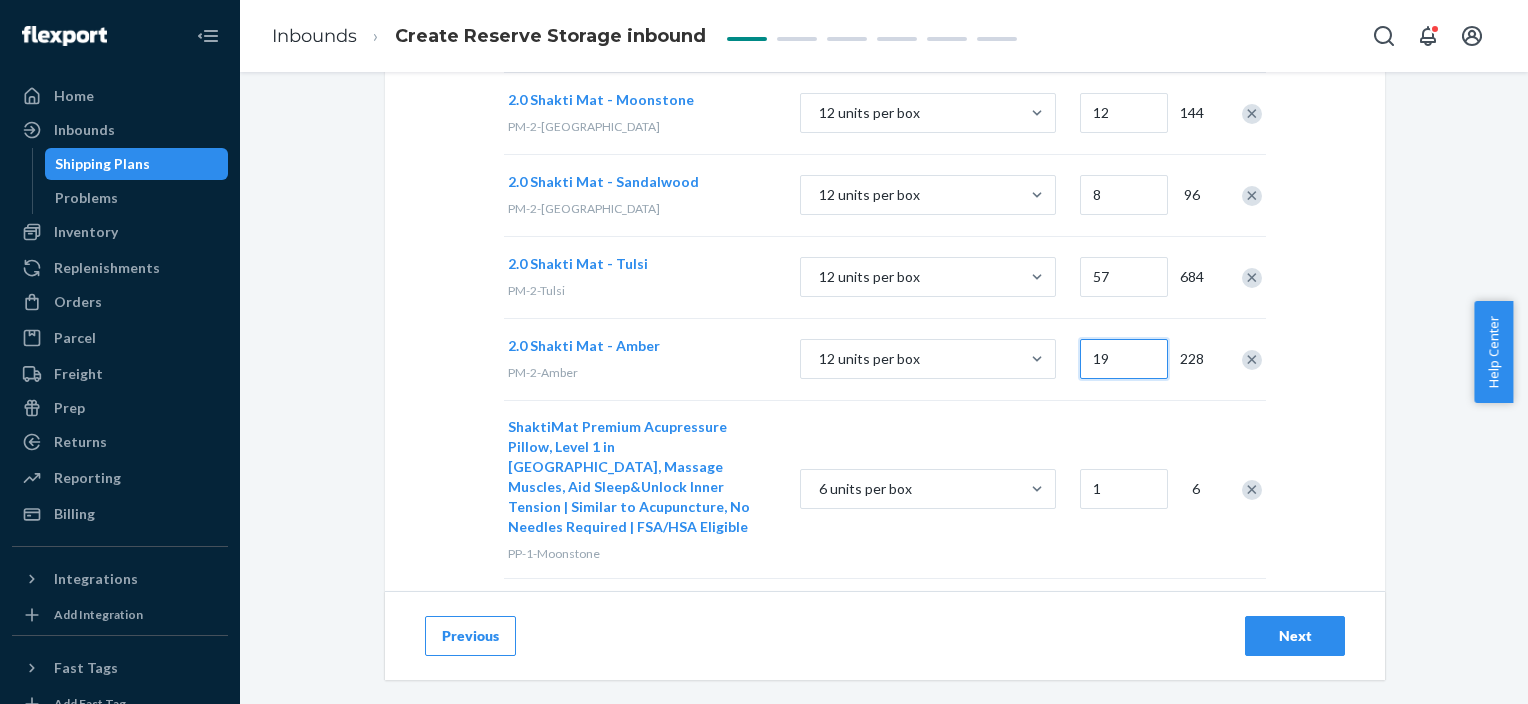 type on "19" 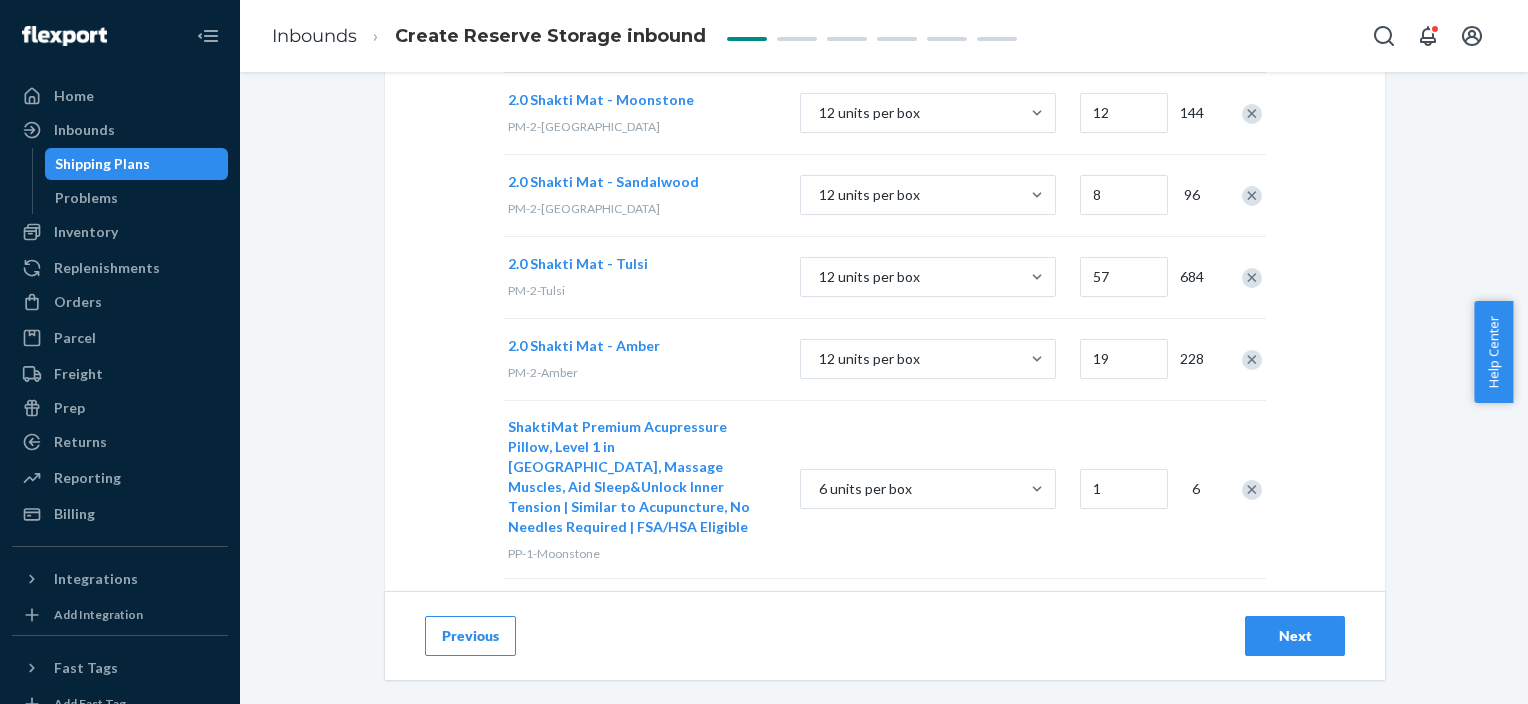 click on "Add case-packed products Case packs must have product information or a scannable barcode on the outside of the box.  Learn more Search and add products or Upload file SKUs Packing details Boxes Units ShaktiMat Premium Acupressure Mat, Level 1 Intensity in [GEOGRAPHIC_DATA], Massage Muscles, Aid Sleep&Unlock Inner Tension | Similar to Acupuncture, No Needles Required | FSA/HSA Eligible | Organic Cotton PM-1-Moonstone 12 units per box 17 204 ShaktiMat Premium Acupressure Mat, Level 1 Intensity in Sandalwood, Massage Muscles, Aid Sleep&Unlock Inner Tension | Similar to Acupuncture, No Needles Required | FSA/HSA Eligible | Organic Cotton PM-1-Sandalwood 12 units per box 4 48 ShaktiMat Premium Acupressure Mat, Level 1 in Amber, Massage Muscles, Aid Sleep&Unlock Inner Tension | Similar to Acupuncture, No Needles Required | FSA/HSA Eligible PM-1-Amber 12 units per box 8 96 2.0 Shakti Mat - [PERSON_NAME] PM-2-ShaktiBlack 12 units per box 151 1812 2.0 Shakti Mat - Moonstone PM-2-[GEOGRAPHIC_DATA] 12 units per box 12 144 8 96 57 684 19" at bounding box center [885, 283] 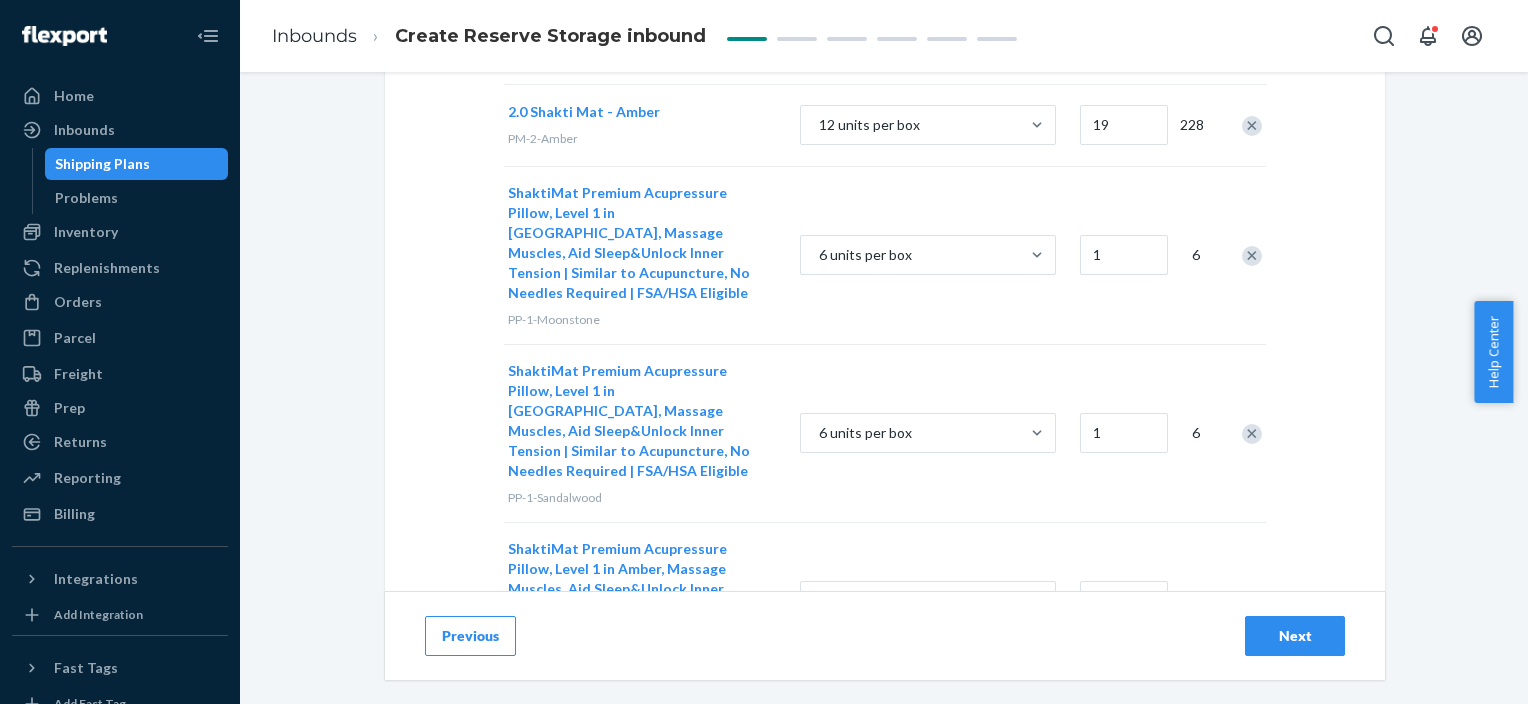 scroll, scrollTop: 1100, scrollLeft: 0, axis: vertical 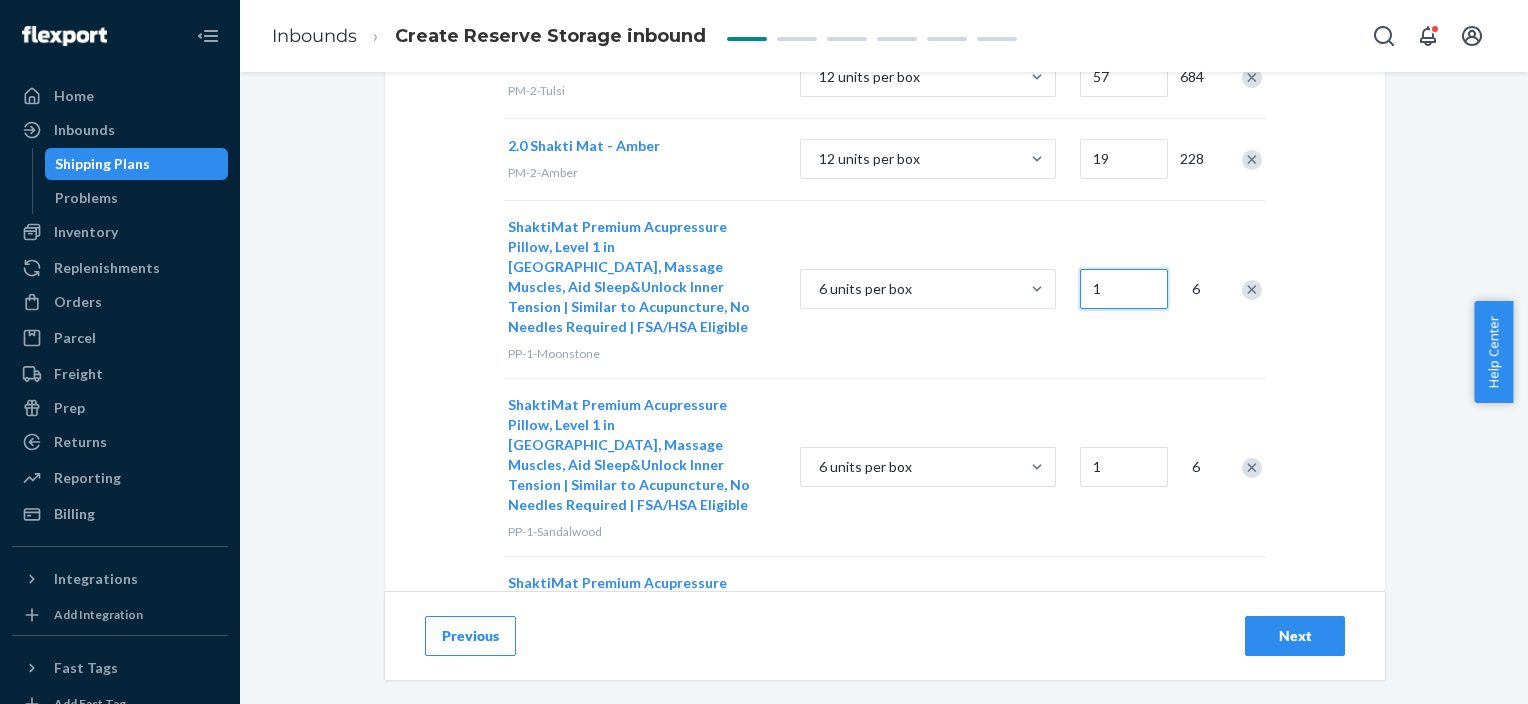 click on "1" at bounding box center (1124, 289) 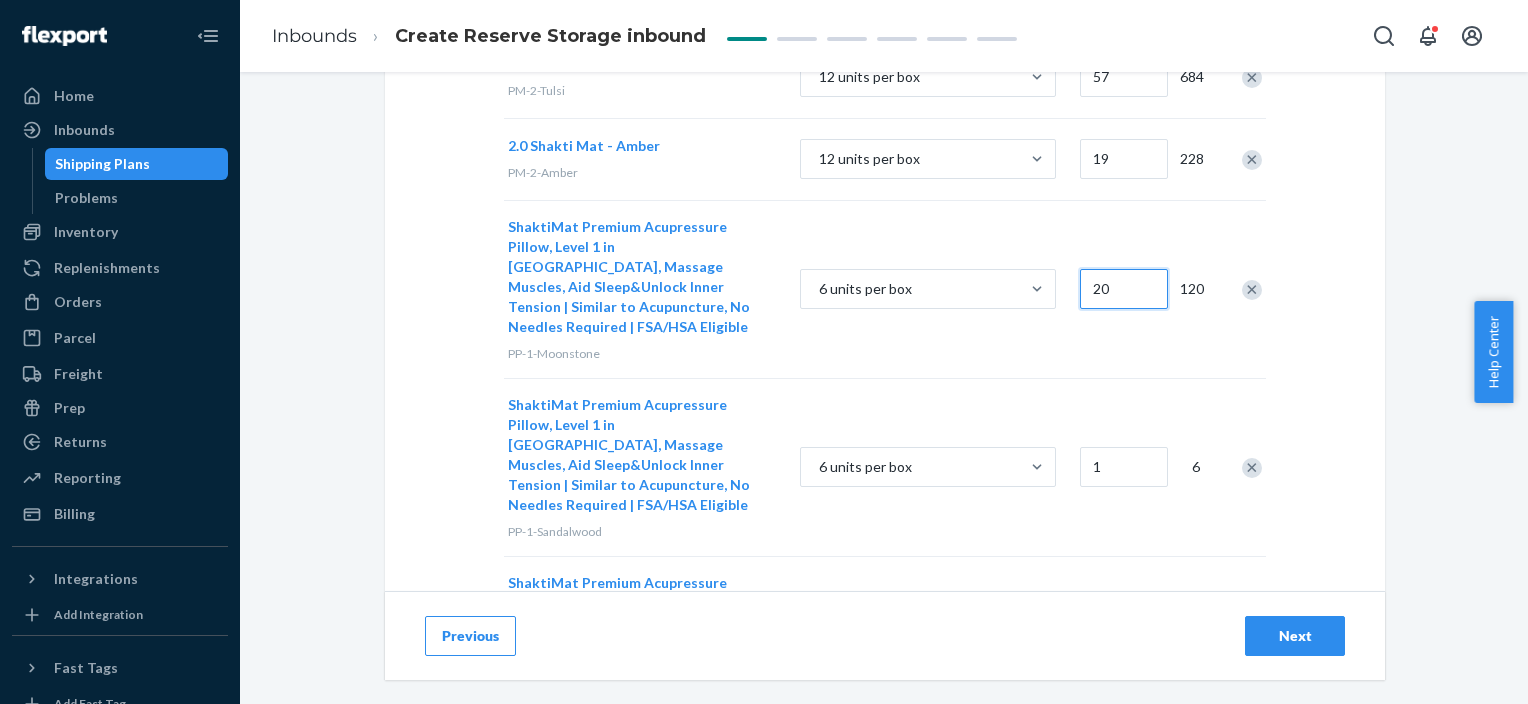type on "20" 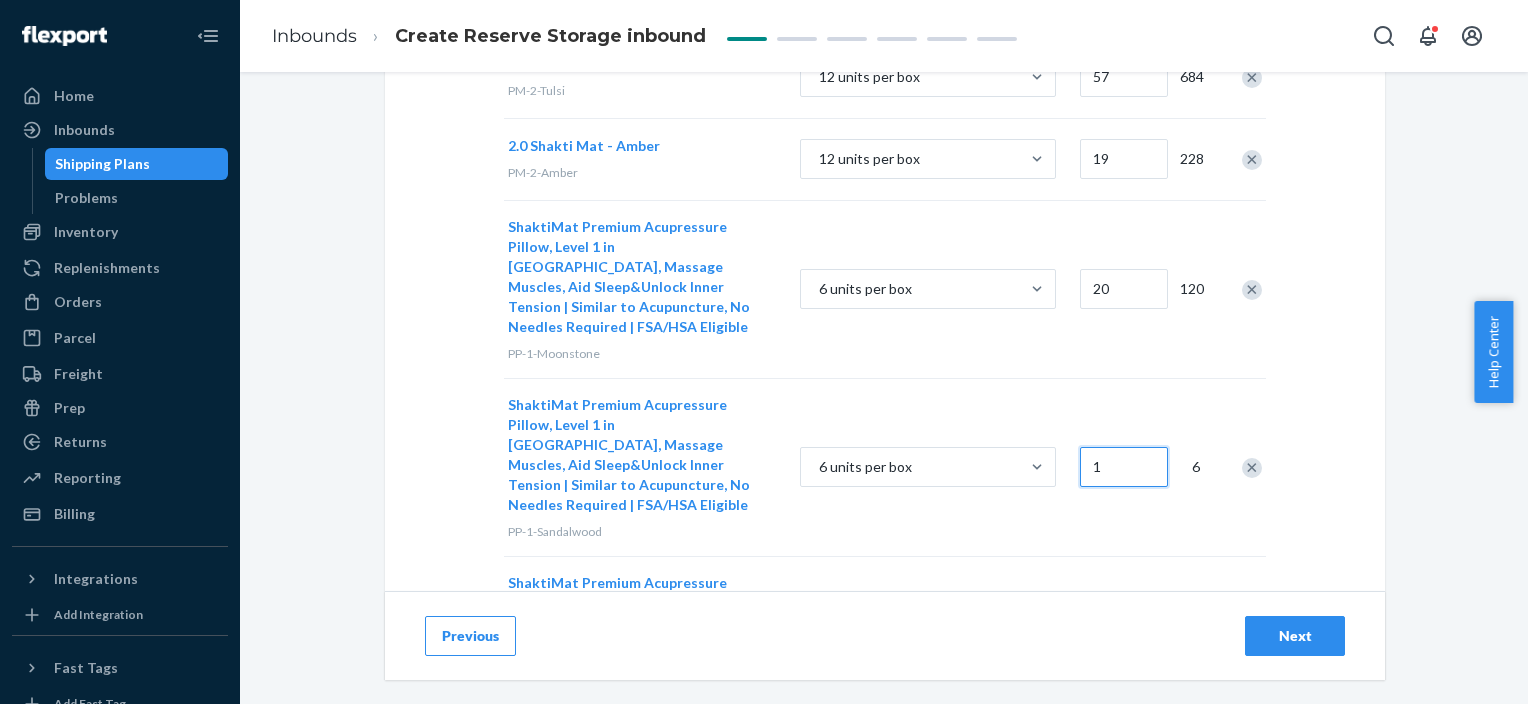 click on "1" at bounding box center (1124, 467) 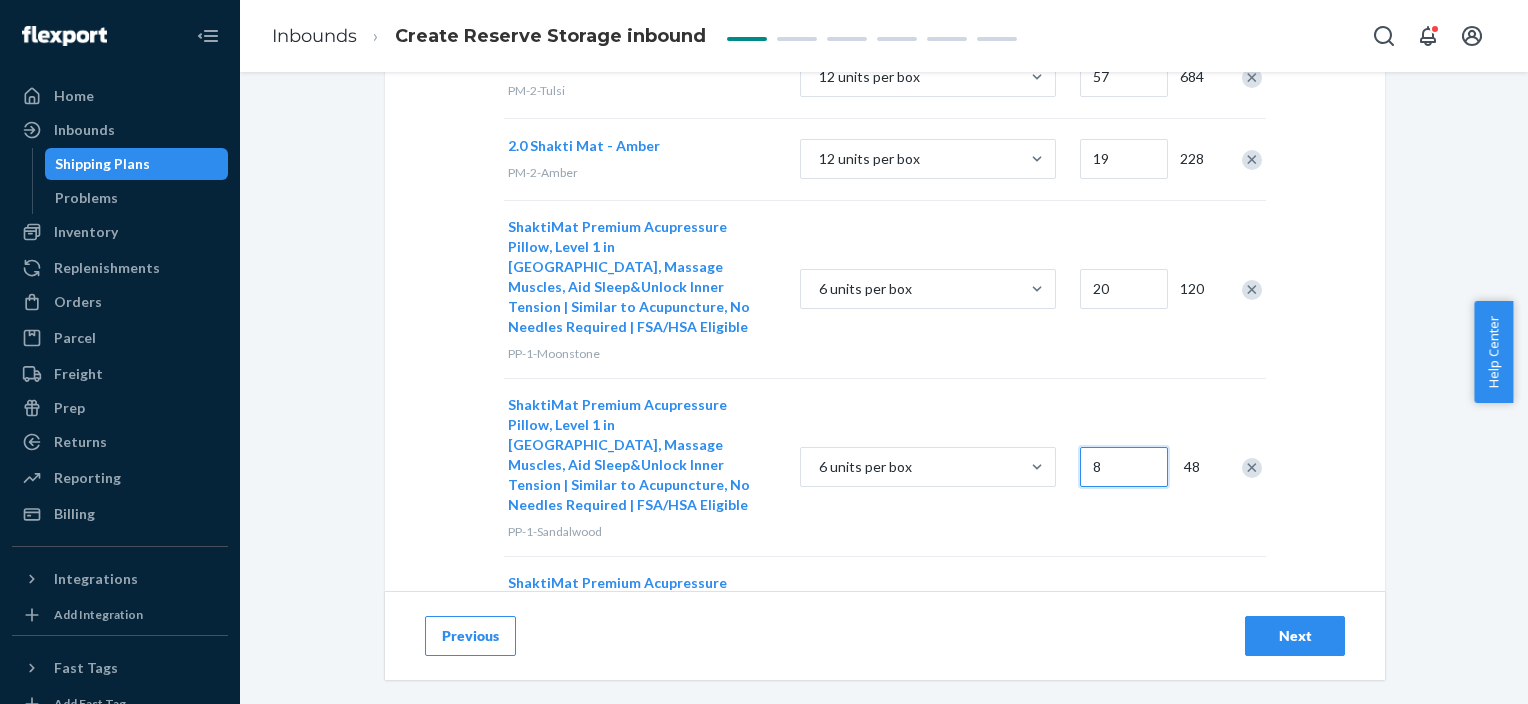 type on "8" 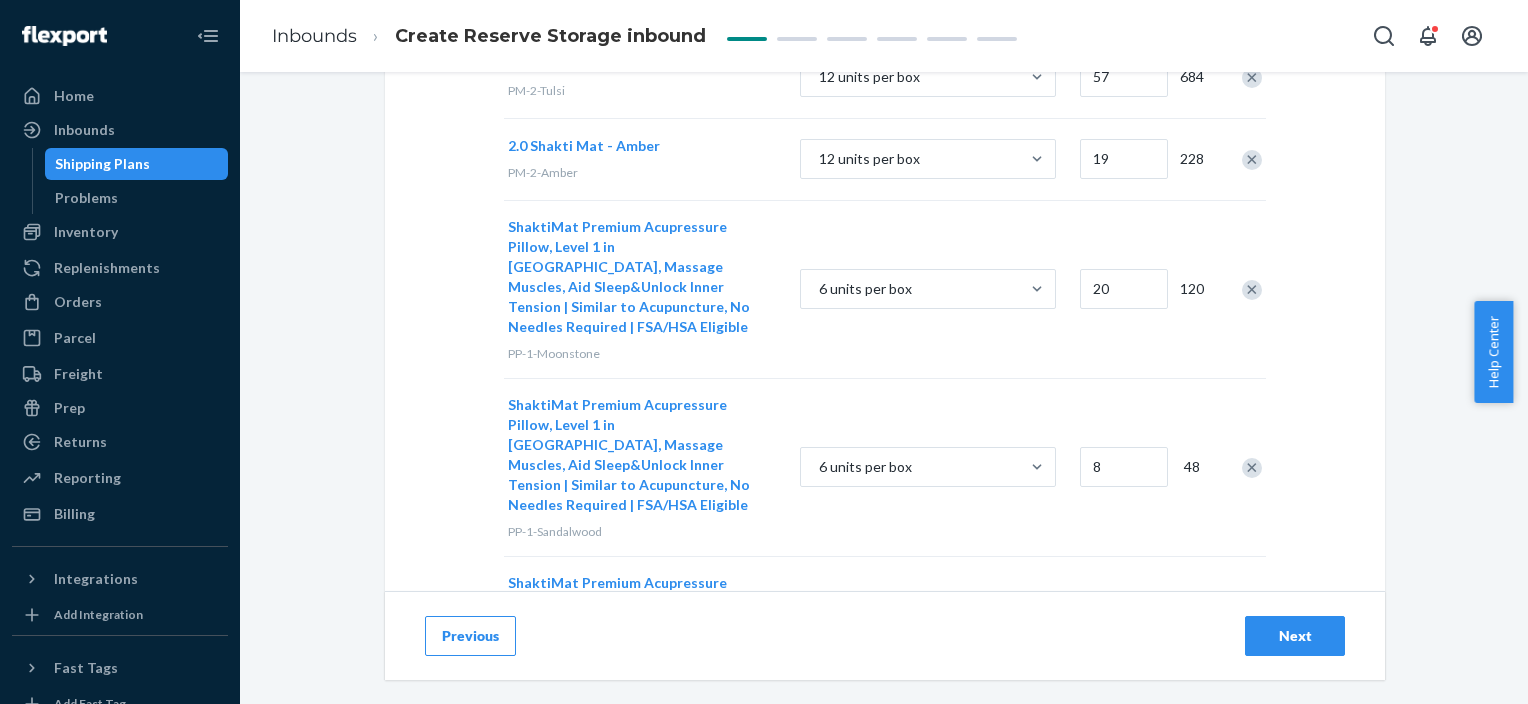 click on "1" at bounding box center (1124, 635) 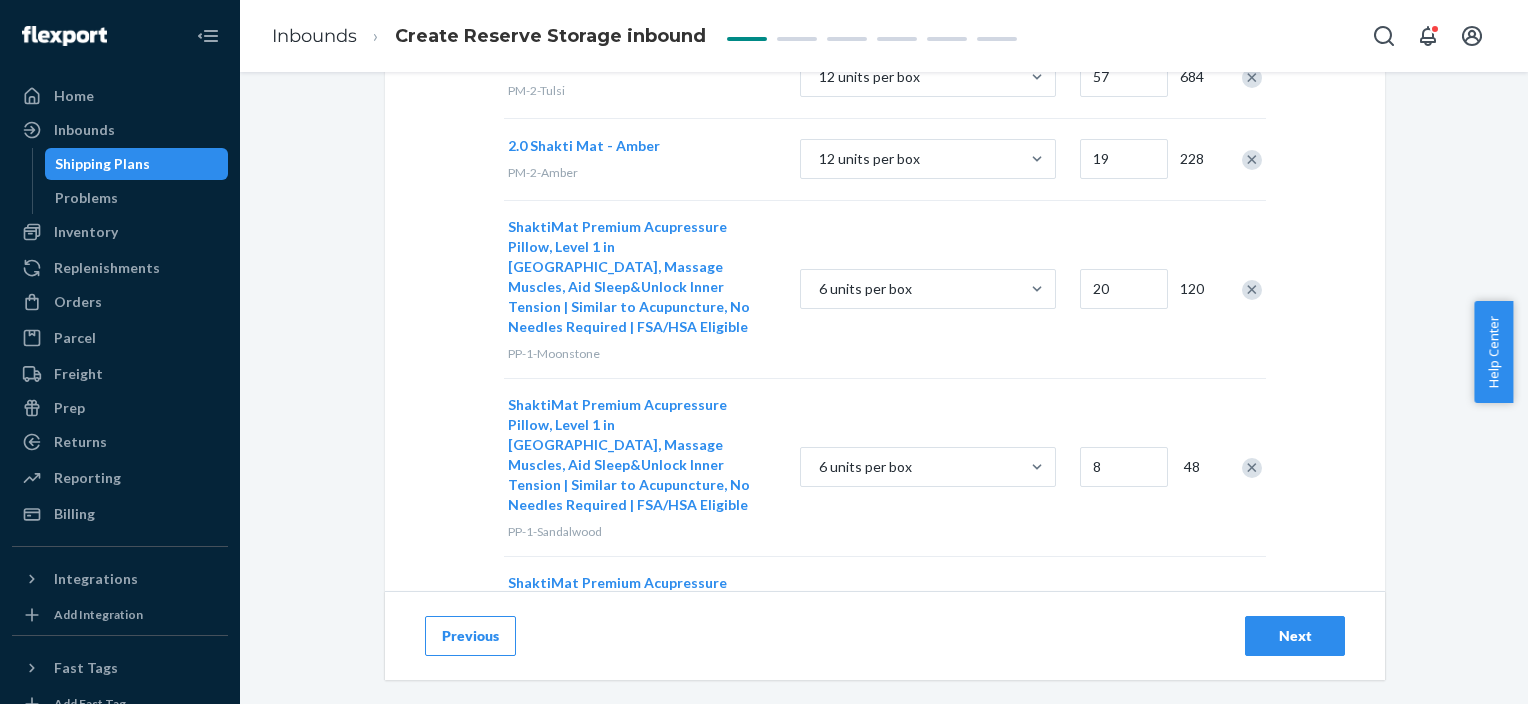 scroll, scrollTop: 1300, scrollLeft: 0, axis: vertical 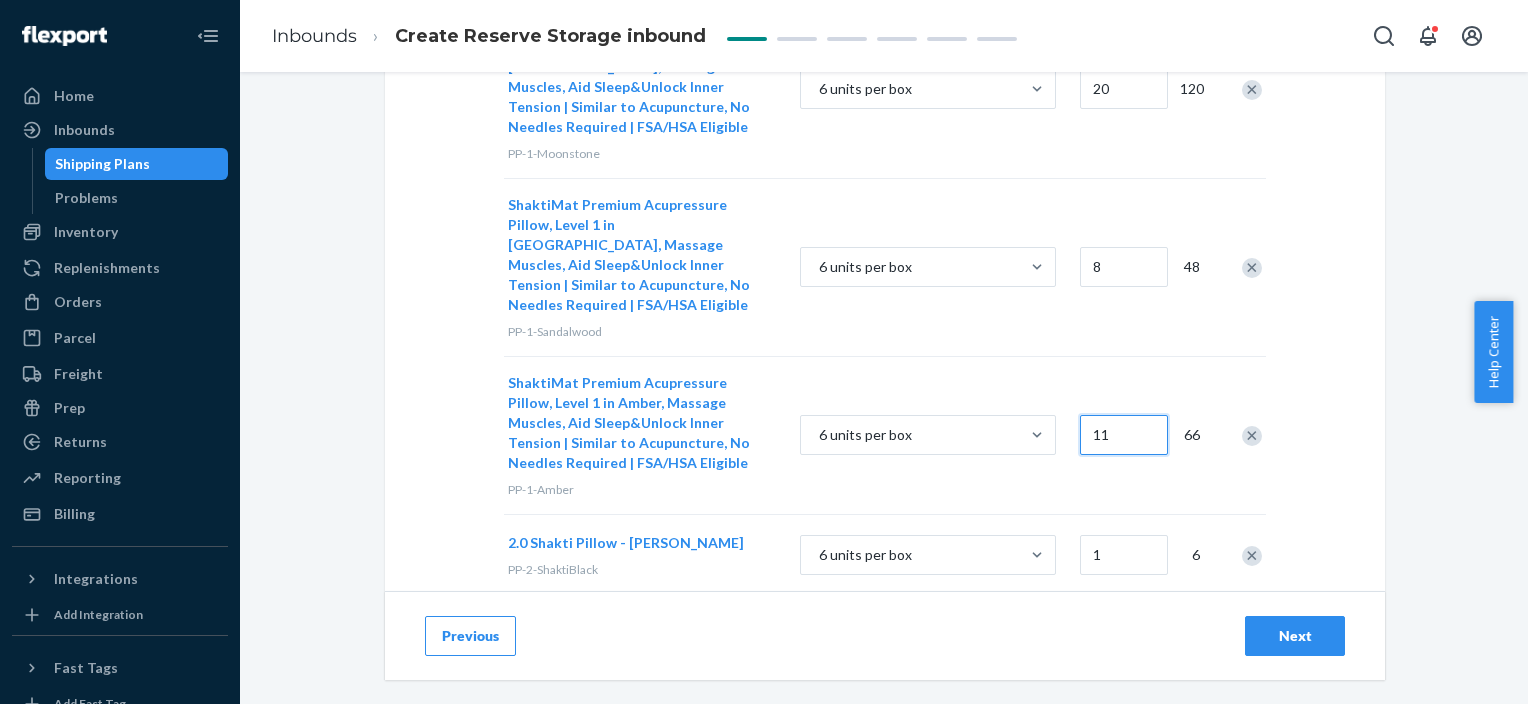 type on "11" 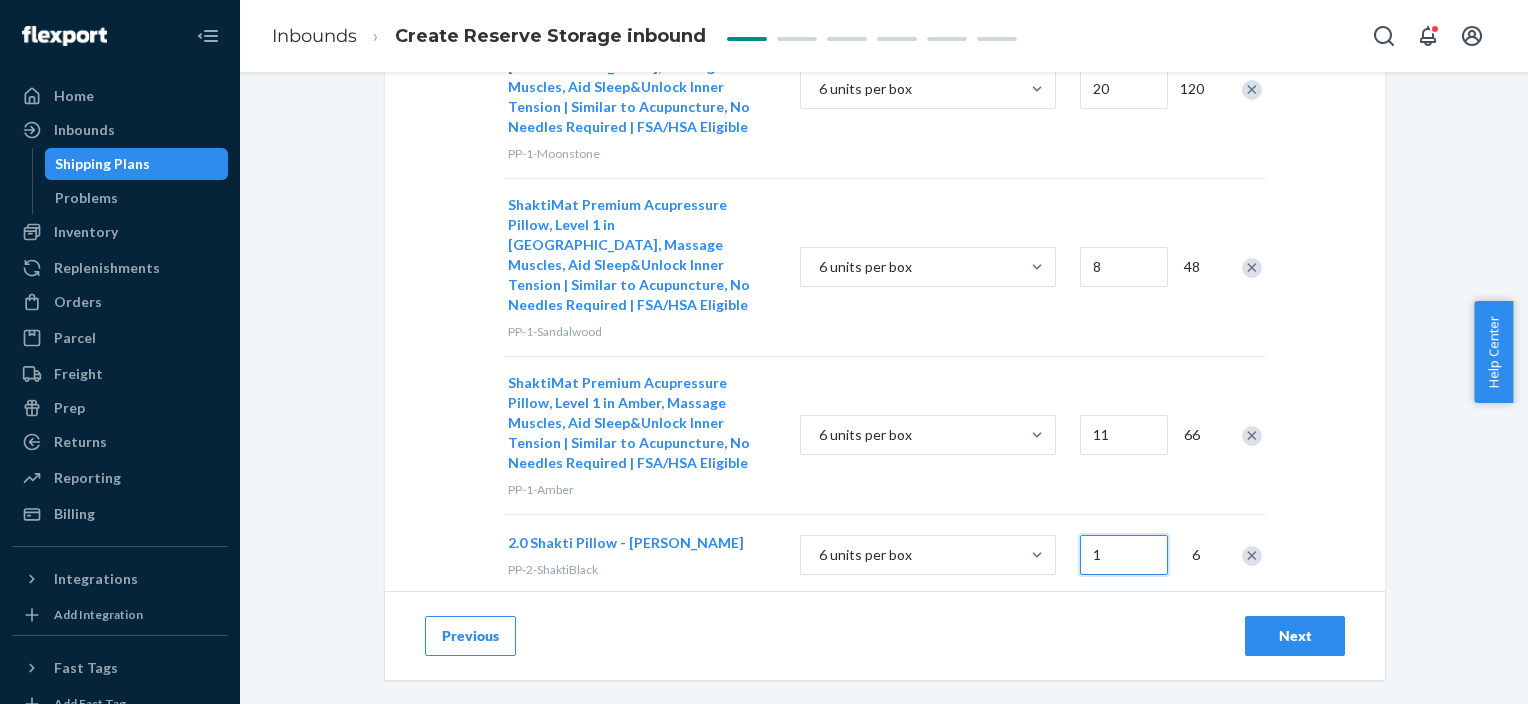 click on "1" at bounding box center [1124, 555] 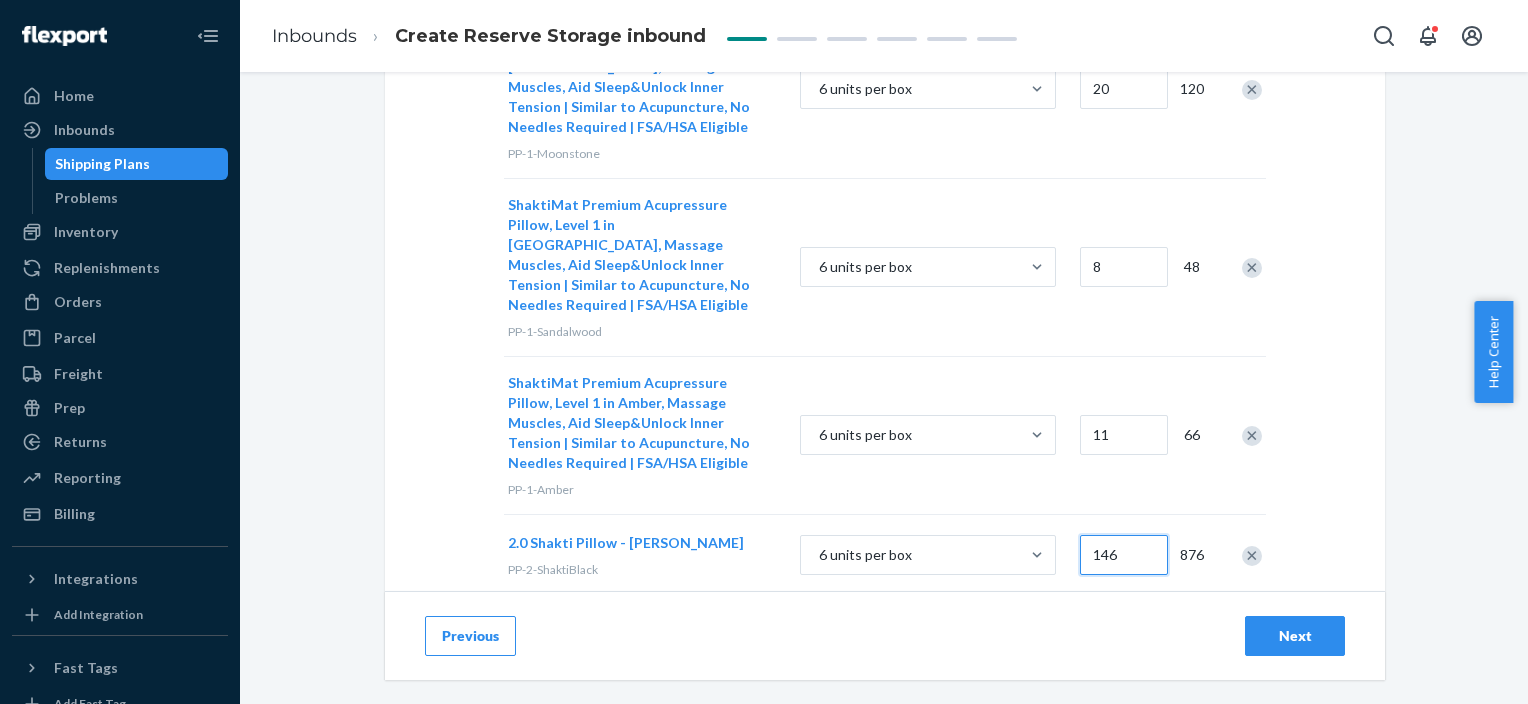 scroll, scrollTop: 1400, scrollLeft: 0, axis: vertical 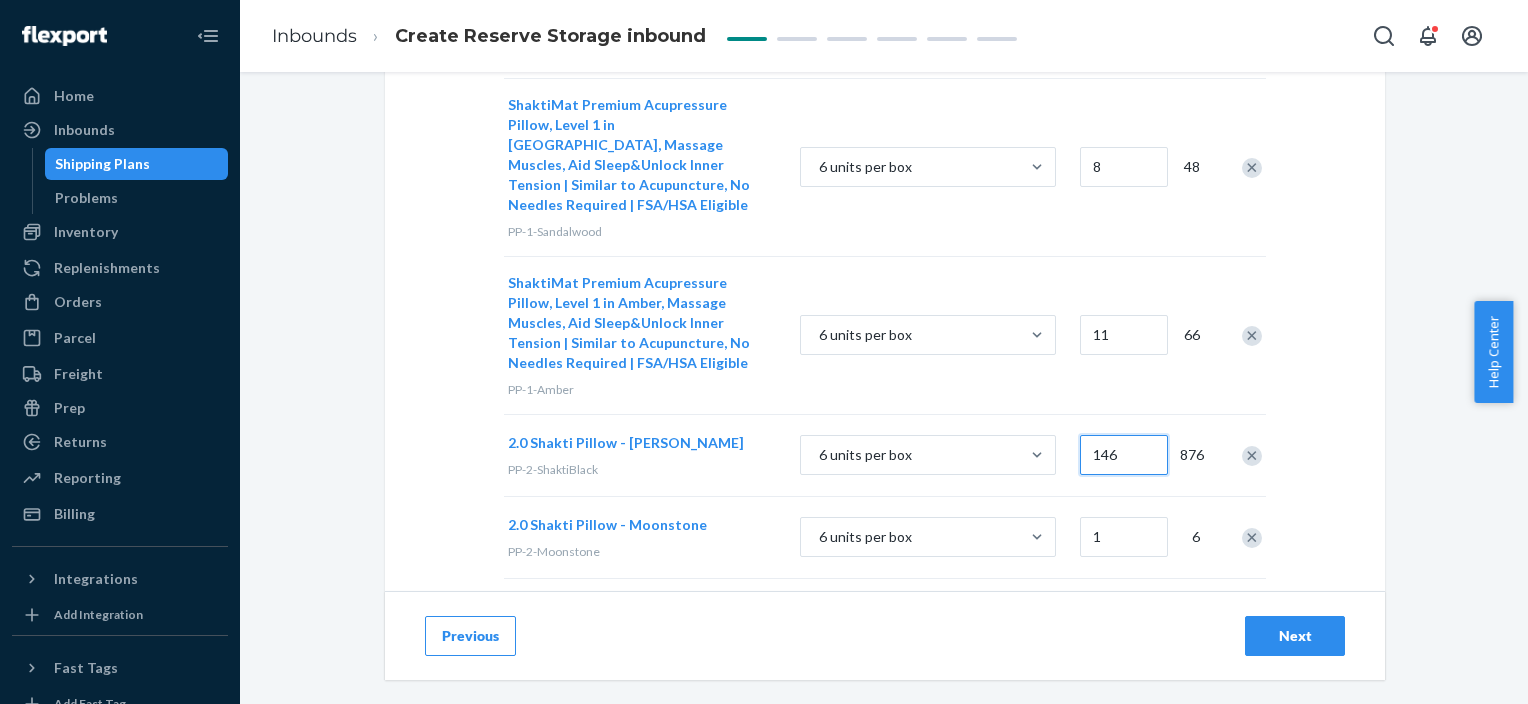 type on "146" 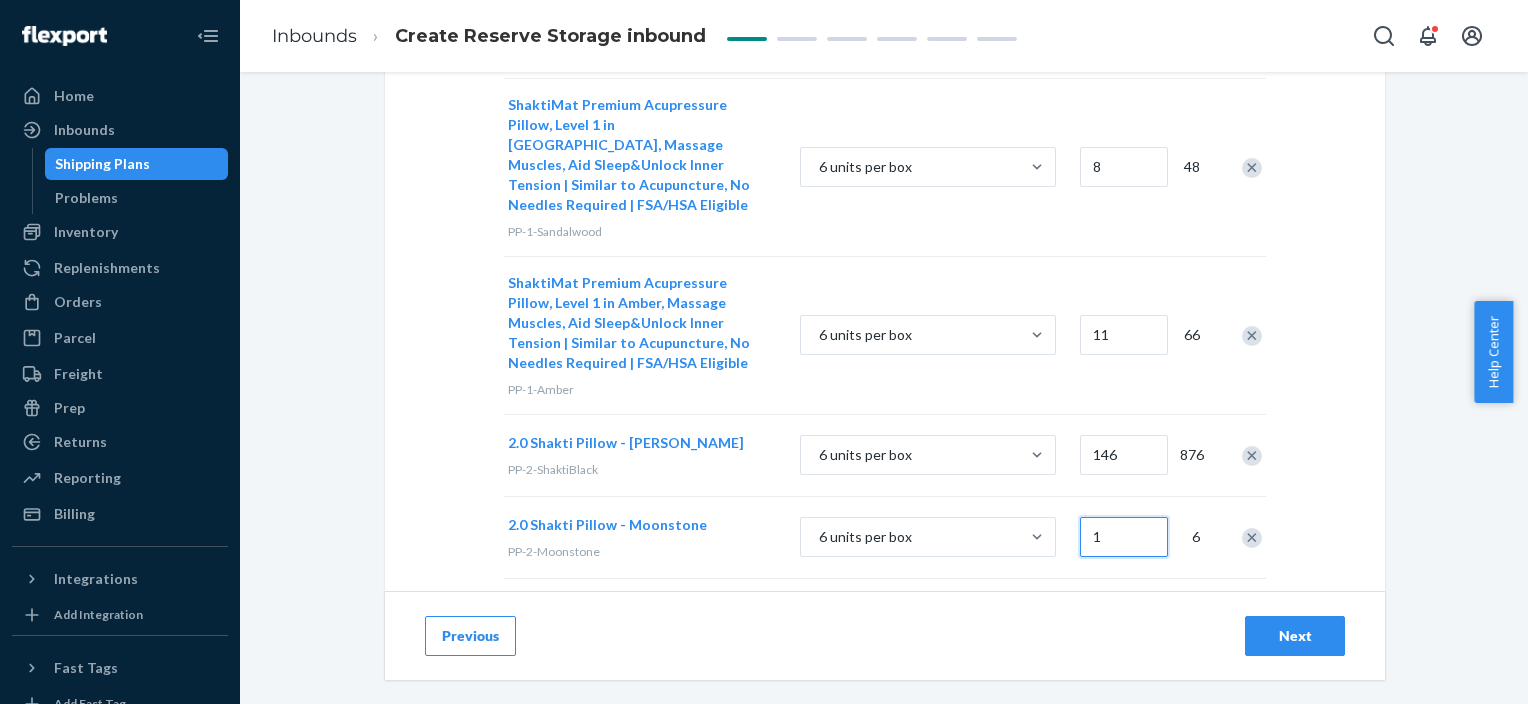 click on "1" at bounding box center [1124, 537] 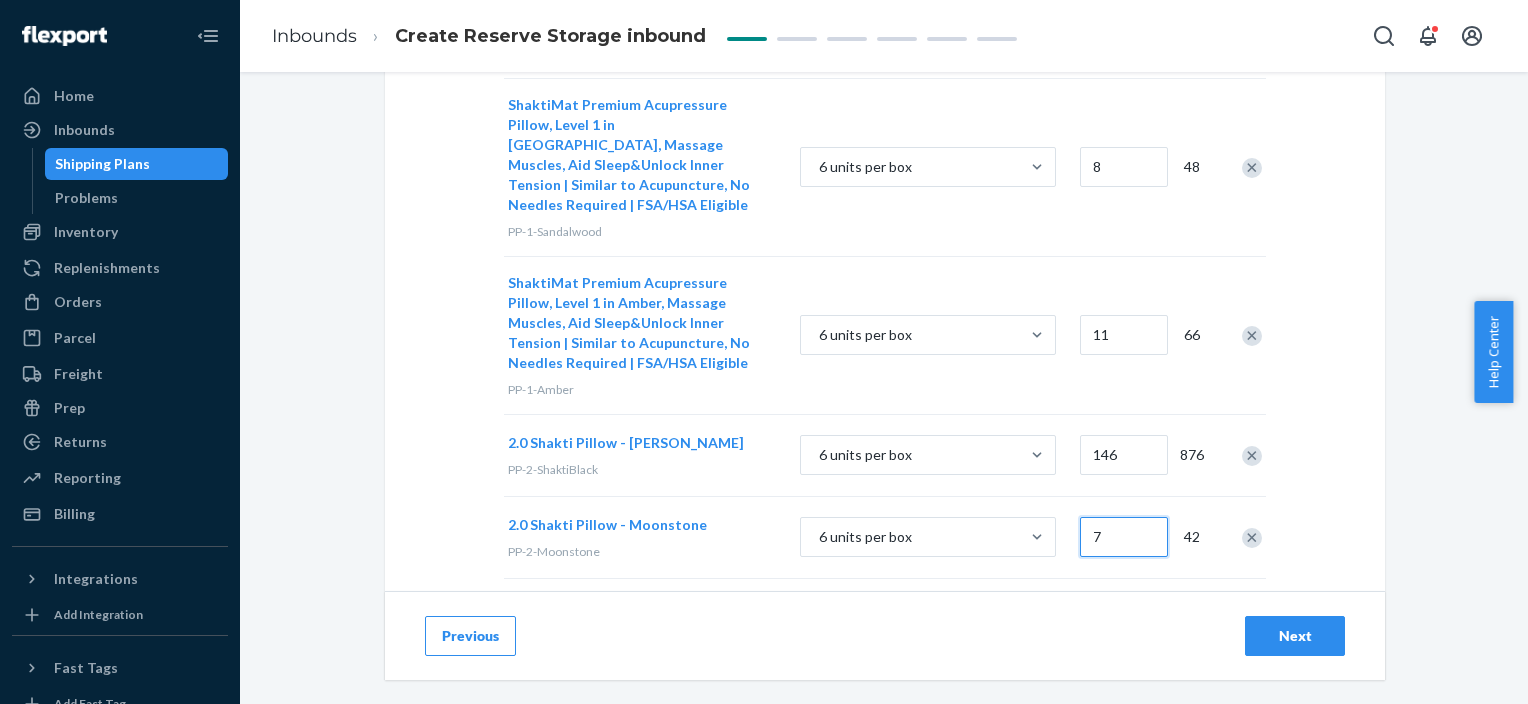 type on "7" 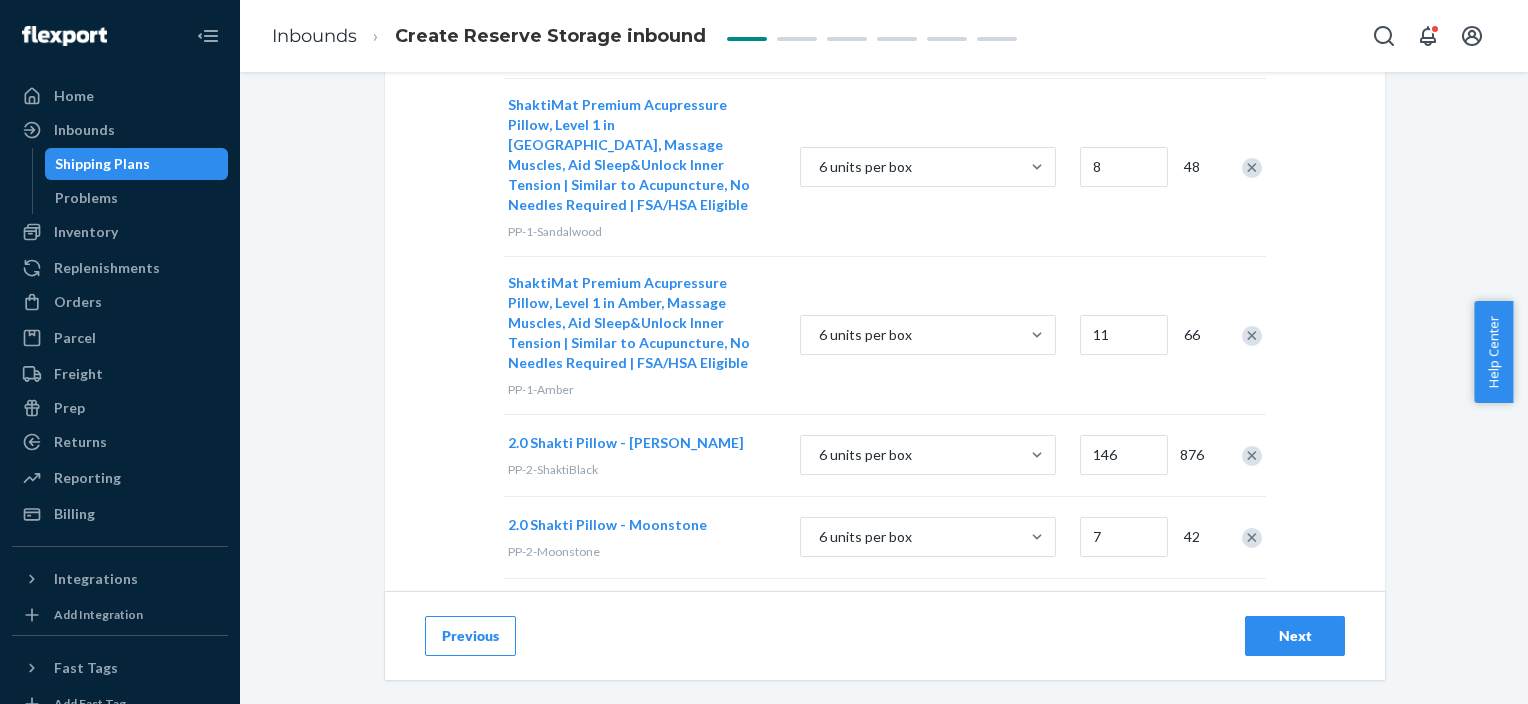 click on "1" at bounding box center (1124, 619) 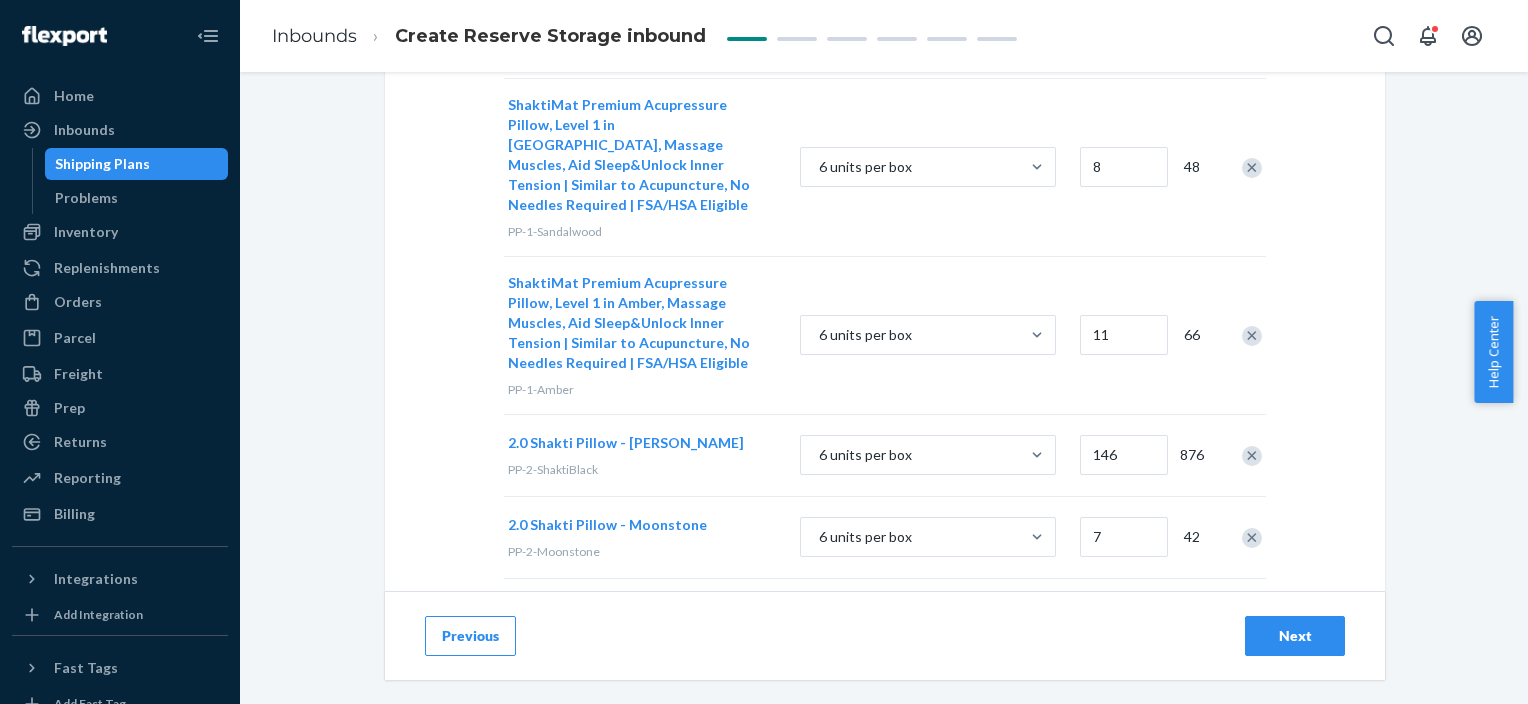 scroll, scrollTop: 1500, scrollLeft: 0, axis: vertical 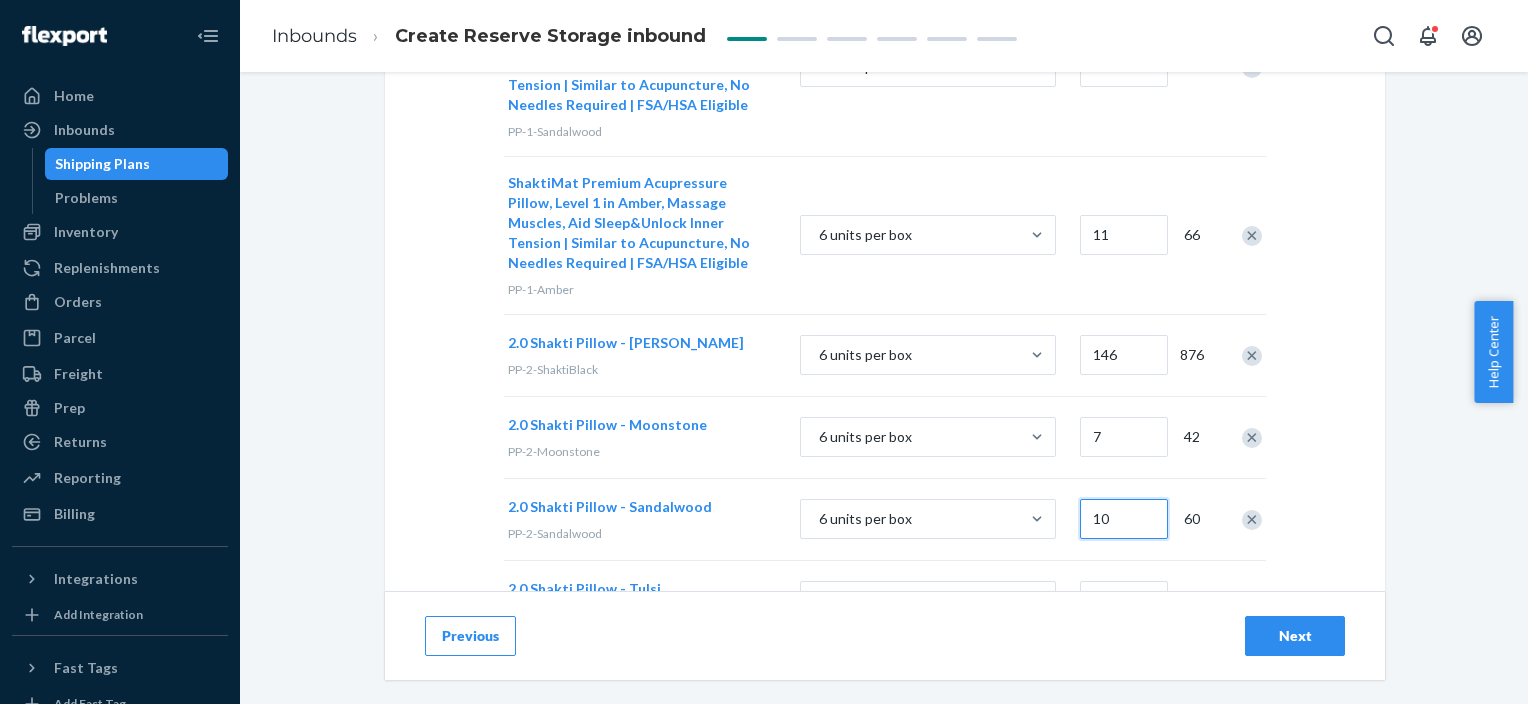 type on "10" 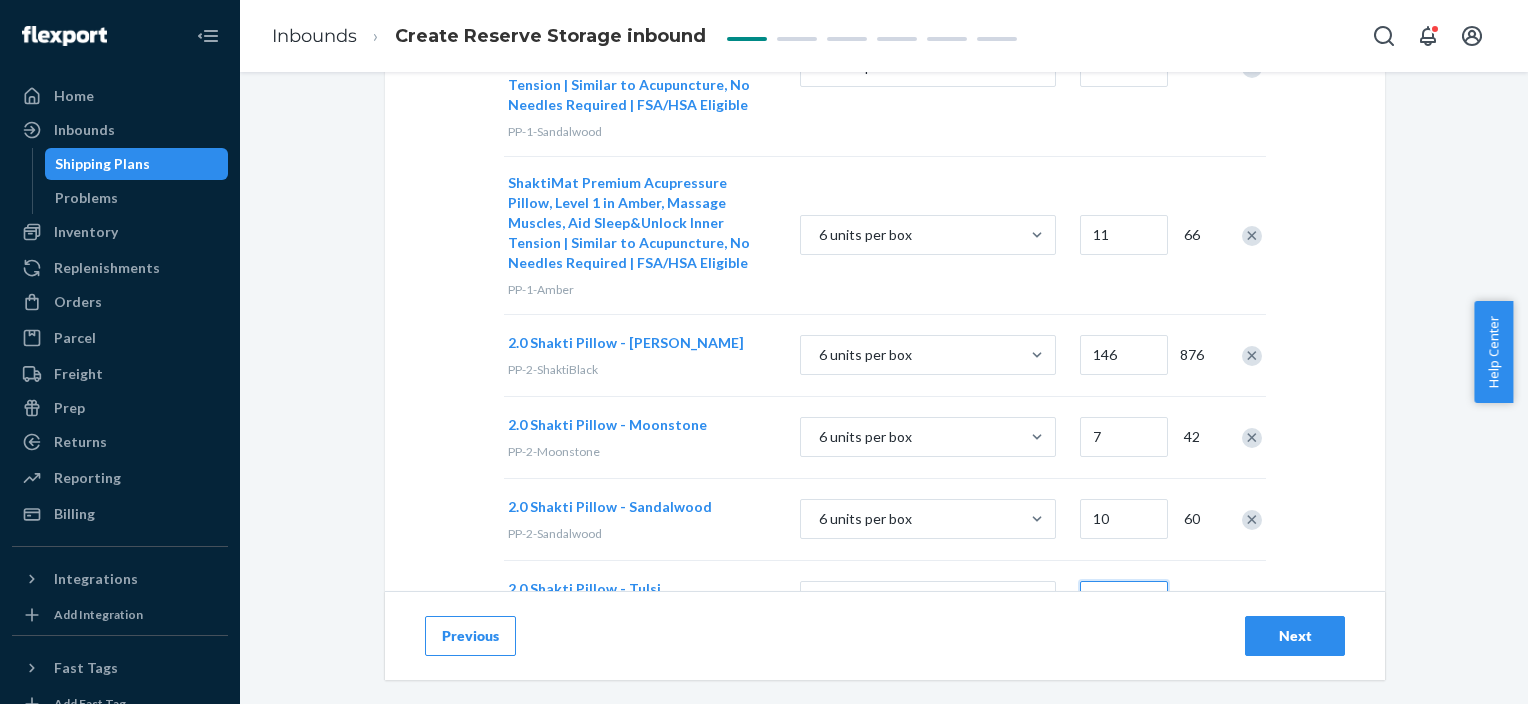 click on "1" at bounding box center [1124, 601] 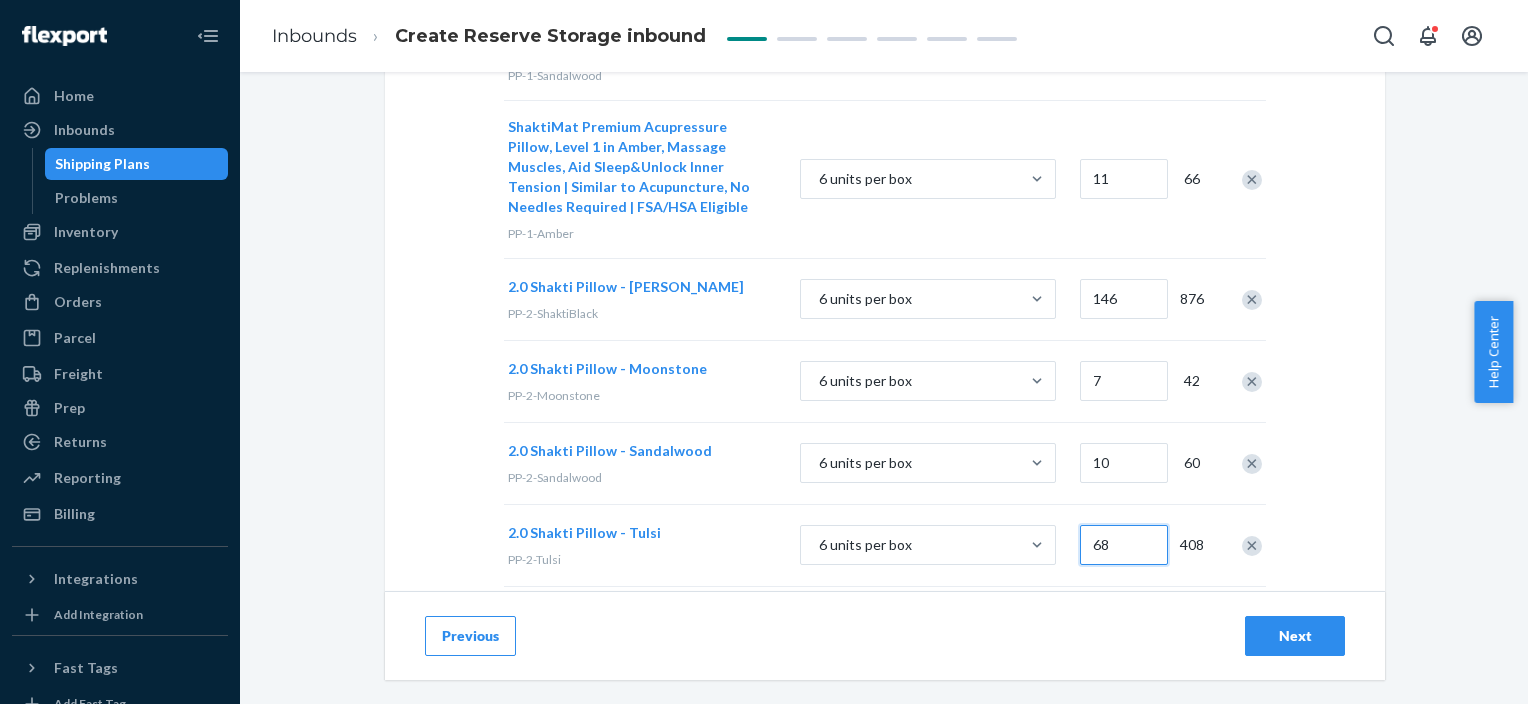 scroll, scrollTop: 1609, scrollLeft: 0, axis: vertical 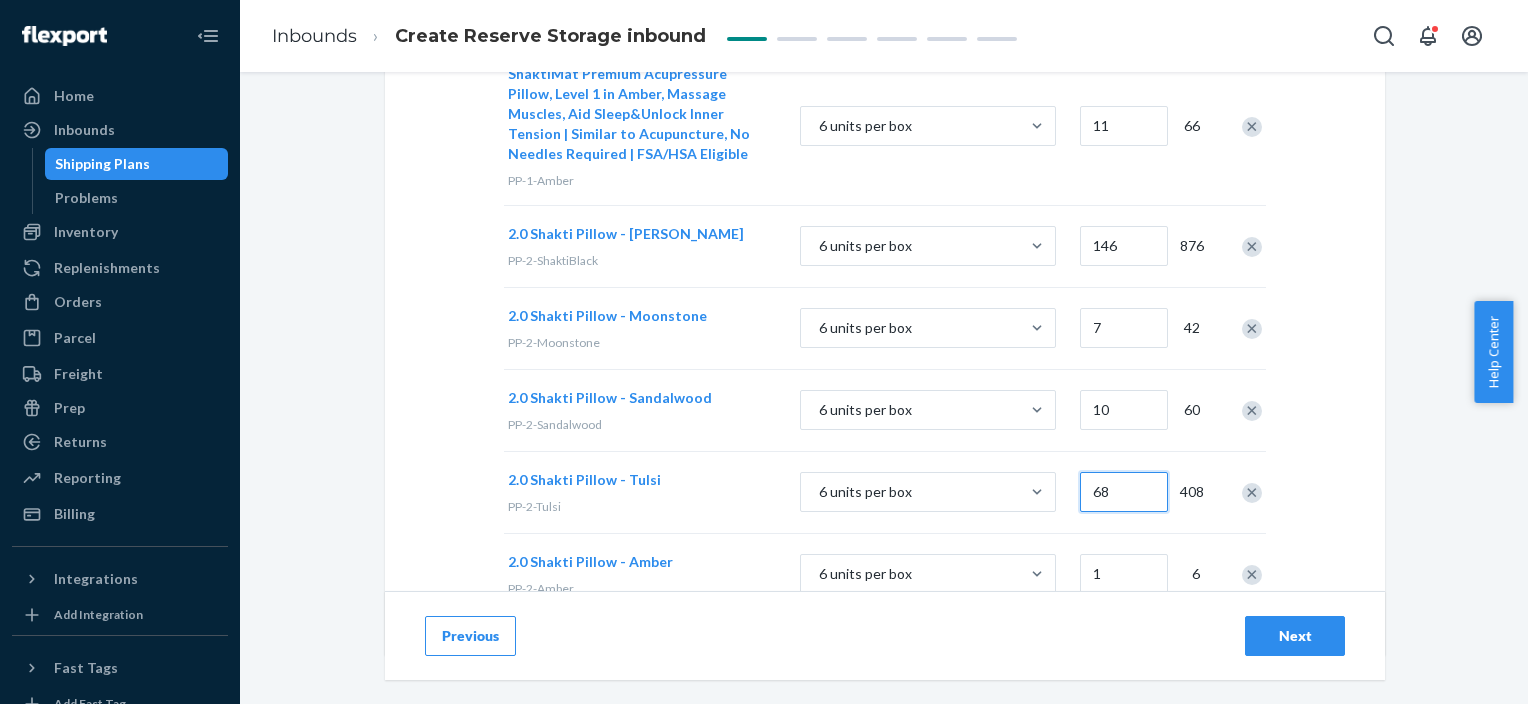 type on "68" 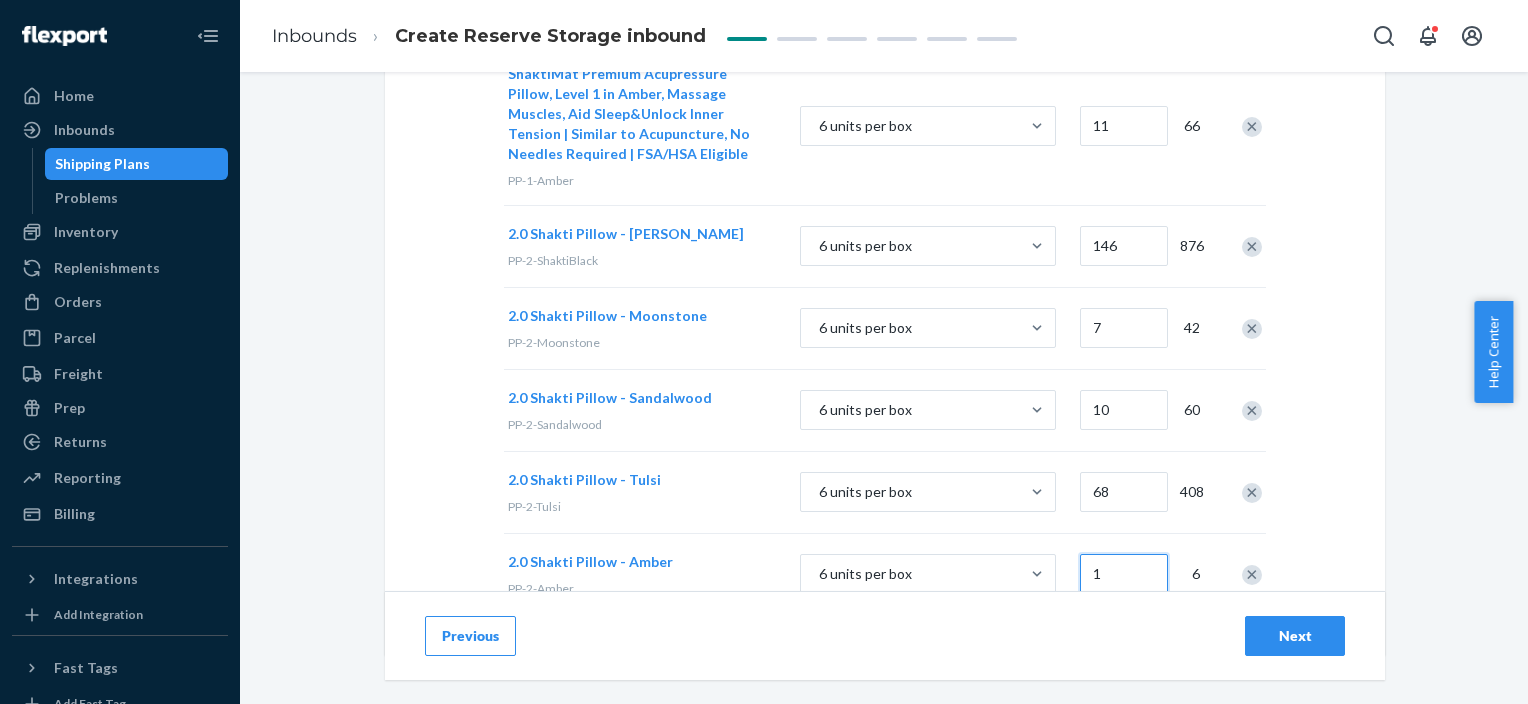 click on "1" at bounding box center [1124, 574] 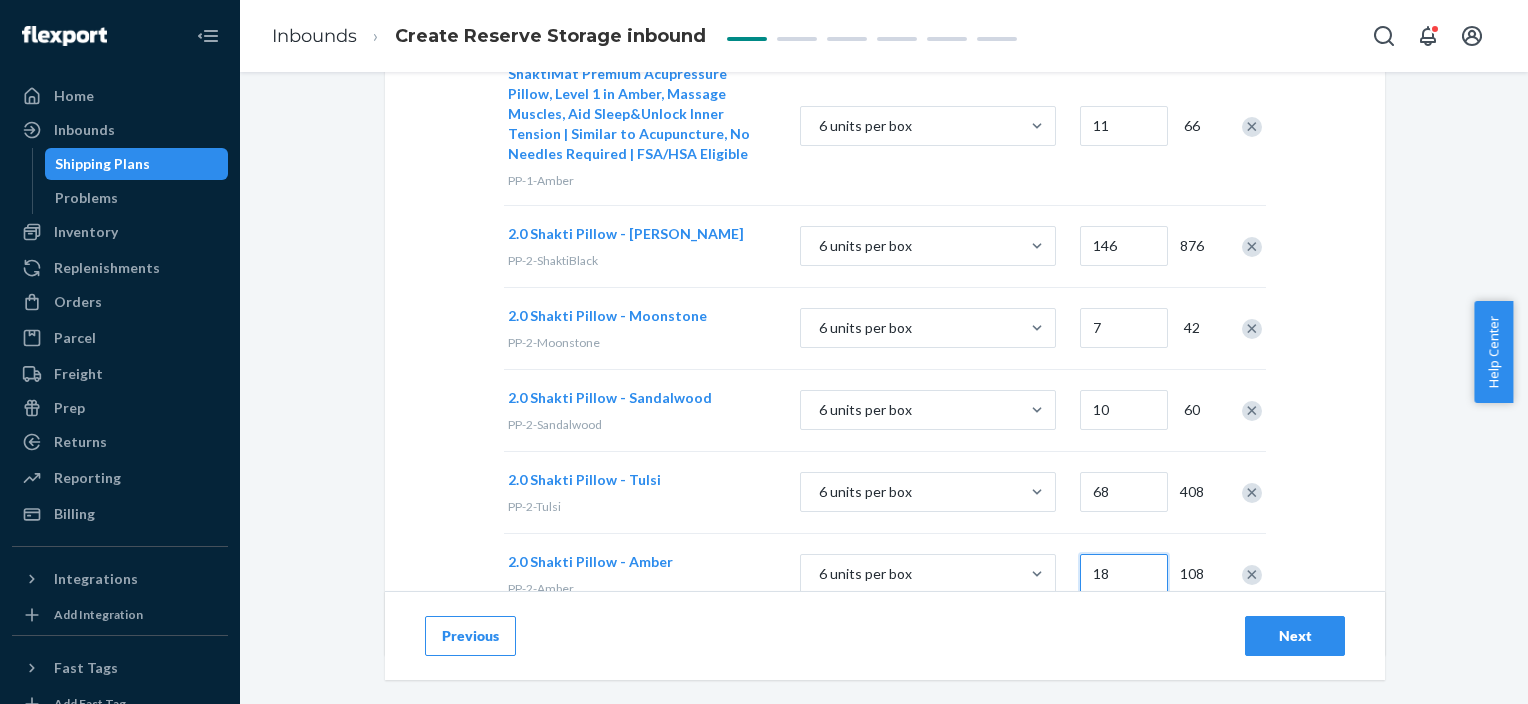 type on "18" 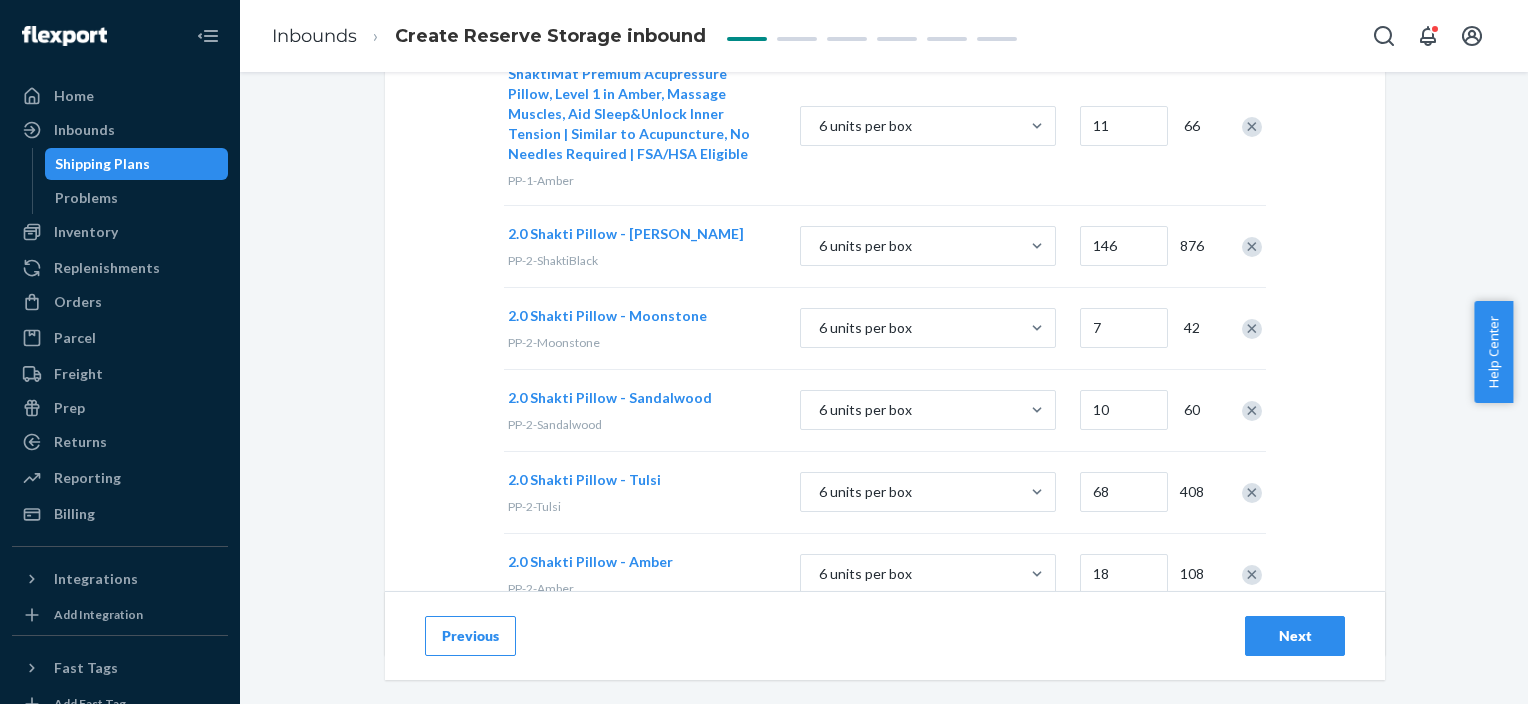 click on "Add case-packed products Case packs must have product information or a scannable barcode on the outside of the box.  Learn more Search and add products or Upload file SKUs Packing details Boxes Units ShaktiMat Premium Acupressure Mat, Level 1 Intensity in [GEOGRAPHIC_DATA], Massage Muscles, Aid Sleep&Unlock Inner Tension | Similar to Acupuncture, No Needles Required | FSA/HSA Eligible | Organic Cotton PM-1-Moonstone 12 units per box 17 204 ShaktiMat Premium Acupressure Mat, Level 1 Intensity in Sandalwood, Massage Muscles, Aid Sleep&Unlock Inner Tension | Similar to Acupuncture, No Needles Required | FSA/HSA Eligible | Organic Cotton PM-1-Sandalwood 12 units per box 4 48 ShaktiMat Premium Acupressure Mat, Level 1 in Amber, Massage Muscles, Aid Sleep&Unlock Inner Tension | Similar to Acupuncture, No Needles Required | FSA/HSA Eligible PM-1-Amber 12 units per box 8 96 2.0 Shakti Mat - [PERSON_NAME] PM-2-ShaktiBlack 12 units per box 151 1812 2.0 Shakti Mat - Moonstone PM-2-[GEOGRAPHIC_DATA] 12 units per box 12 144 8 96 57 684 19" at bounding box center (885, -426) 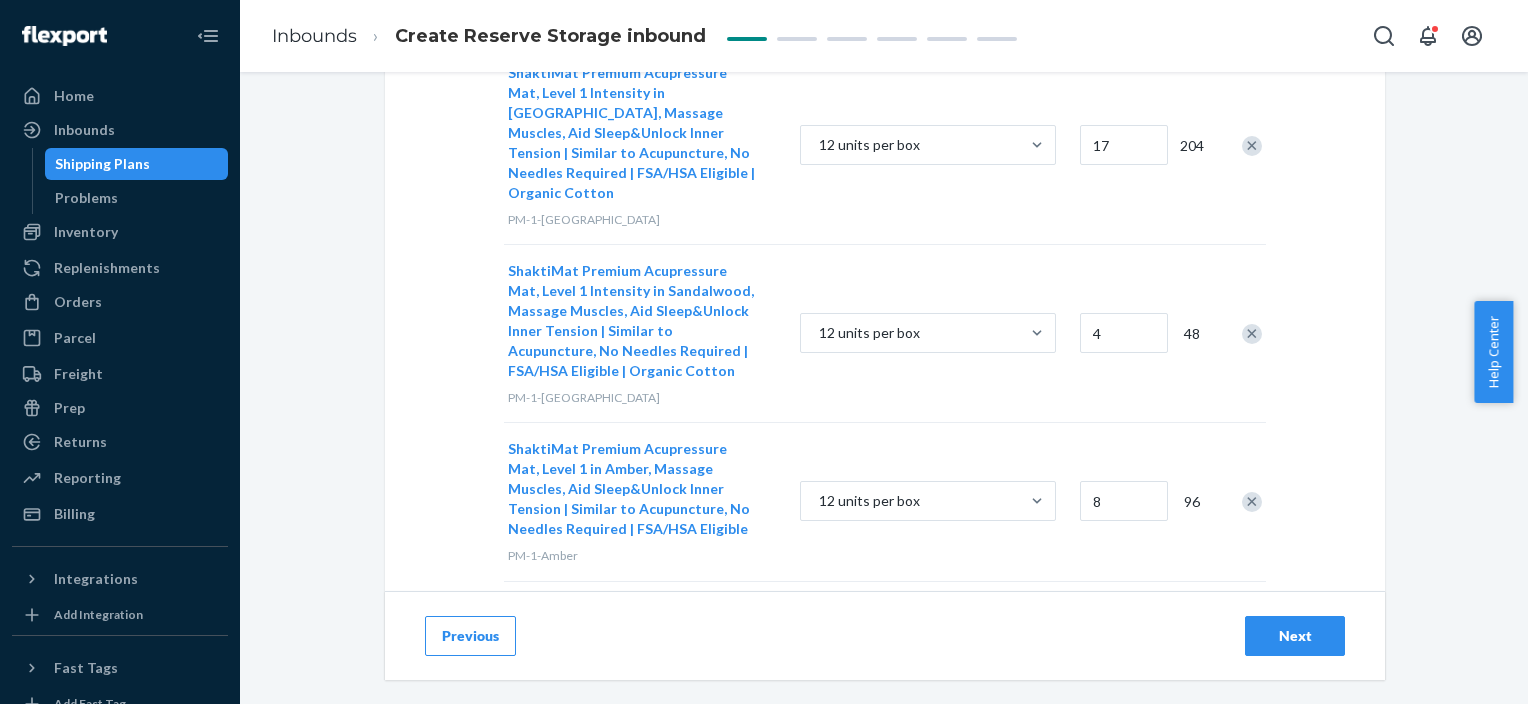 scroll, scrollTop: 209, scrollLeft: 0, axis: vertical 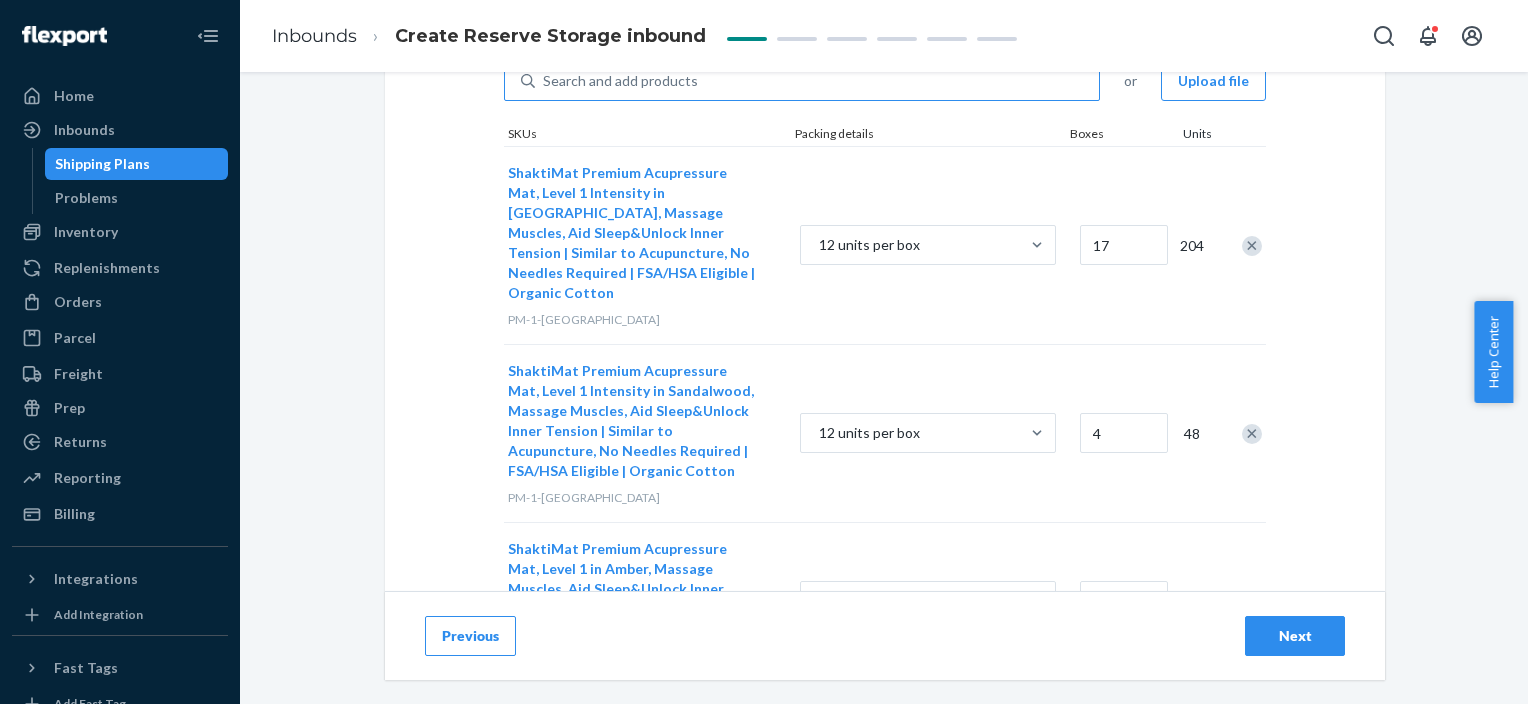 click on "Next" at bounding box center [1295, 636] 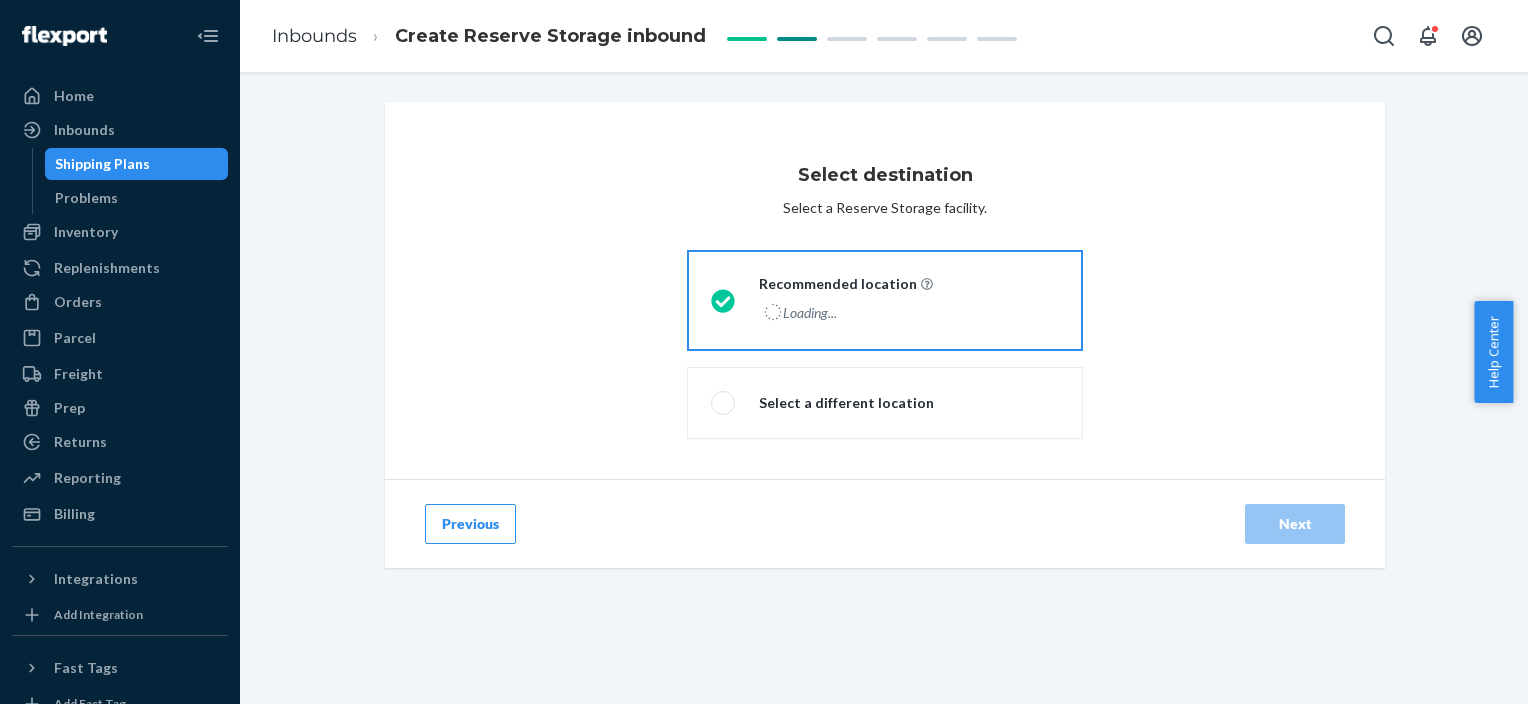 scroll, scrollTop: 0, scrollLeft: 0, axis: both 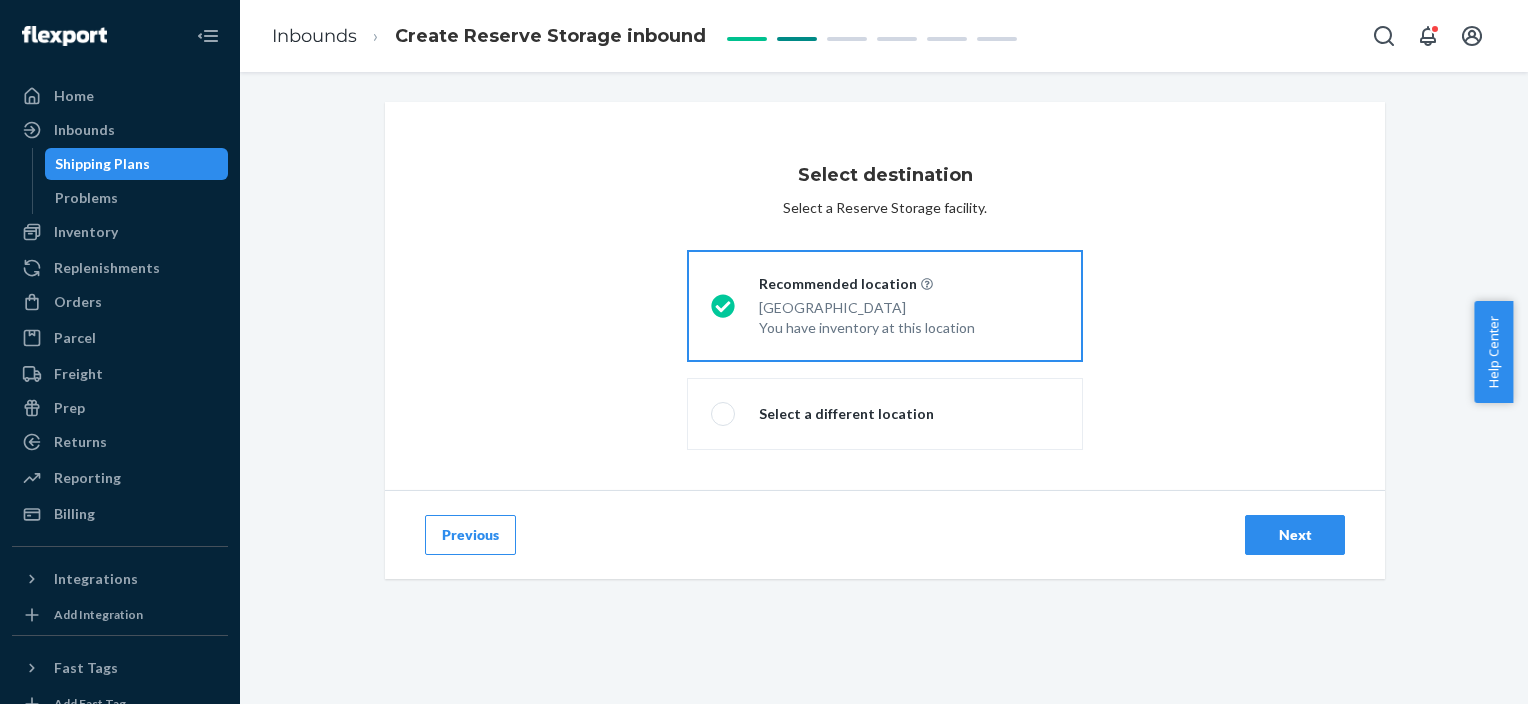 click on "Next" at bounding box center (1295, 535) 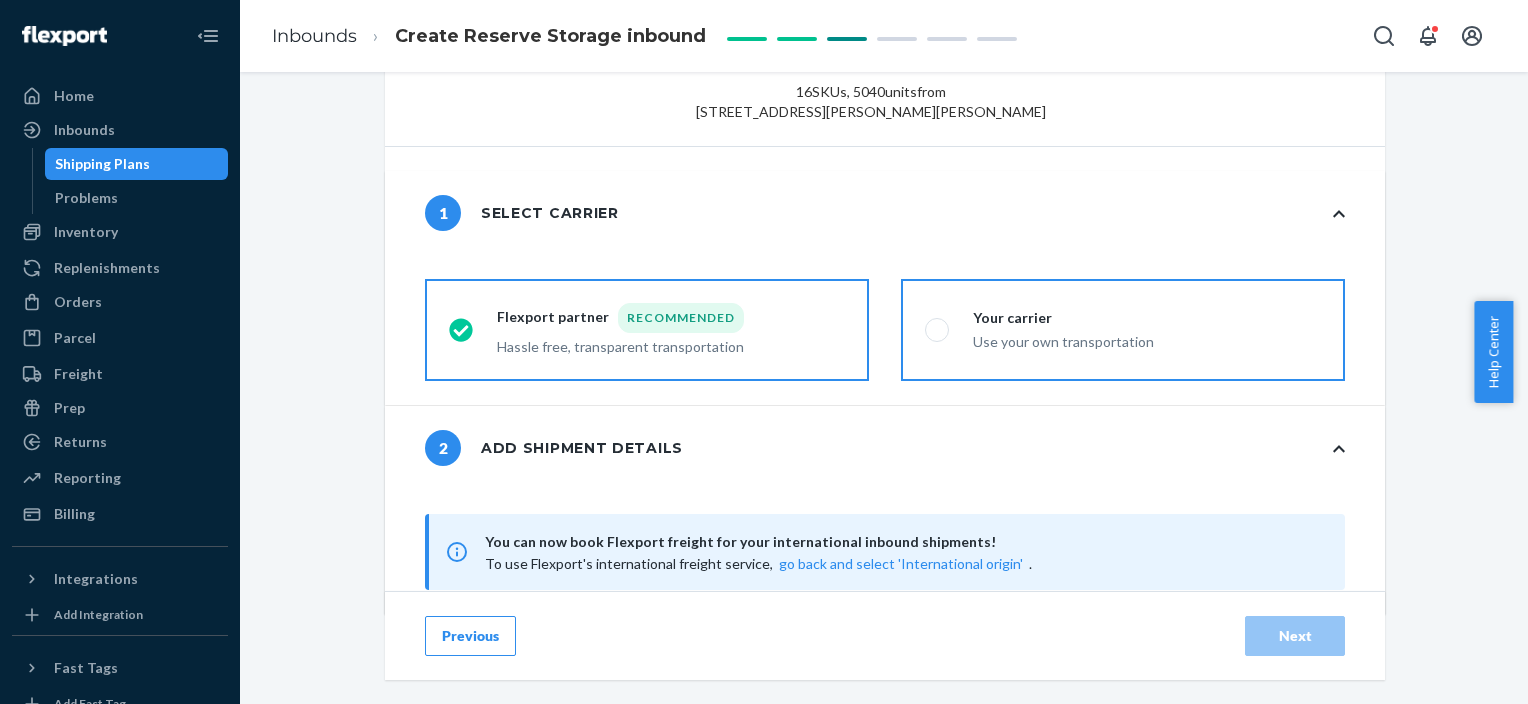 click on "Use your own transportation" at bounding box center [1063, 340] 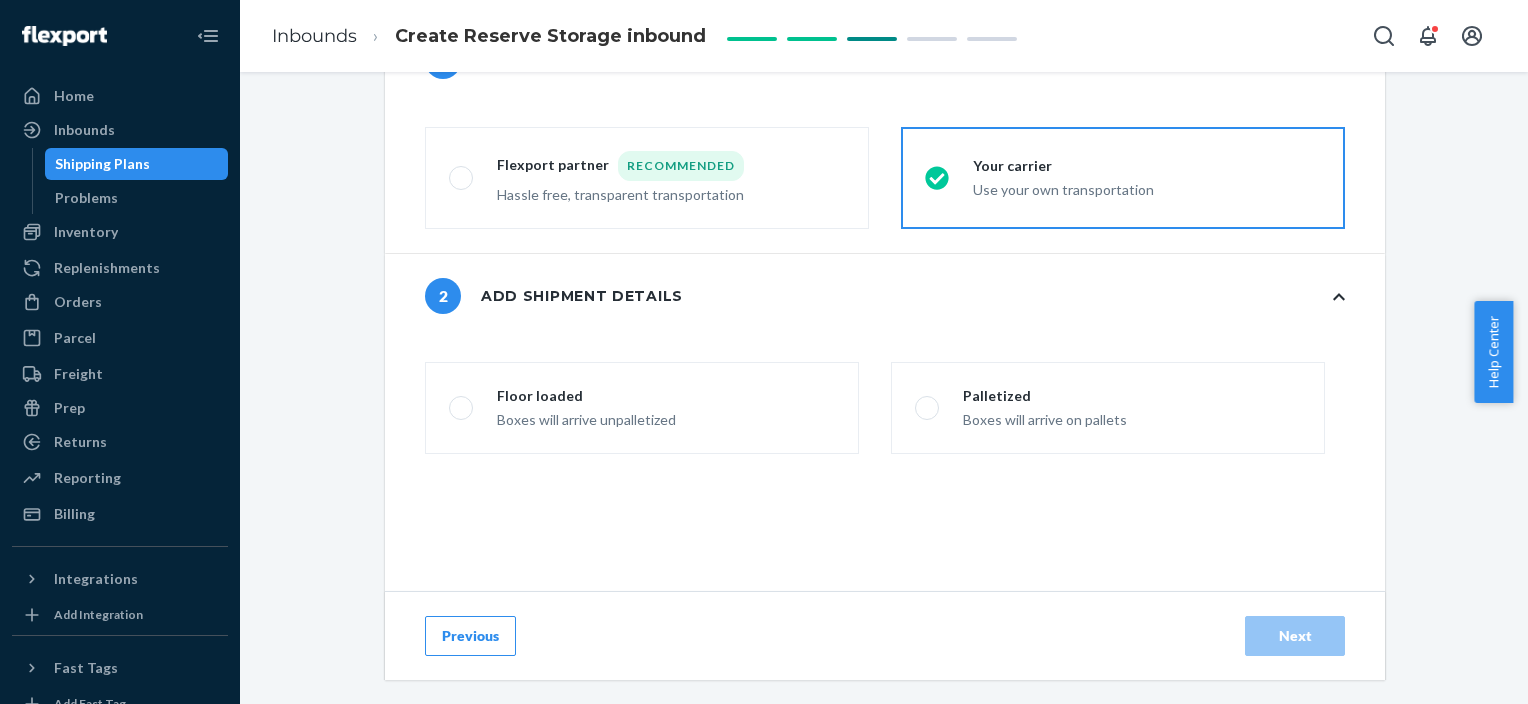 scroll, scrollTop: 400, scrollLeft: 0, axis: vertical 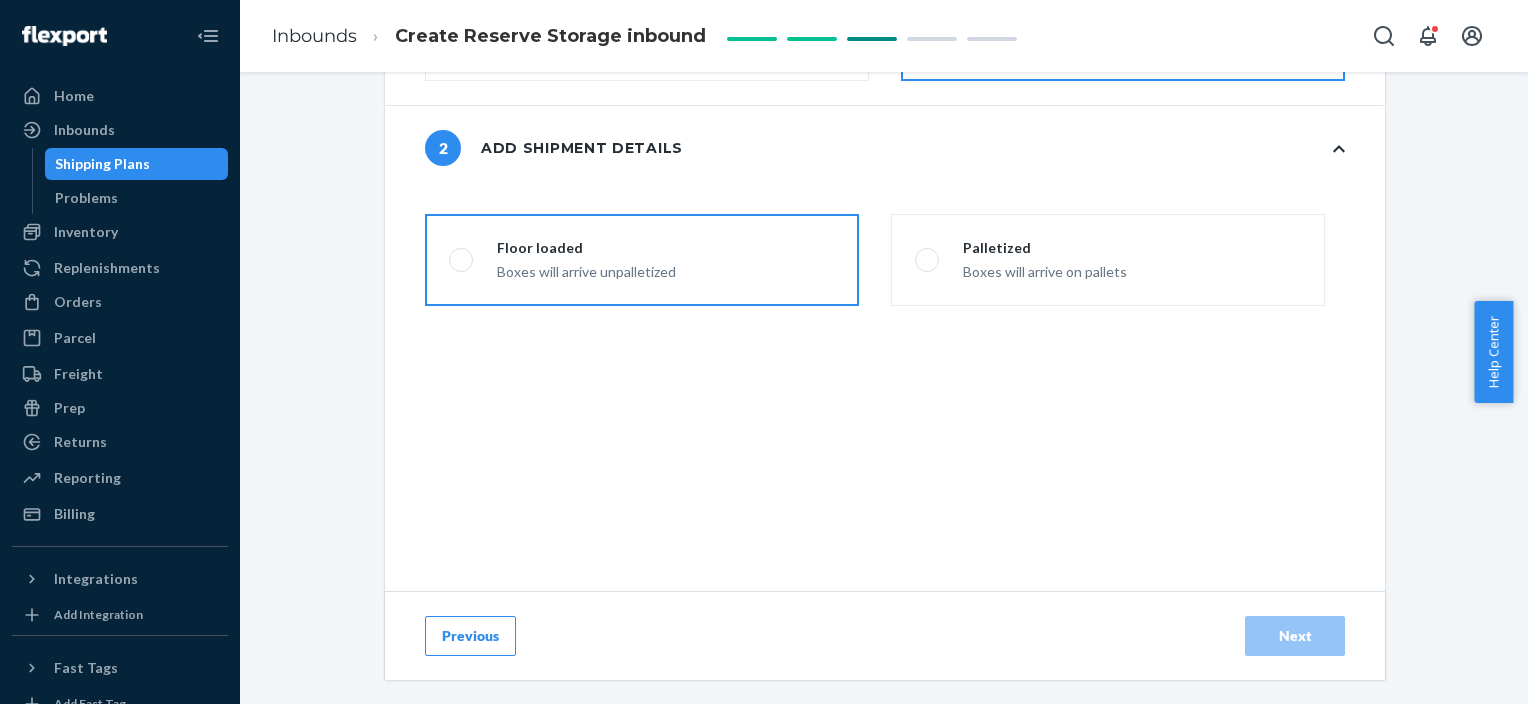 click on "Floor loaded Boxes will arrive unpalletized" at bounding box center (642, 260) 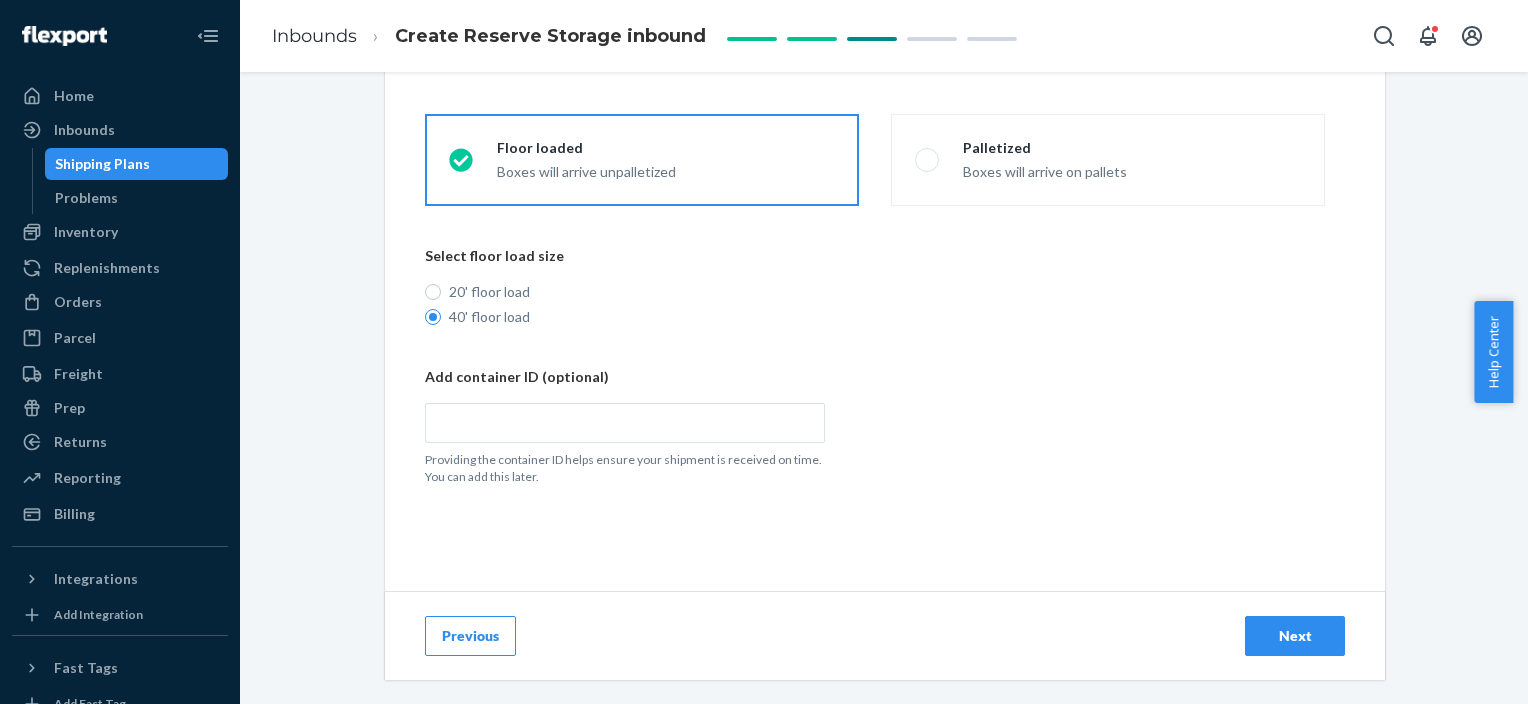 scroll, scrollTop: 666, scrollLeft: 0, axis: vertical 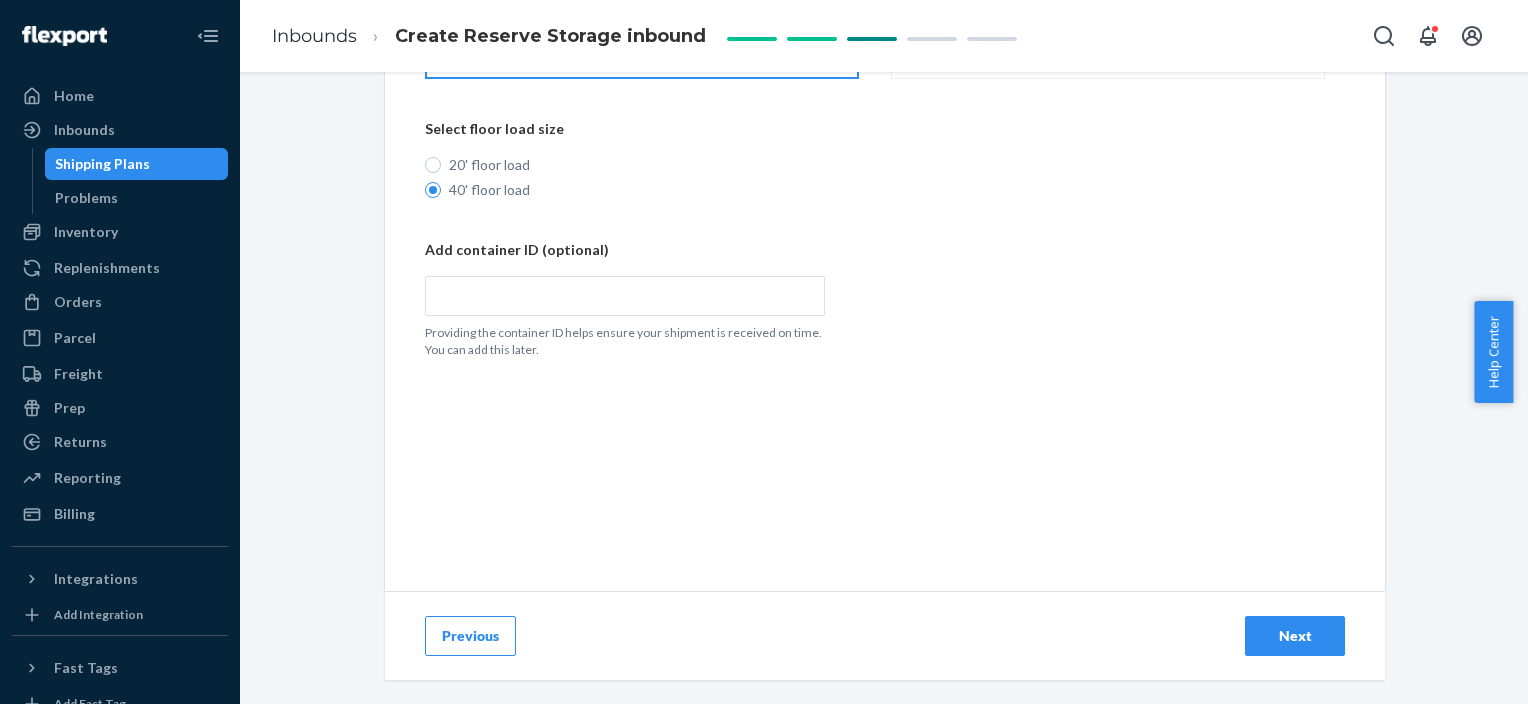 click on "Next" at bounding box center (1295, 636) 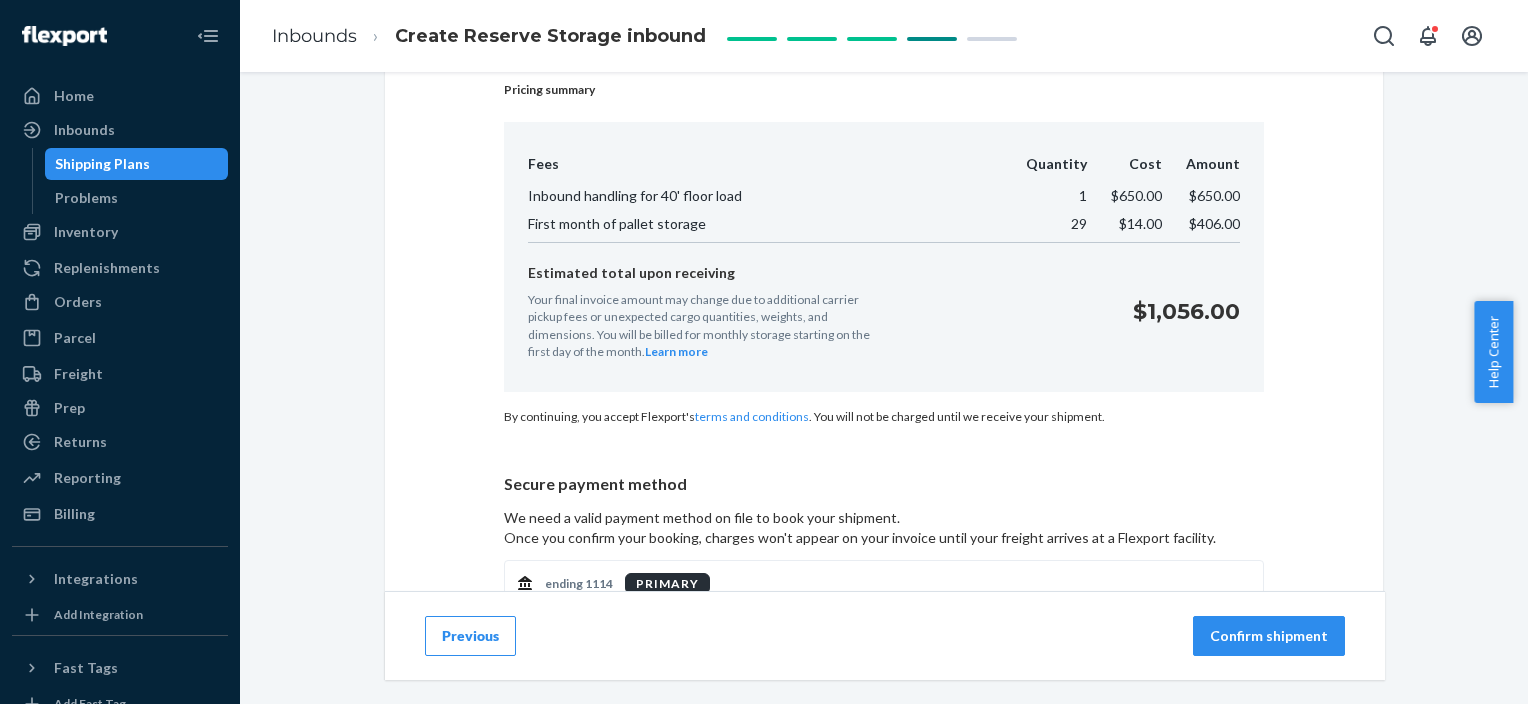 scroll, scrollTop: 448, scrollLeft: 0, axis: vertical 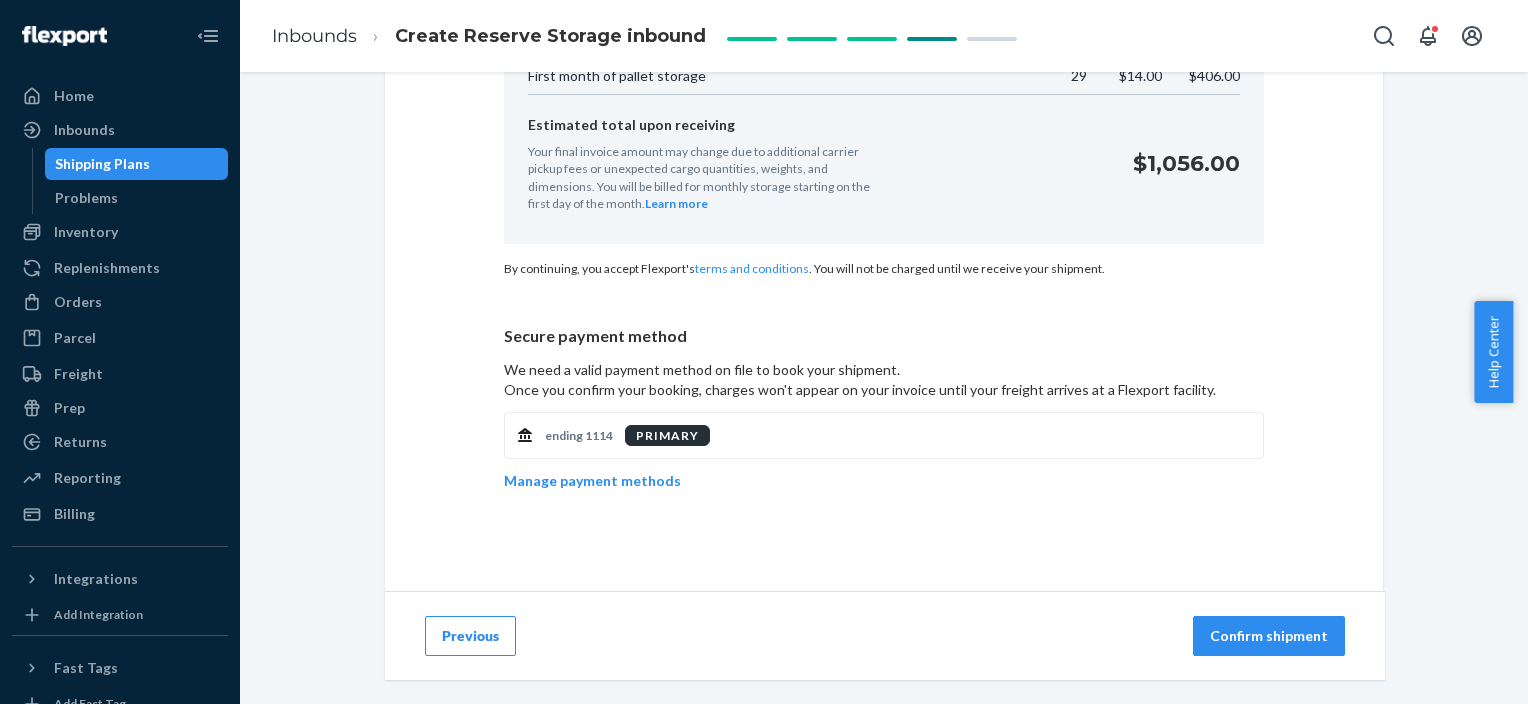 click on "Confirm shipment" at bounding box center [1269, 636] 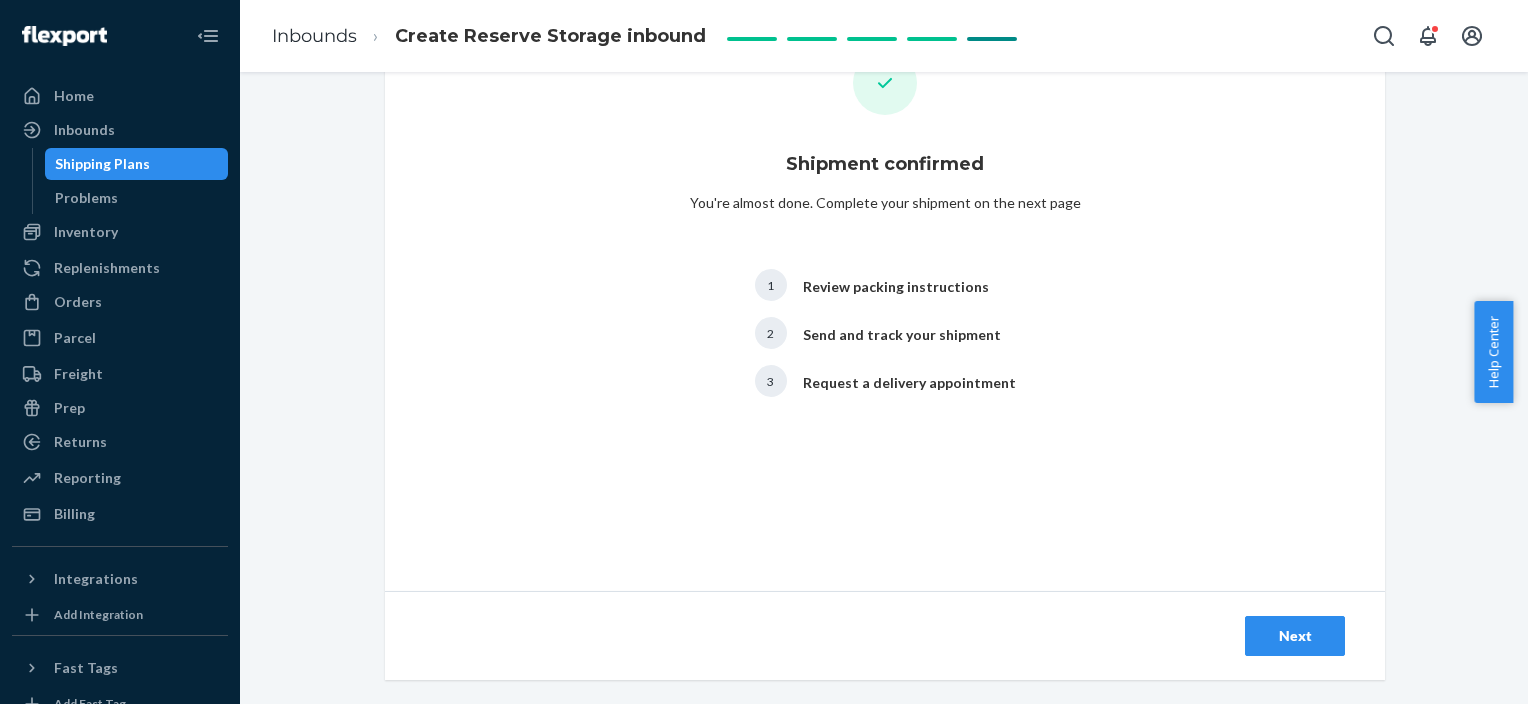 scroll, scrollTop: 0, scrollLeft: 0, axis: both 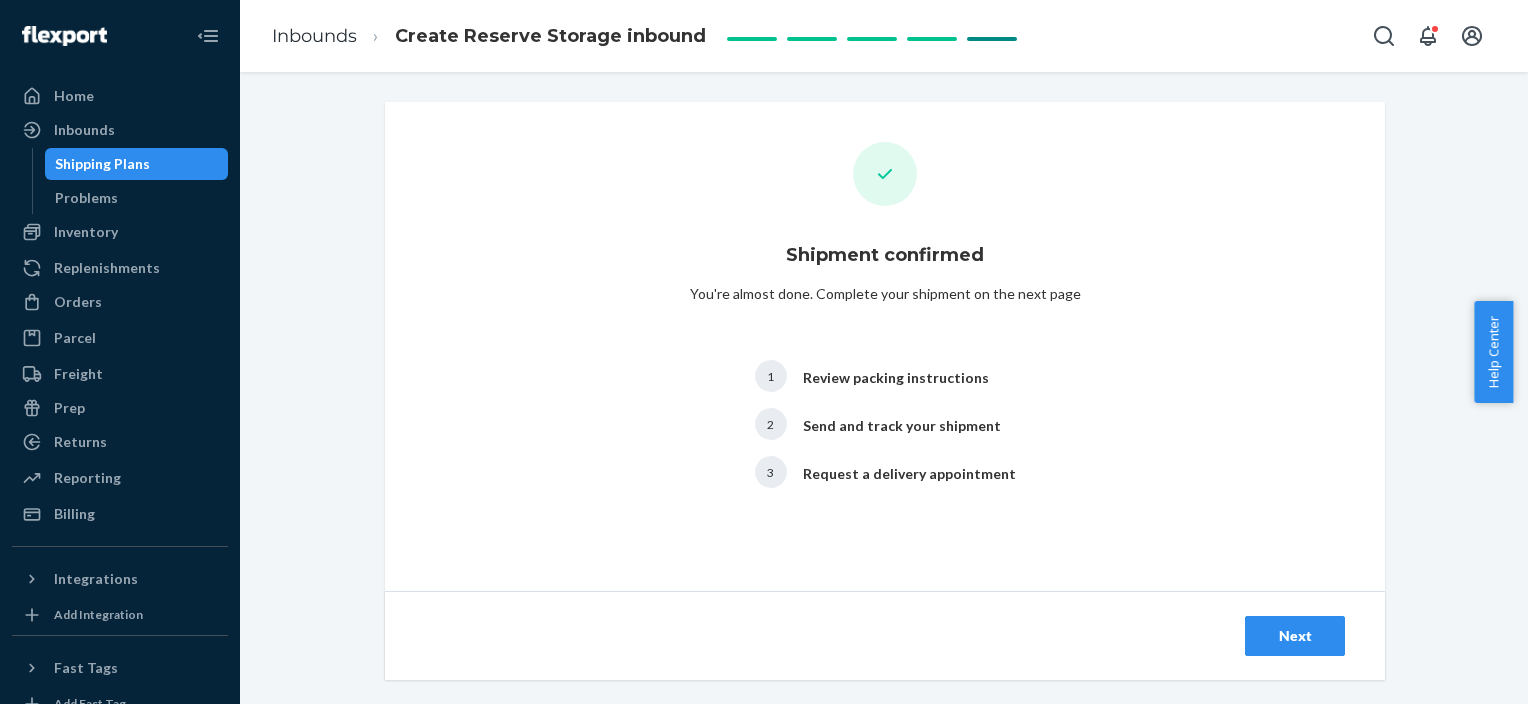 click on "Next" at bounding box center (1295, 636) 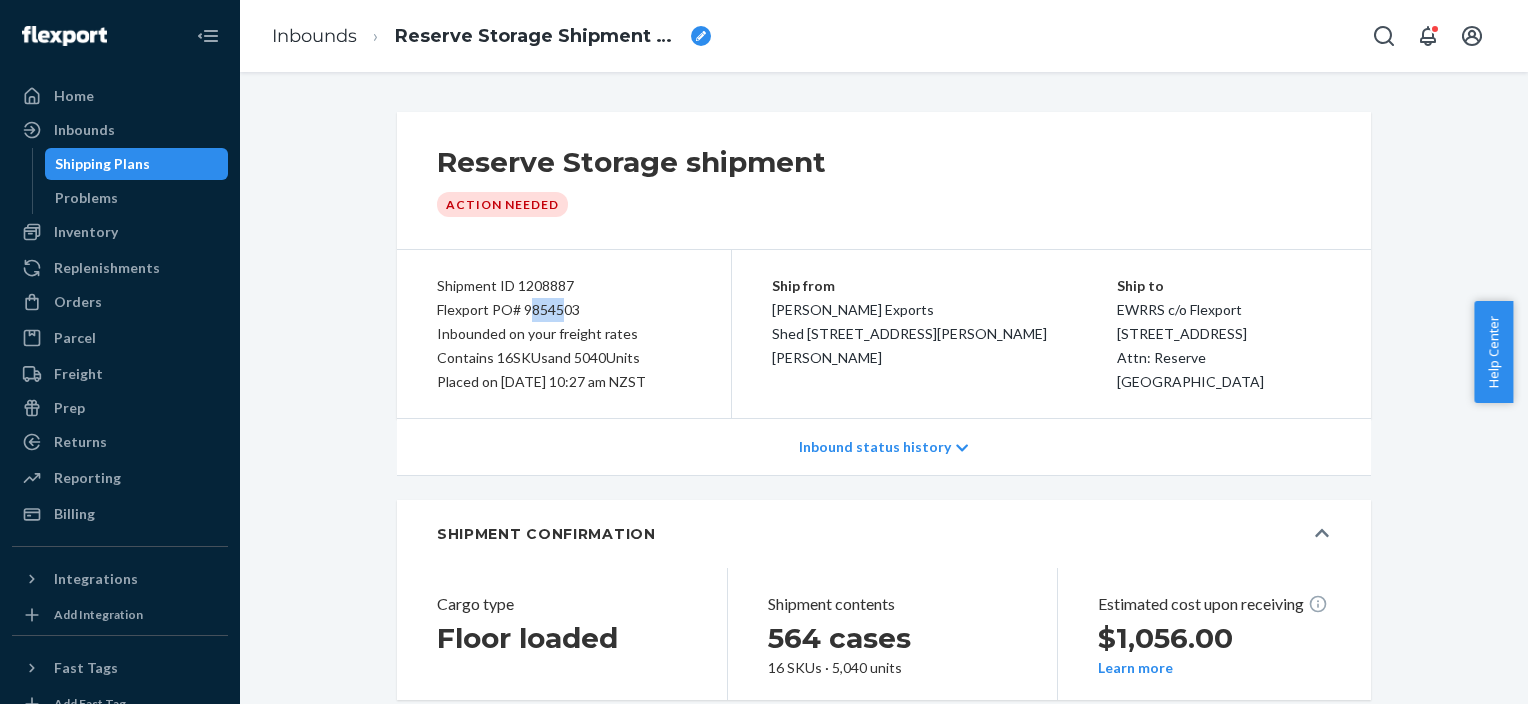 drag, startPoint x: 519, startPoint y: 311, endPoint x: 553, endPoint y: 311, distance: 34 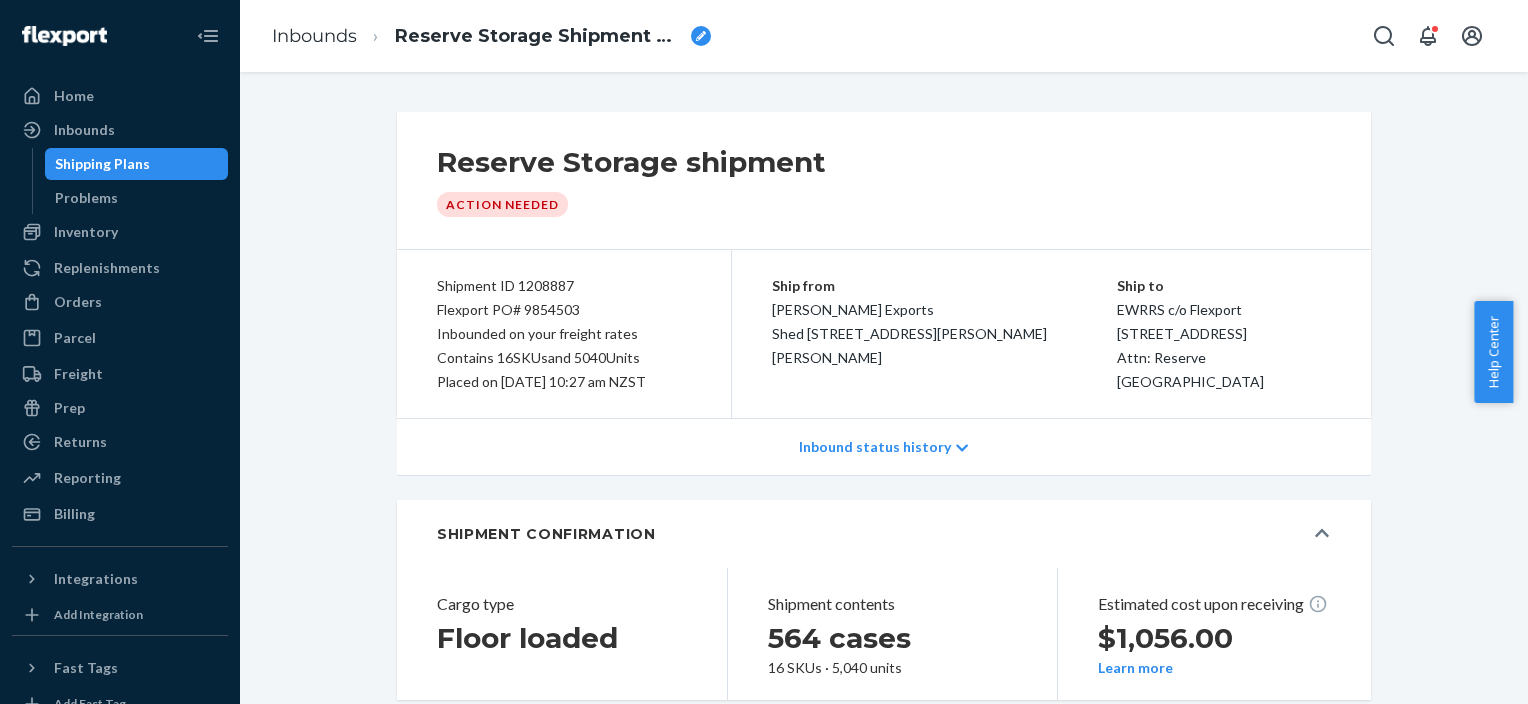 drag, startPoint x: 553, startPoint y: 311, endPoint x: 516, endPoint y: 308, distance: 37.12142 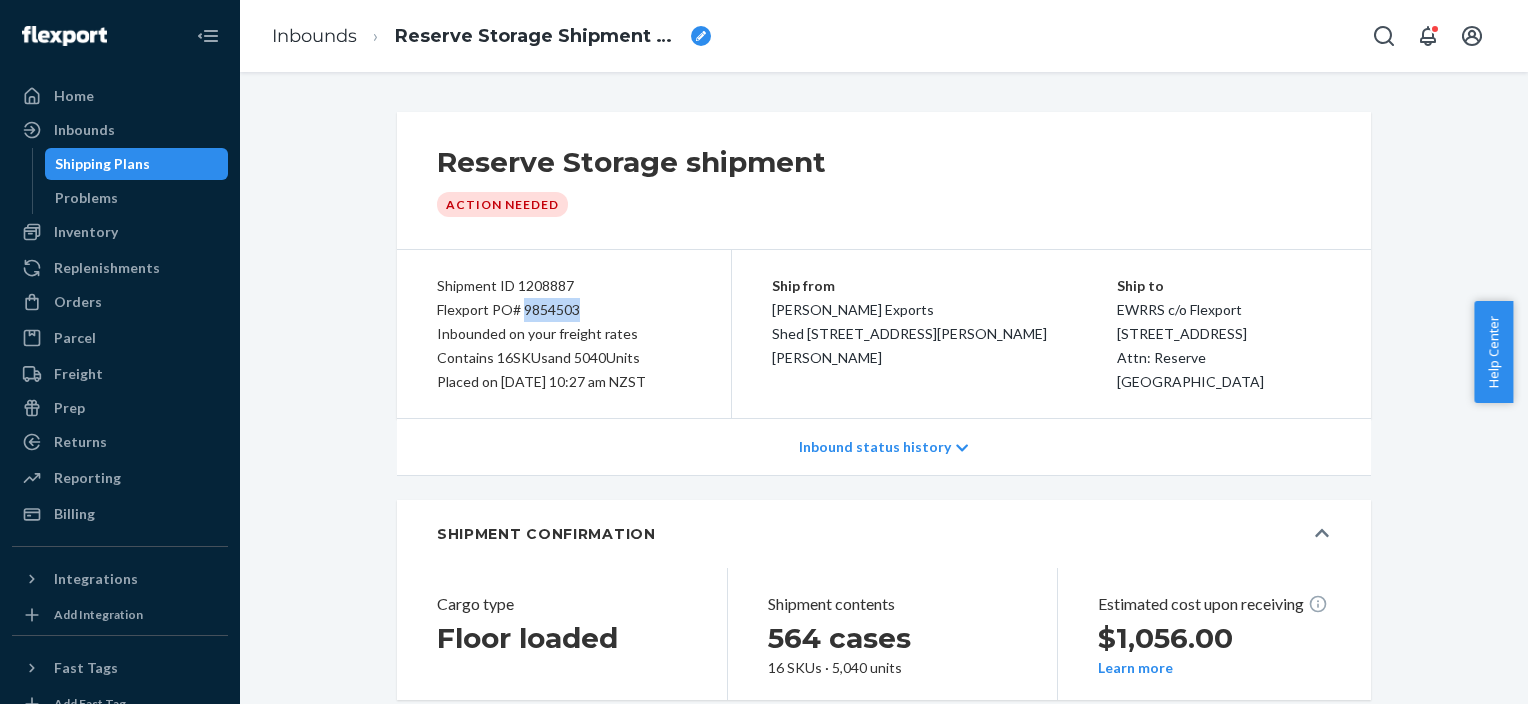 drag, startPoint x: 515, startPoint y: 308, endPoint x: 546, endPoint y: 308, distance: 31 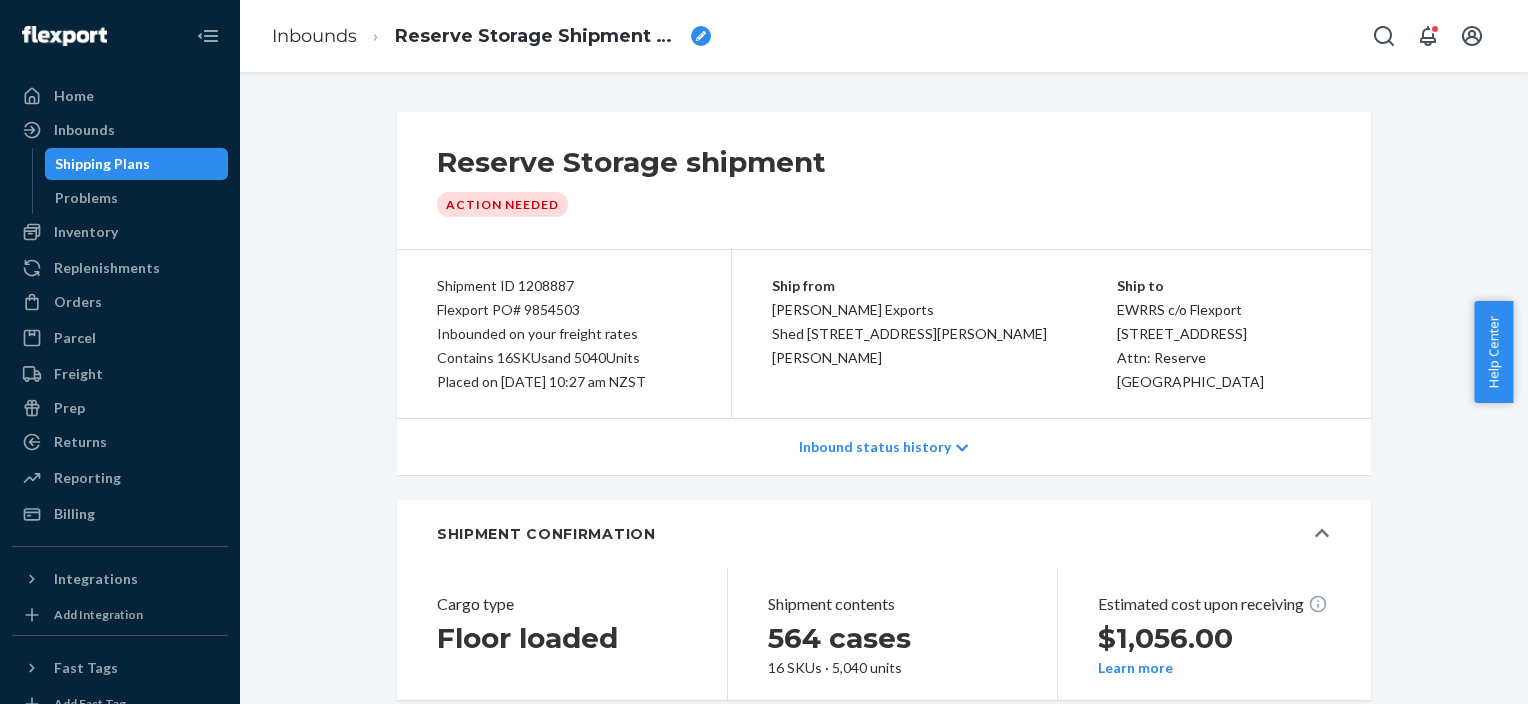 click at bounding box center [701, 36] 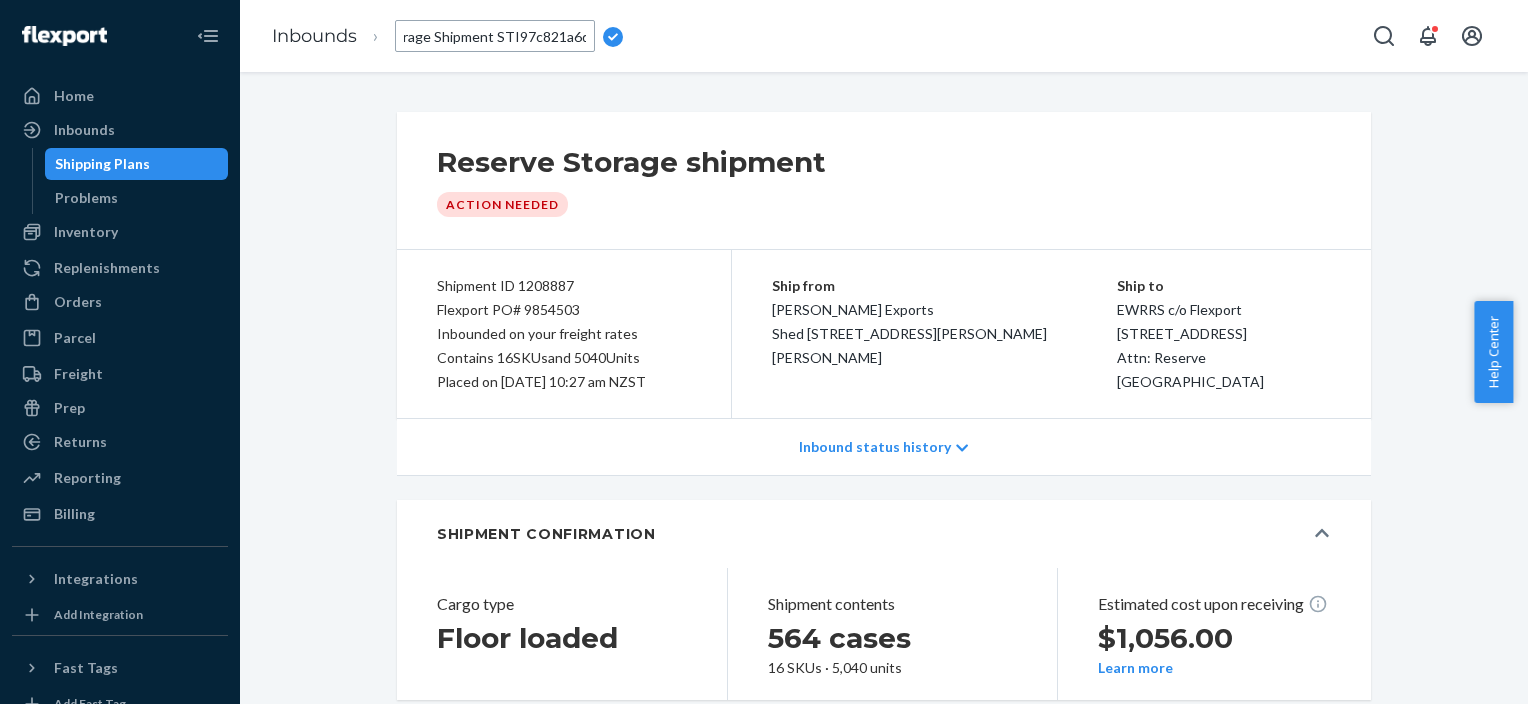 scroll, scrollTop: 0, scrollLeft: 0, axis: both 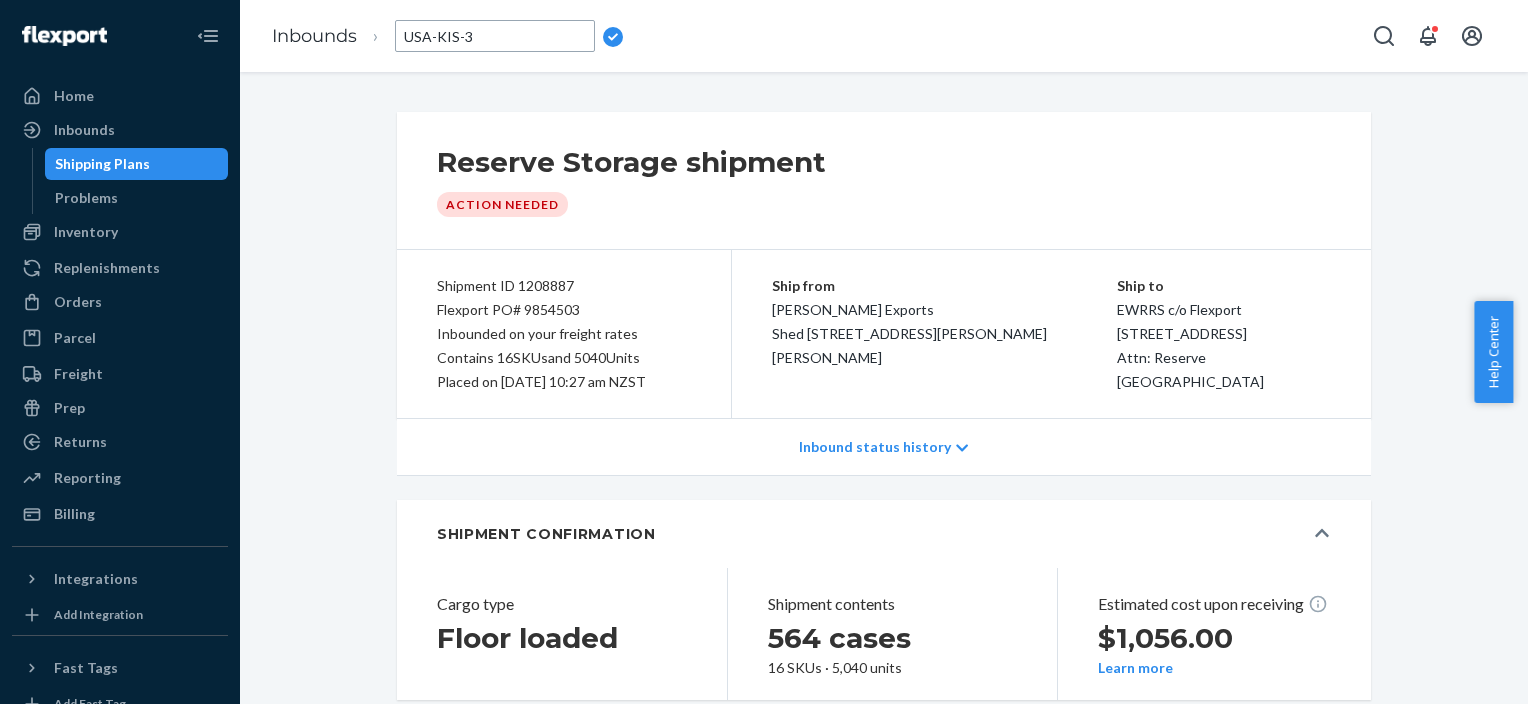 type on "USA-KIS-32" 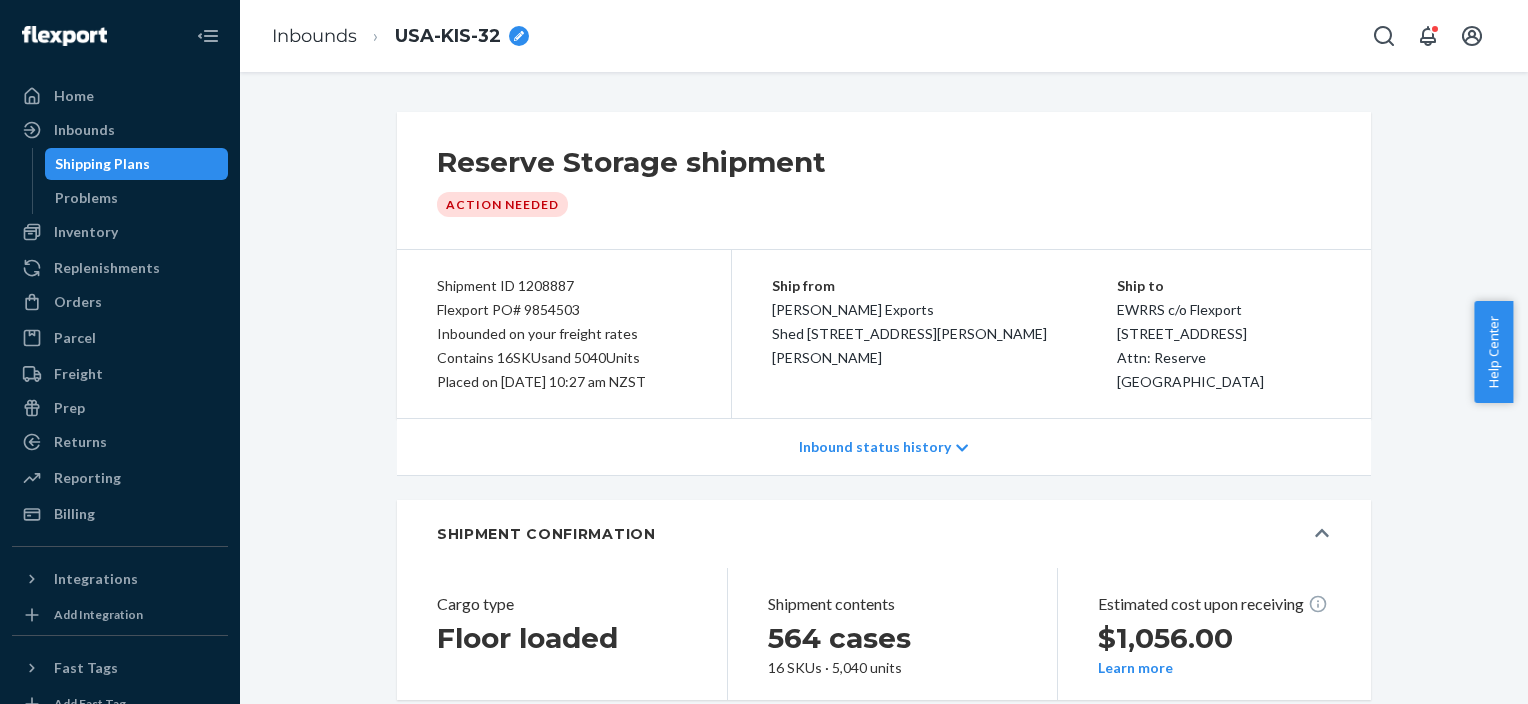 click on "Reserve Storage shipment Action Needed Shipment ID 1208887 Flexport PO# 9854503 Inbounded on your freight rates Contains 16  SKUs  and [STREET_ADDRESS] on [DATE] 10:27 am NZST Ship from [PERSON_NAME] Exports
Shed No. 1 [PERSON_NAME] [PERSON_NAME][GEOGRAPHIC_DATA]
Plot No. 3 [GEOGRAPHIC_DATA] Ship to EWRRS c/o Flexport [STREET_ADDRESS][GEOGRAPHIC_DATA]: Reserve [GEOGRAPHIC_DATA] Inbound status history SHIPMENT CONFIRMATION Cargo type Floor loaded Shipment contents 564 cases 16 SKUs · 5,040 units Estimated cost upon receiving $1,056.00 Learn more Shipment Instructions 1 Review packing instructions Follow these instructions carefully to ensure your shipment meets all requirements. All floor loaded containers (20' & 40') must remain at the fulfillment center for 2 business days to complete unloading. Live unloads are not offered for floor-loaded containers. Please monitor your Conduit appointment for a "completed" status to signal the empty is ready for pick up. 2 Send and track your shipment BOL 3" at bounding box center (884, 2125) 